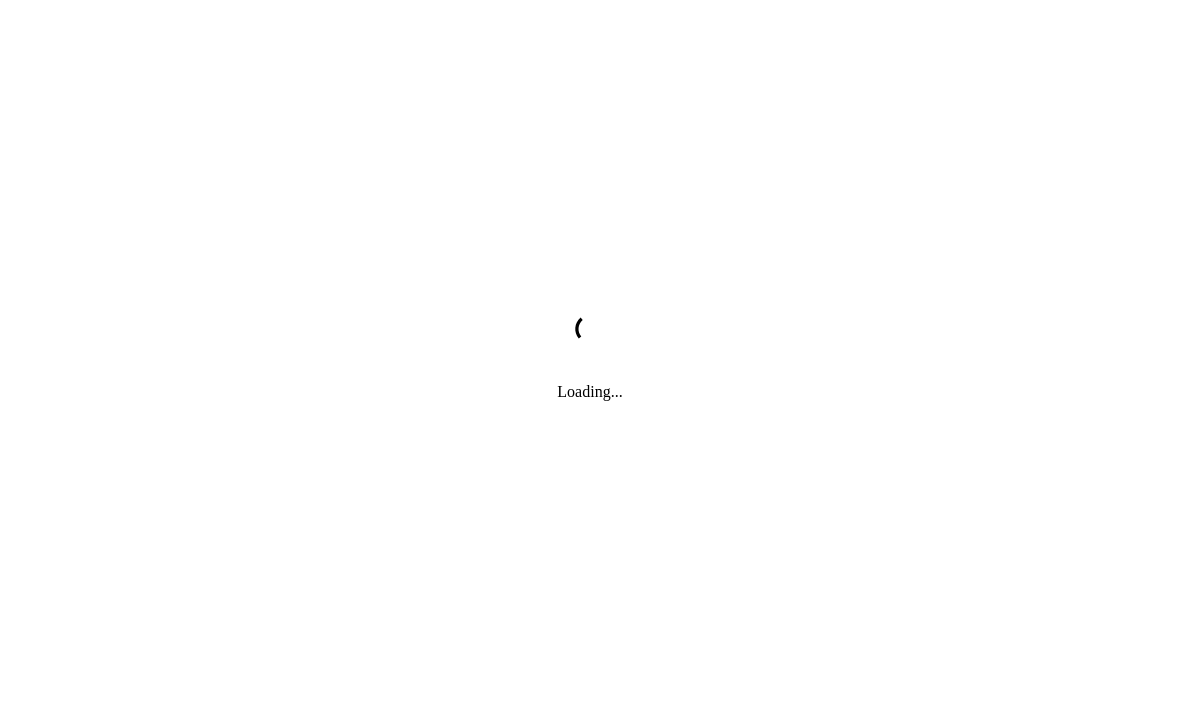 scroll, scrollTop: 0, scrollLeft: 0, axis: both 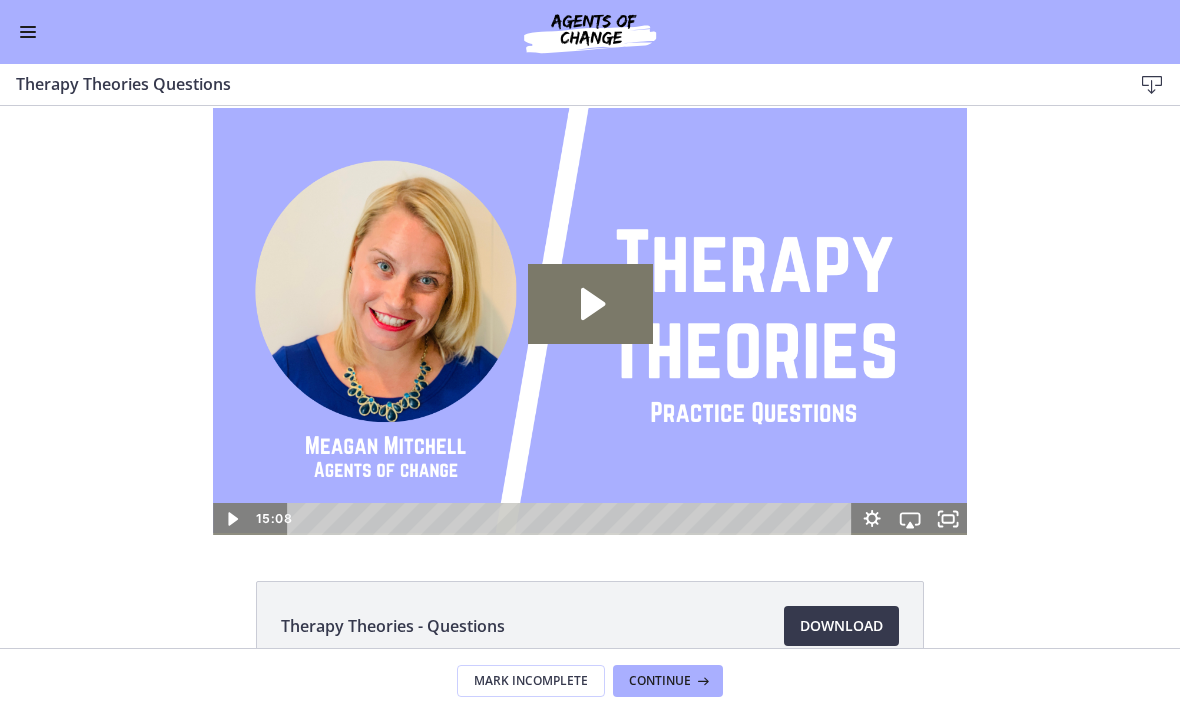 click at bounding box center (28, 27) 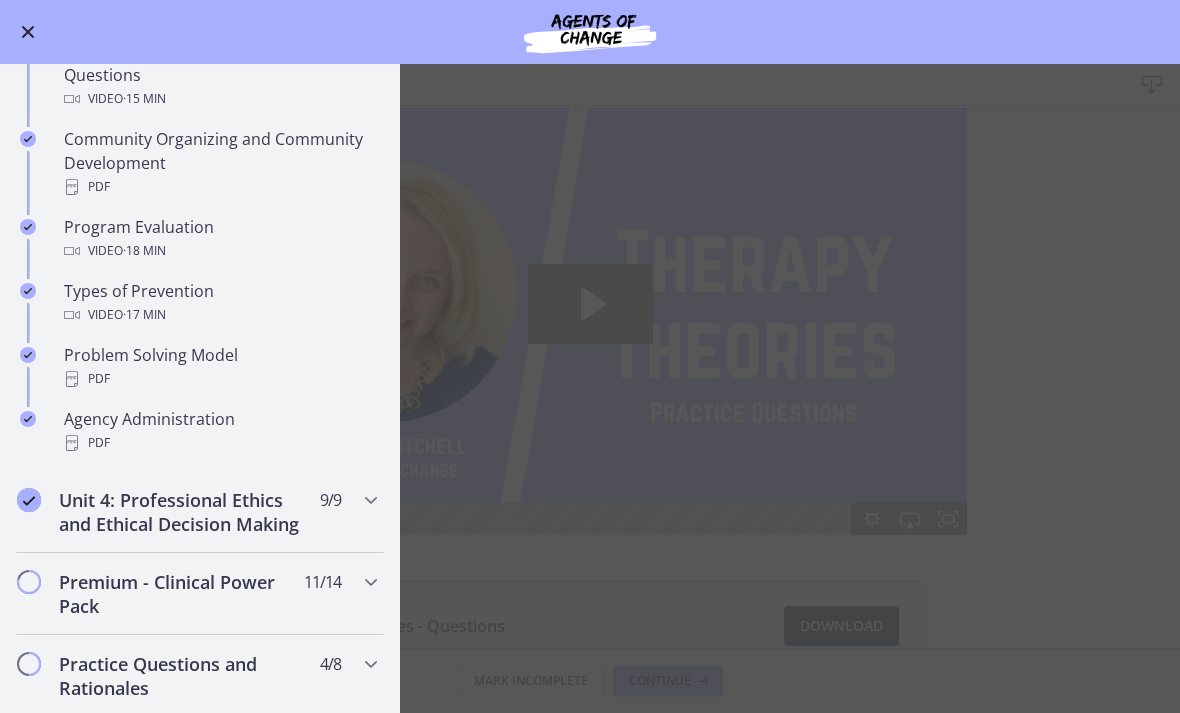 scroll, scrollTop: 1226, scrollLeft: 0, axis: vertical 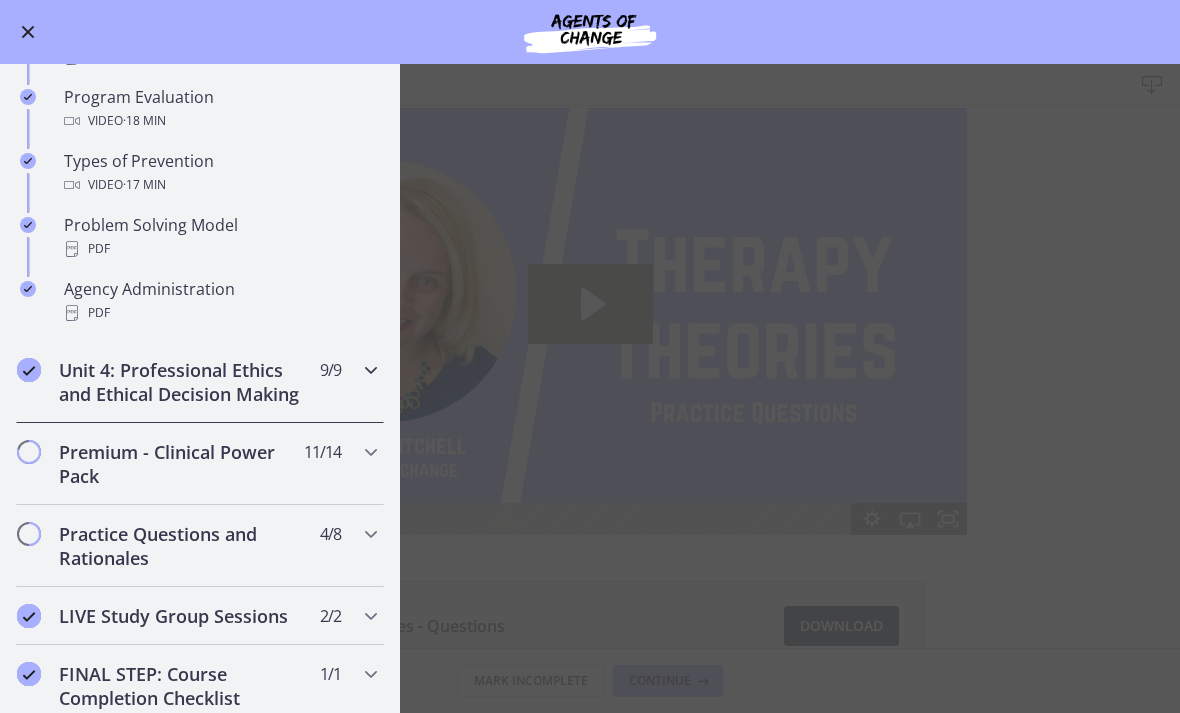 click on "Unit 4: Professional Ethics and Ethical Decision Making" at bounding box center [181, 382] 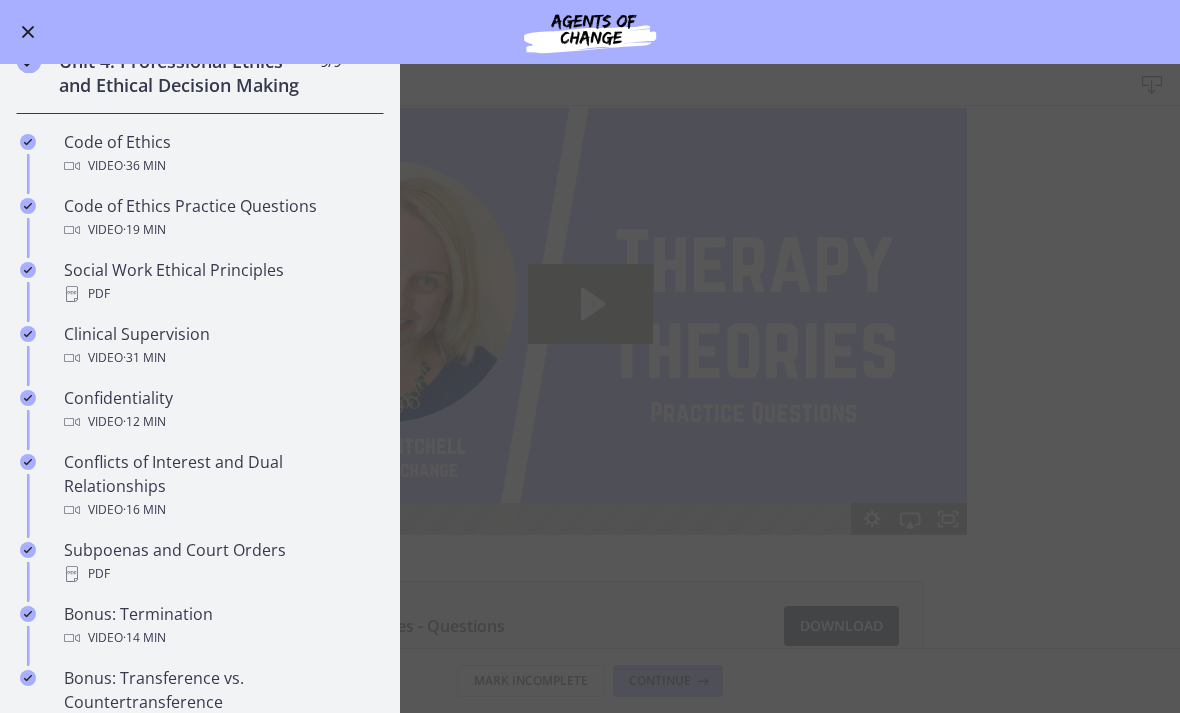 scroll, scrollTop: 752, scrollLeft: 0, axis: vertical 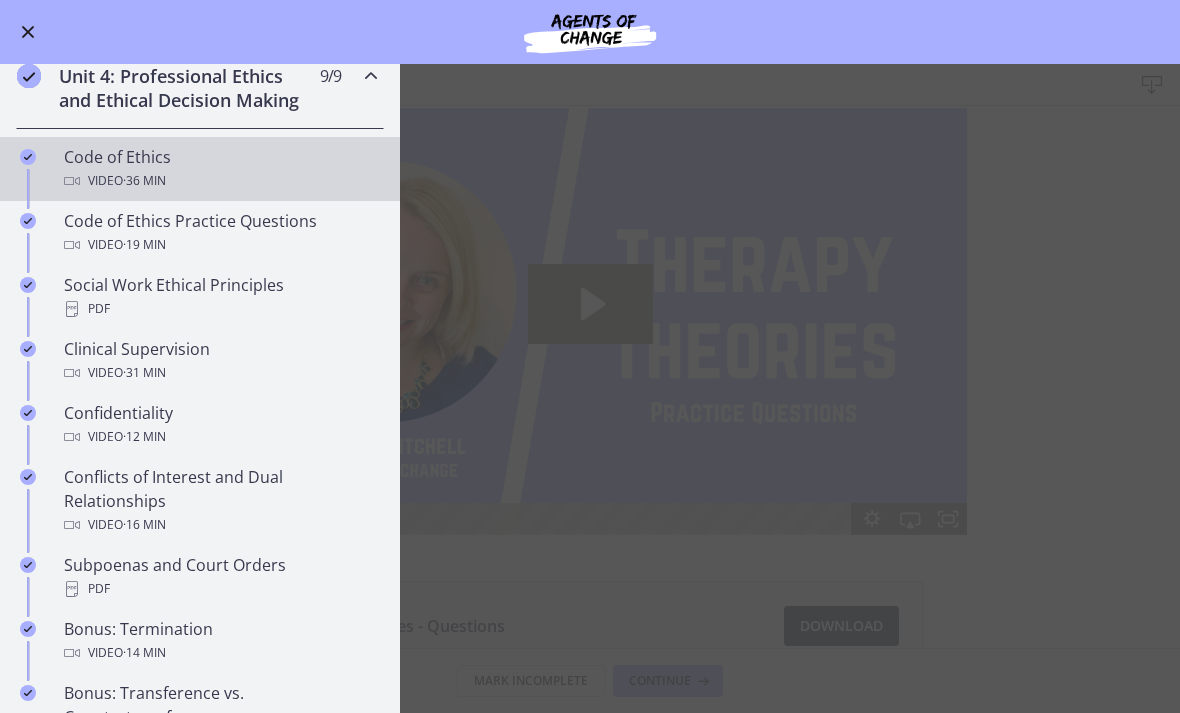 click on "Code of Ethics
Video
·  36 min" at bounding box center (220, 169) 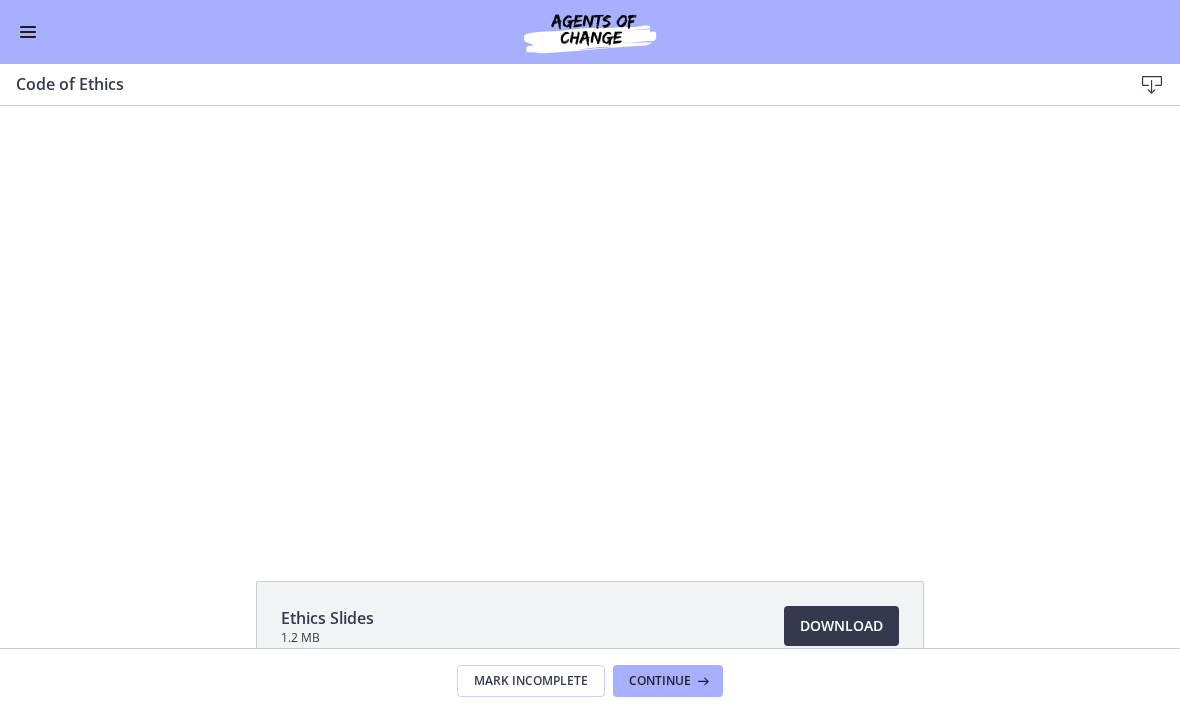 scroll, scrollTop: 0, scrollLeft: 0, axis: both 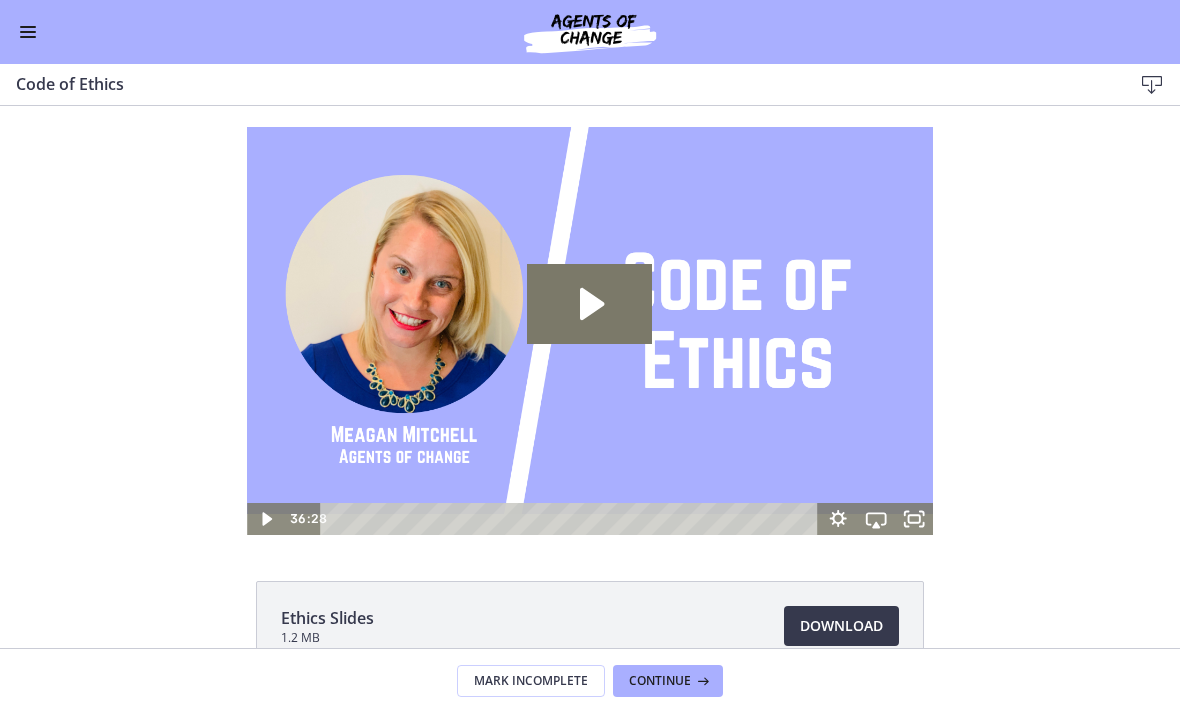 click 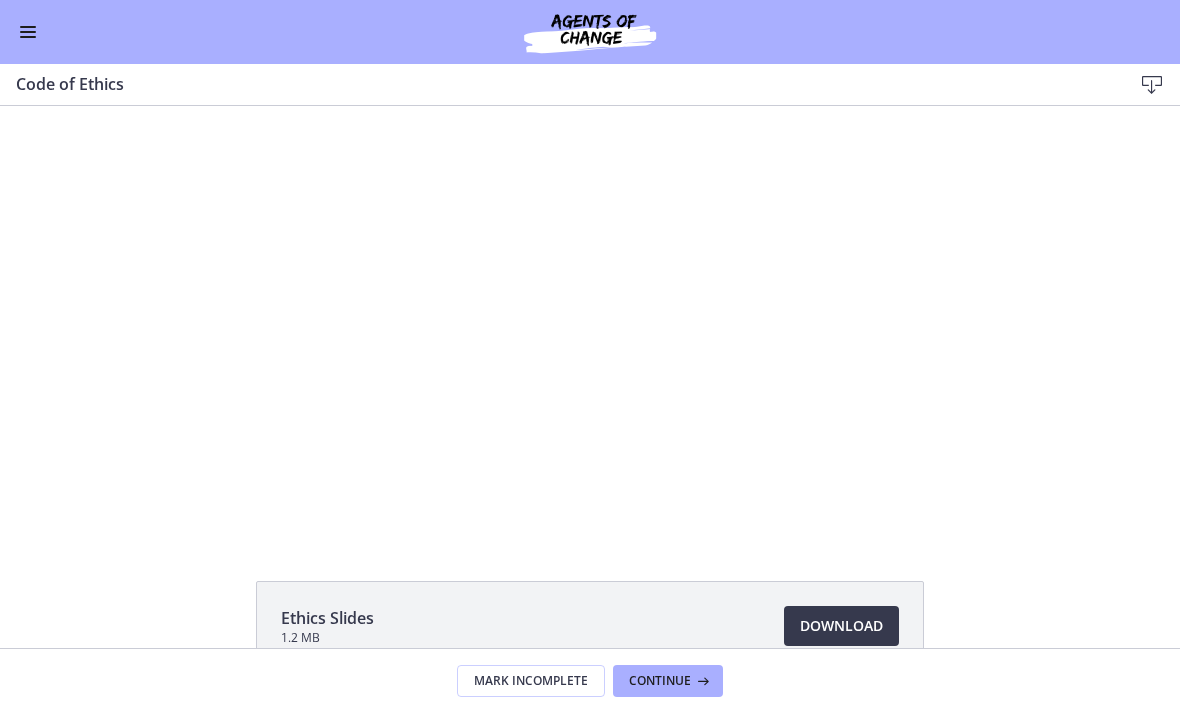 scroll, scrollTop: 0, scrollLeft: 0, axis: both 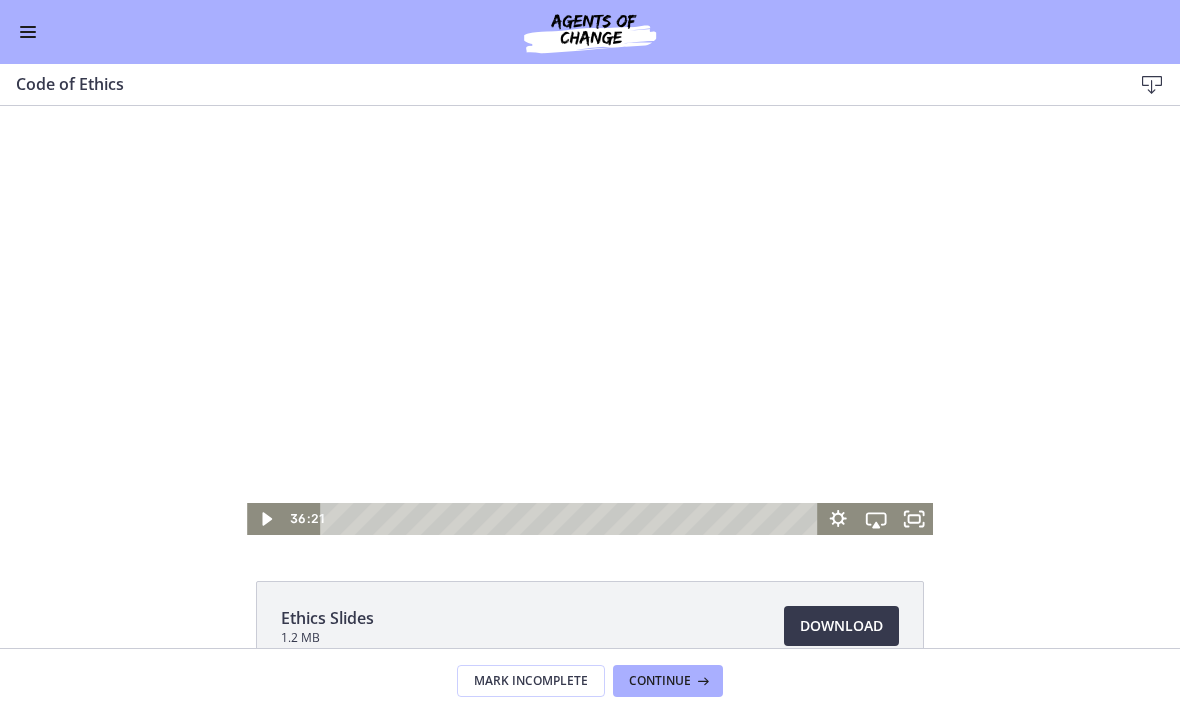 click 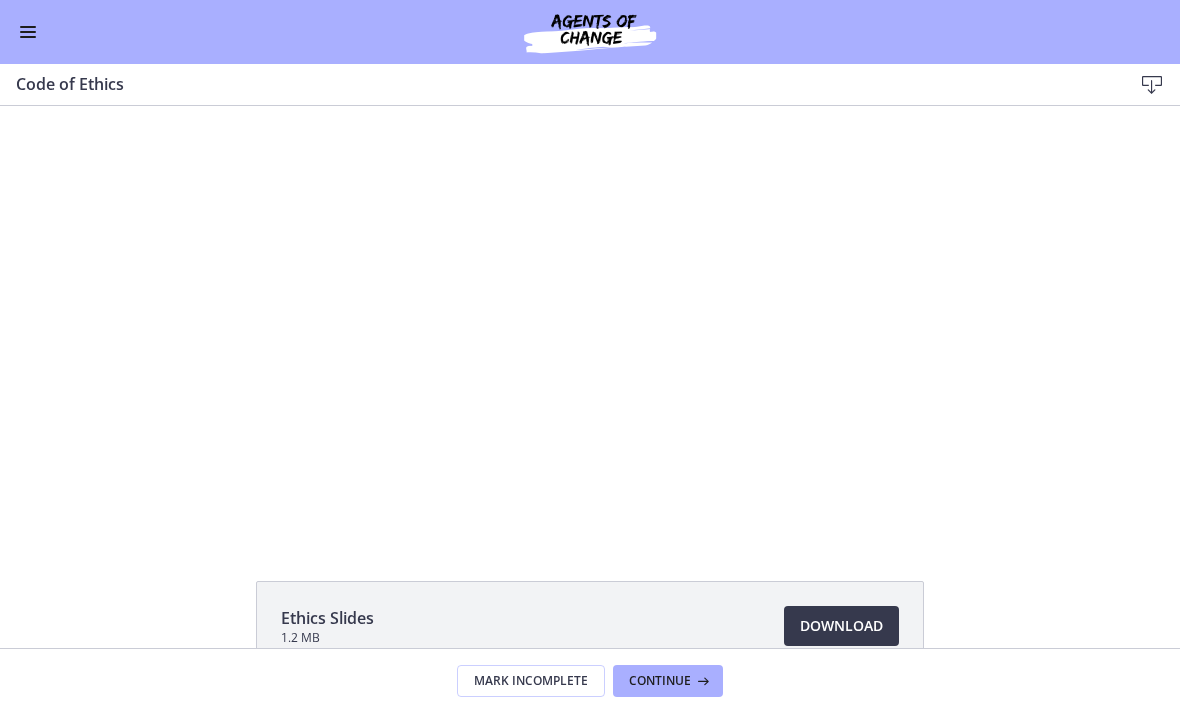 click at bounding box center [590, 320] 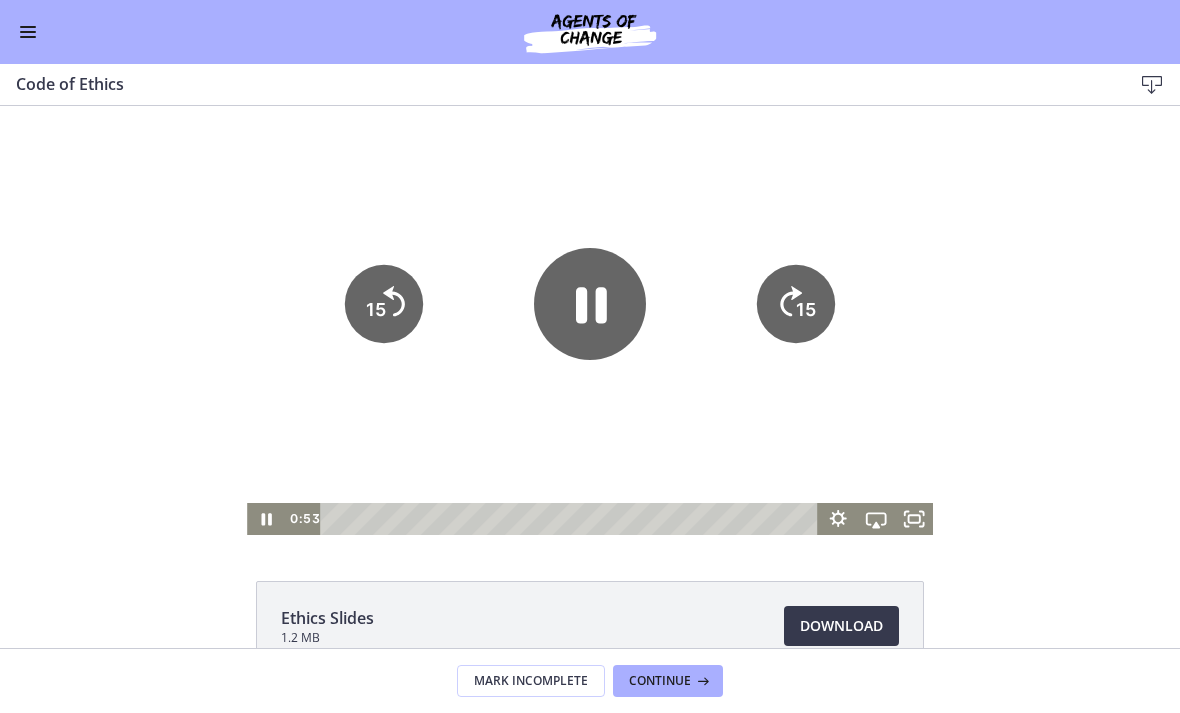 click on "15" 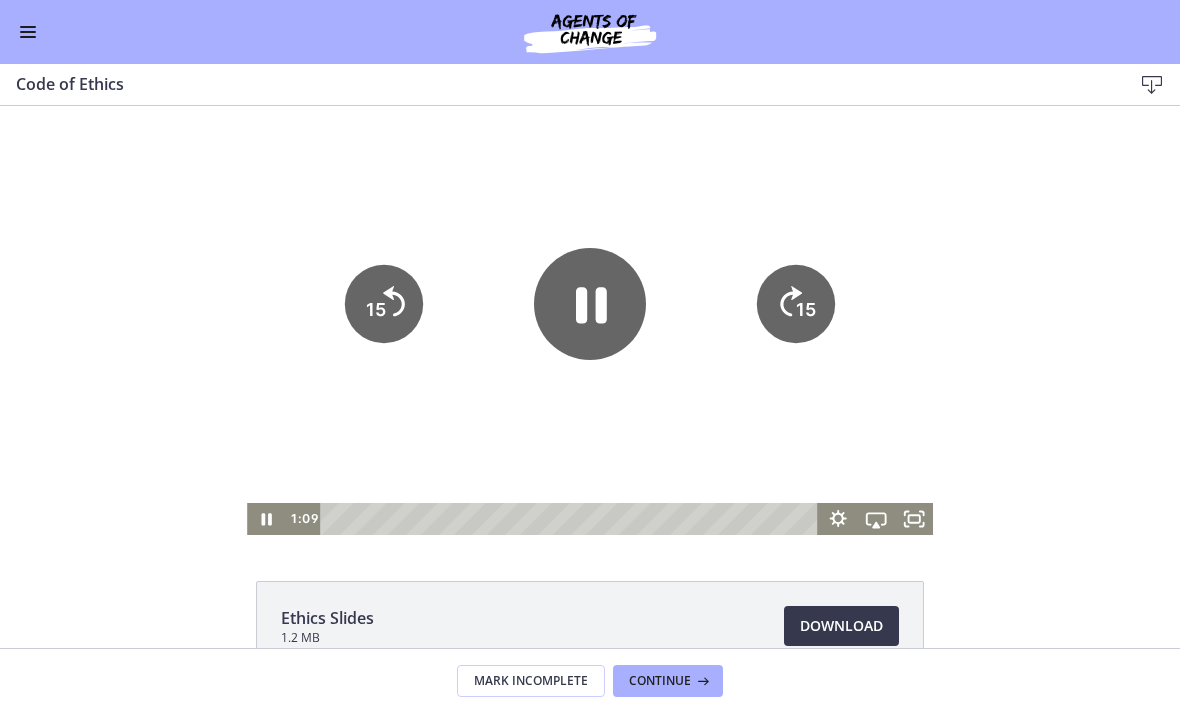 click at bounding box center [590, 320] 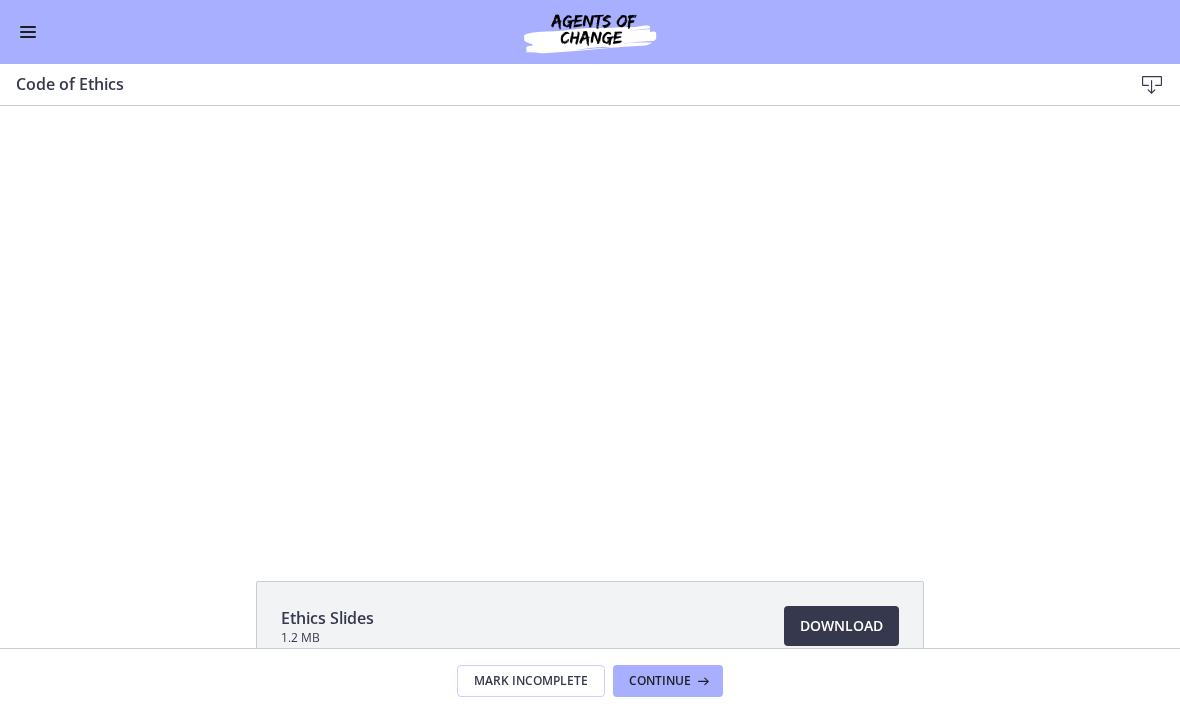click at bounding box center (590, 320) 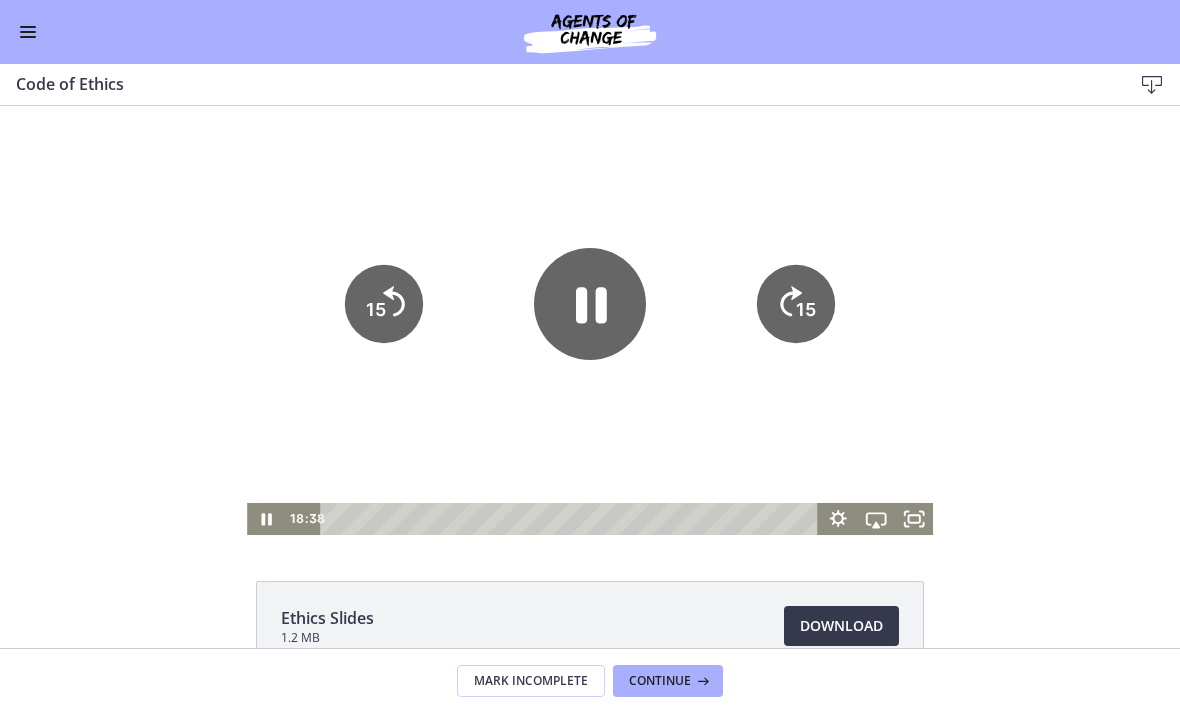 click on "15" 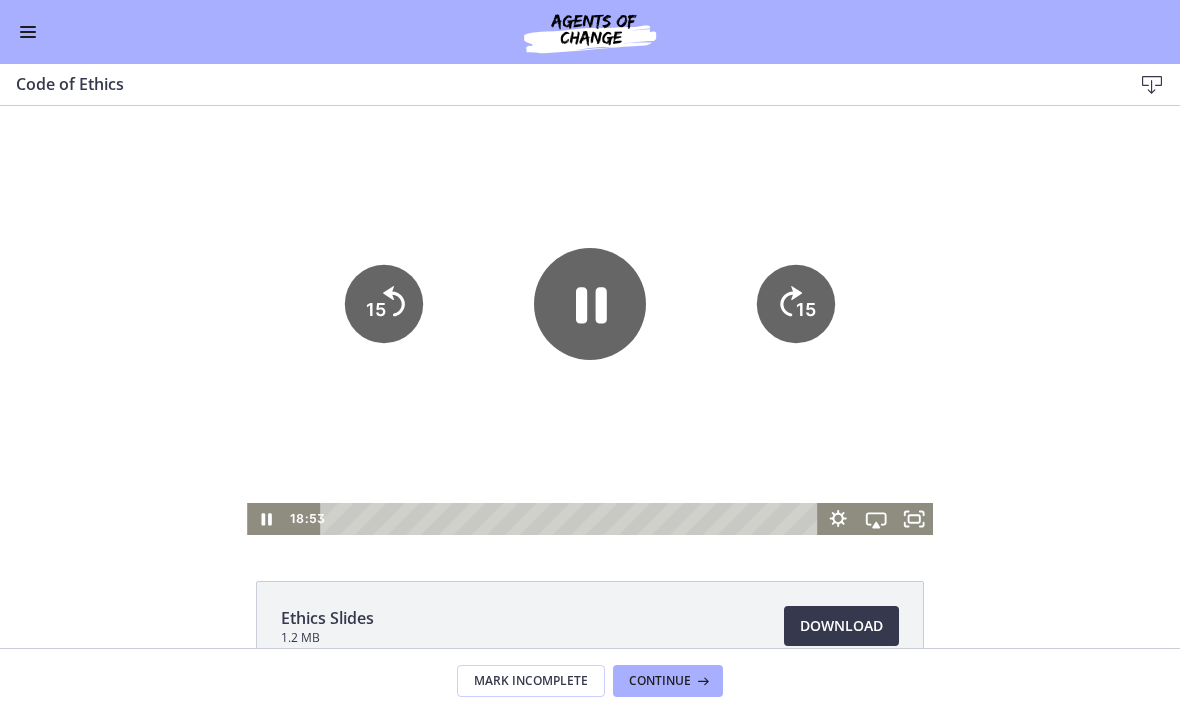 click on "15" 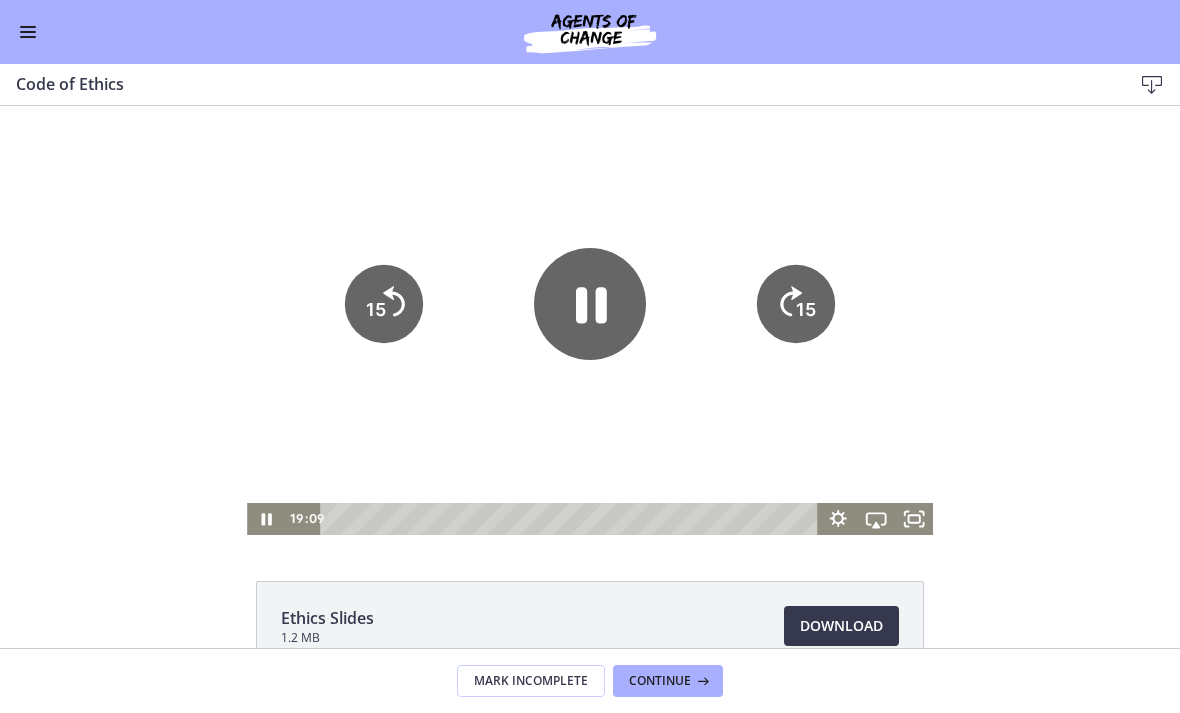 click on "15" 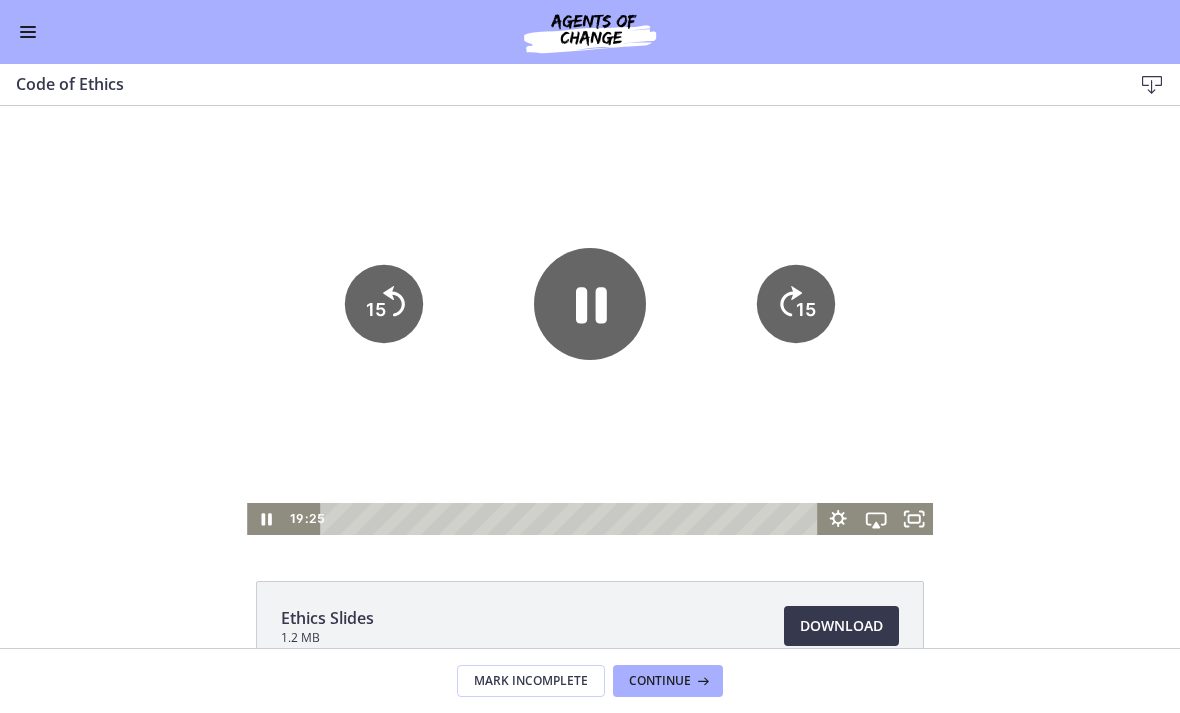 click at bounding box center [590, 320] 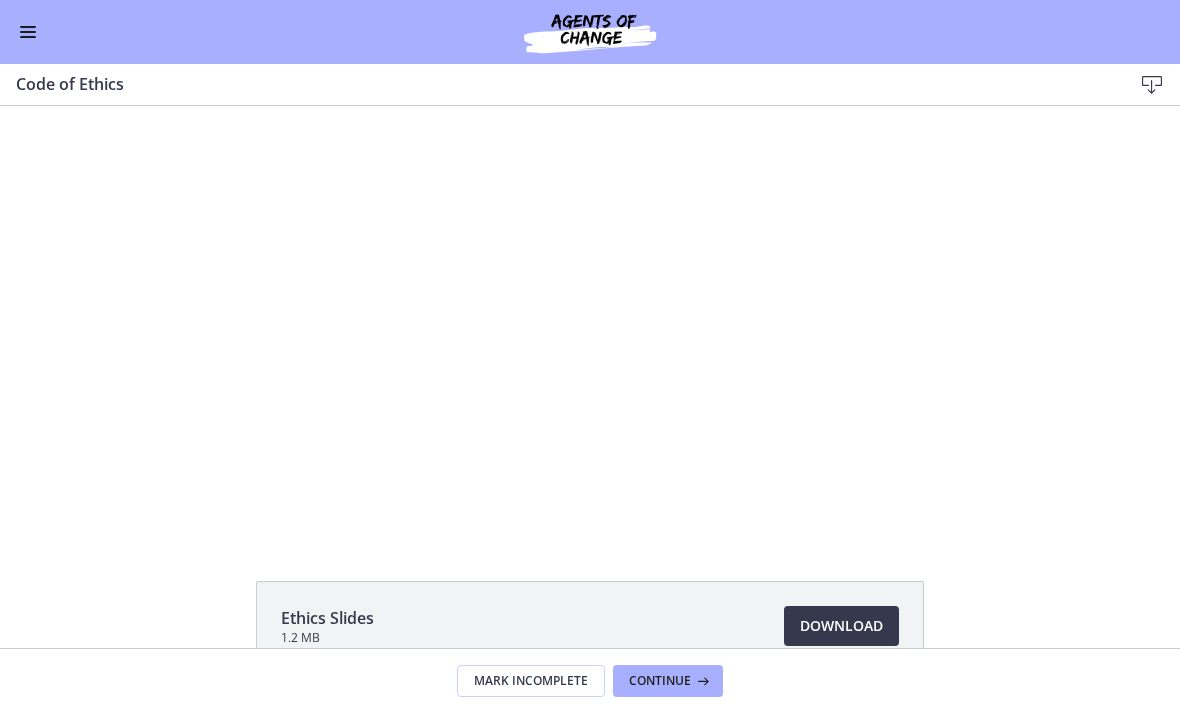 click at bounding box center [590, 320] 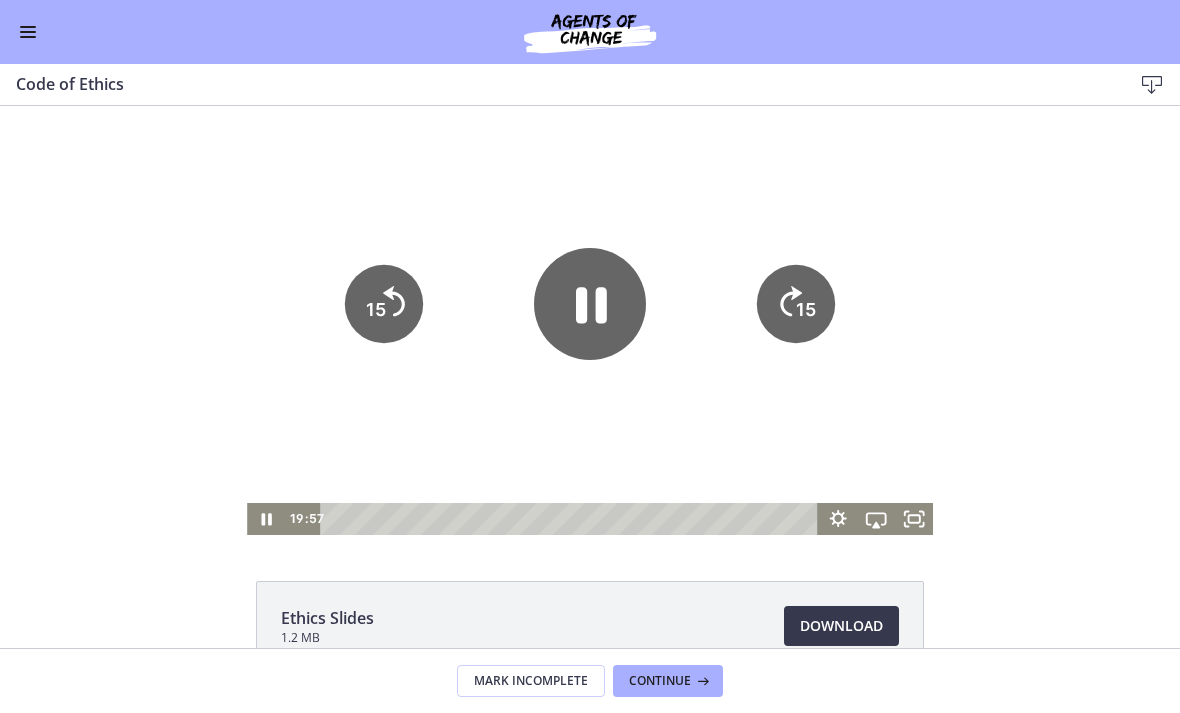 click on "15" 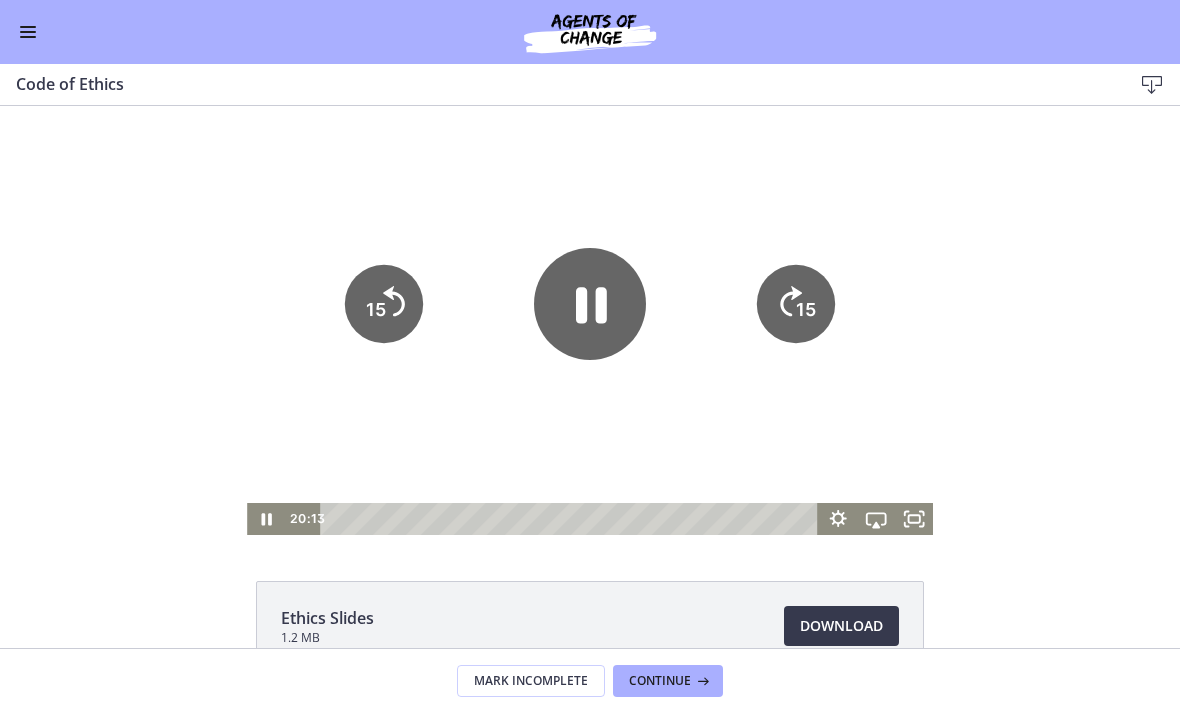 click on "15" 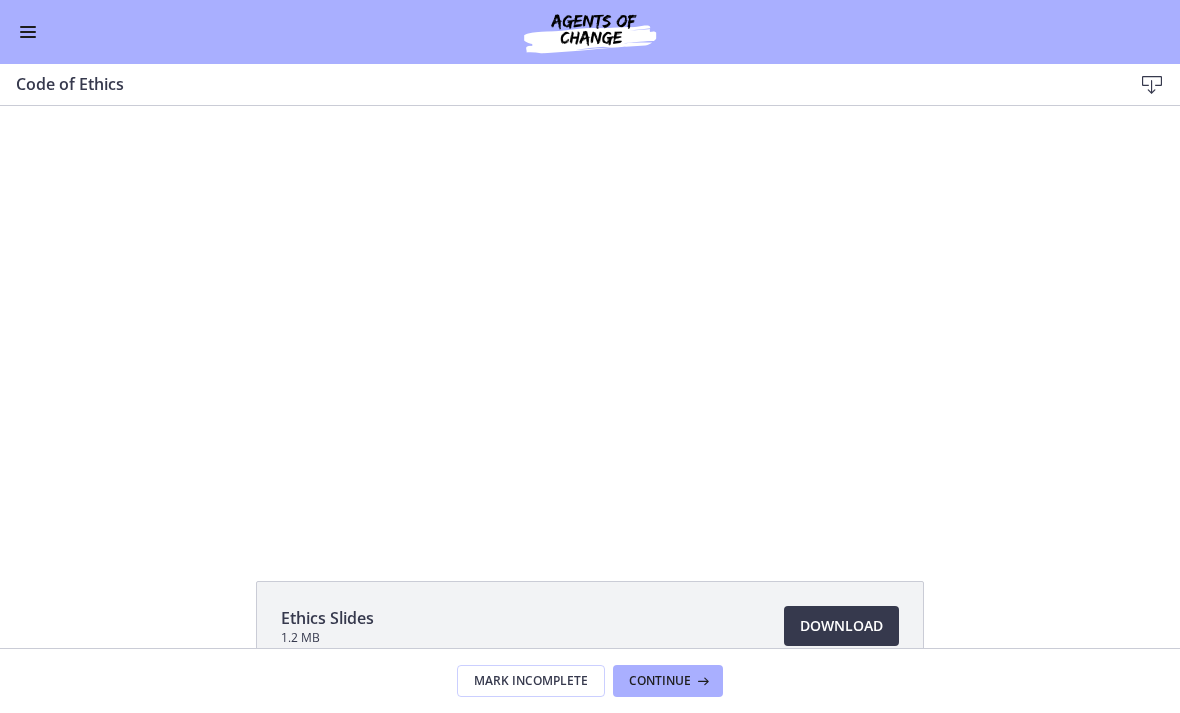 click at bounding box center (590, 320) 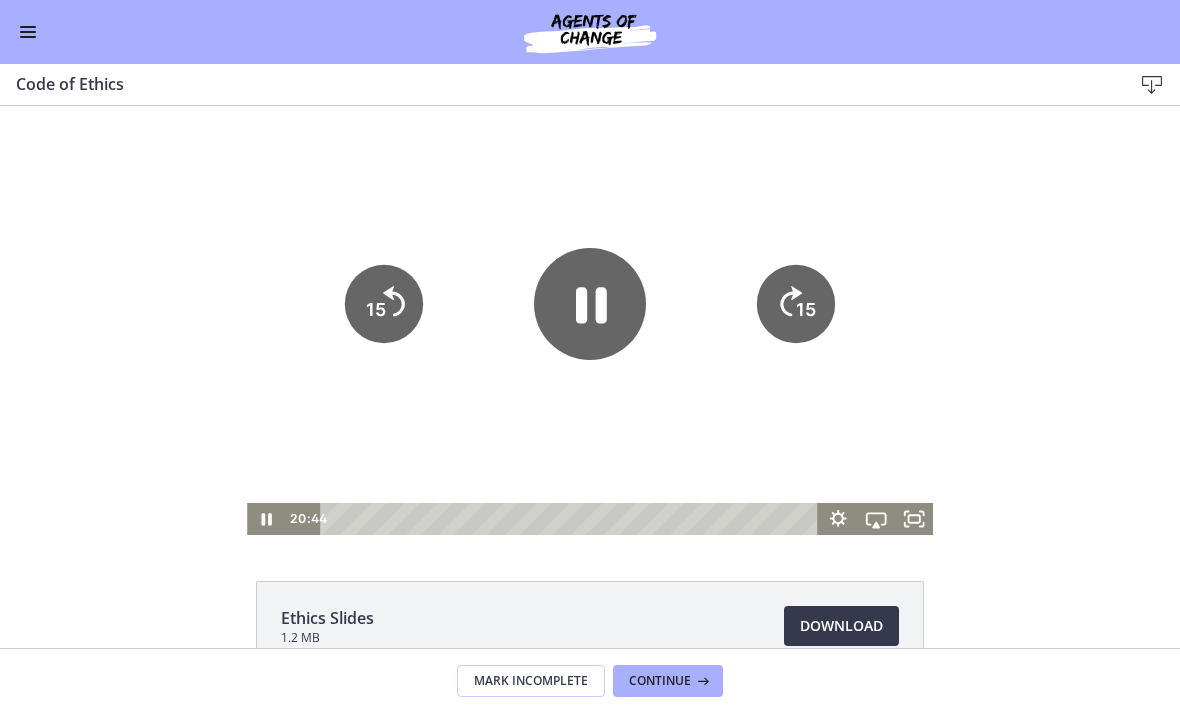 click 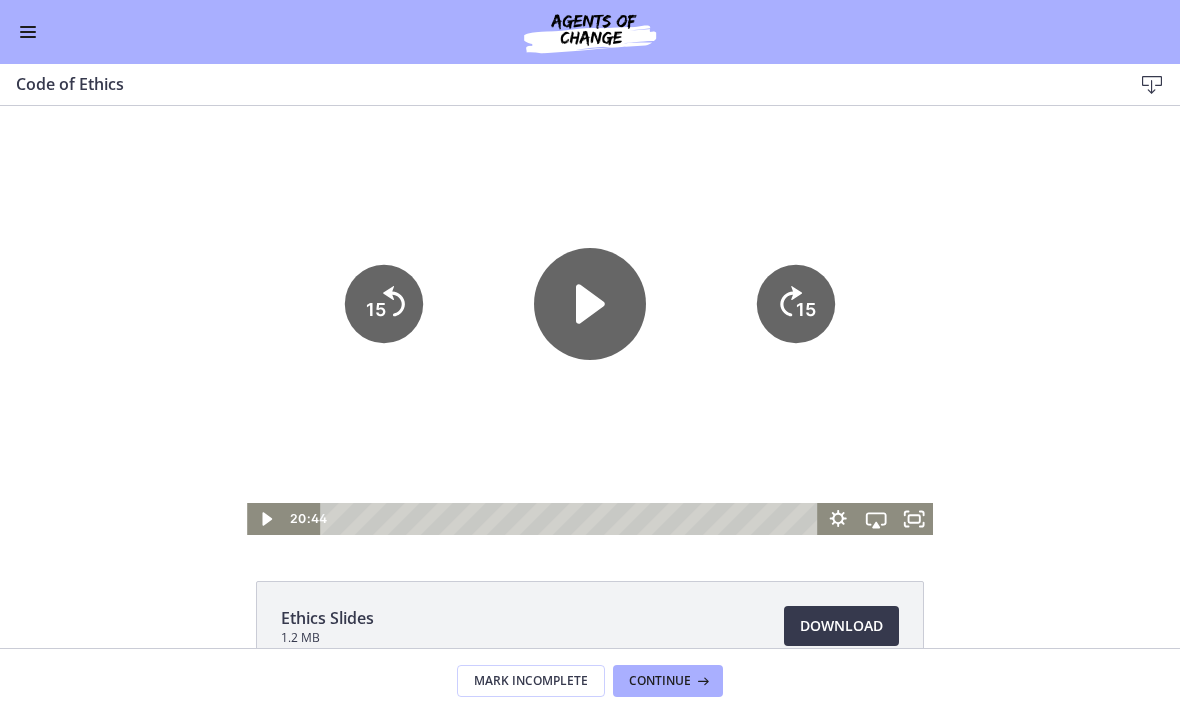 click 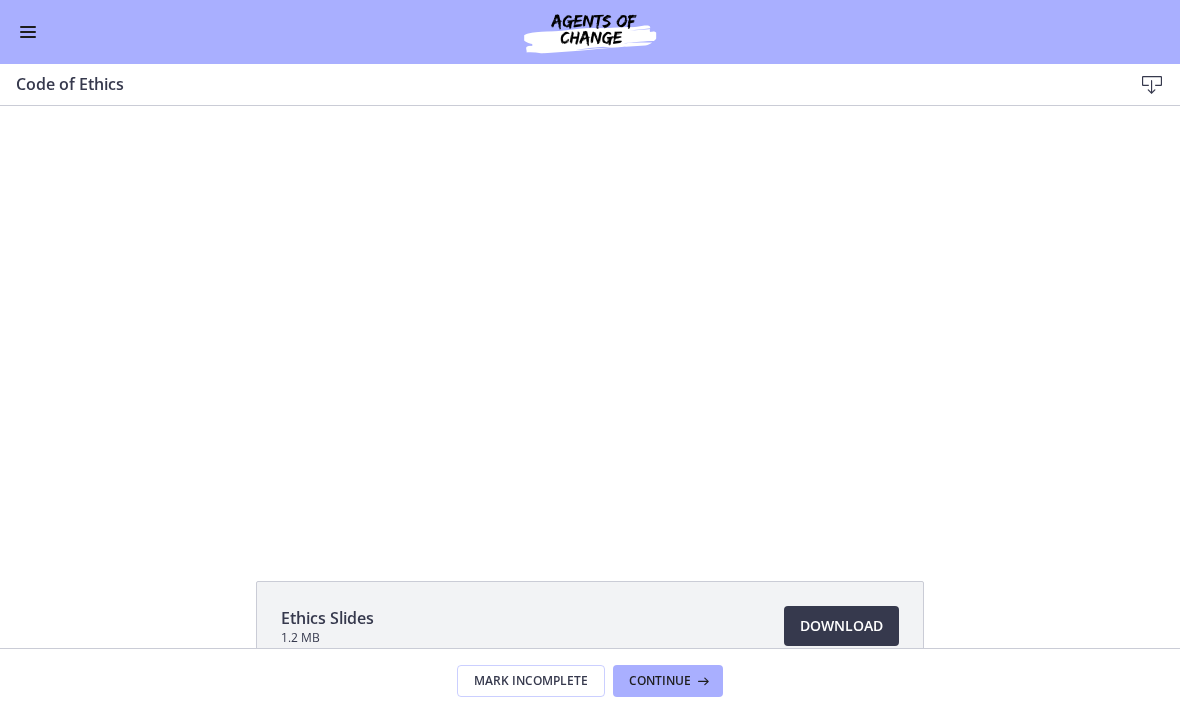 click at bounding box center [590, 320] 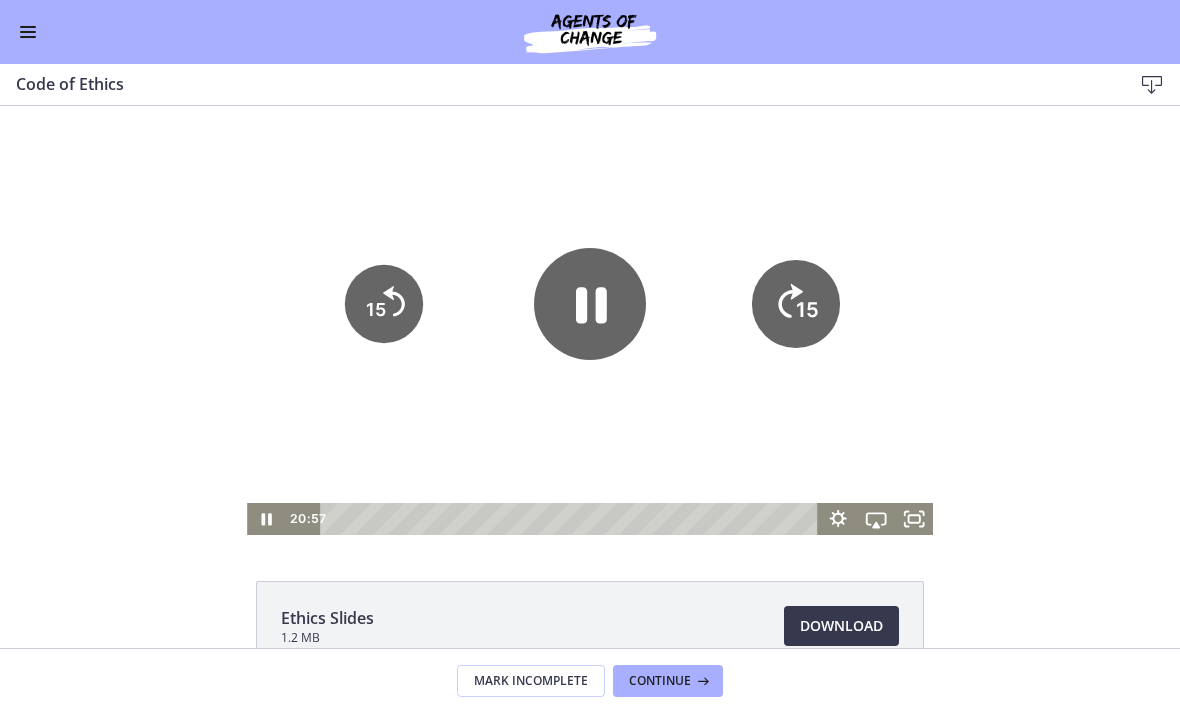 click on "15" 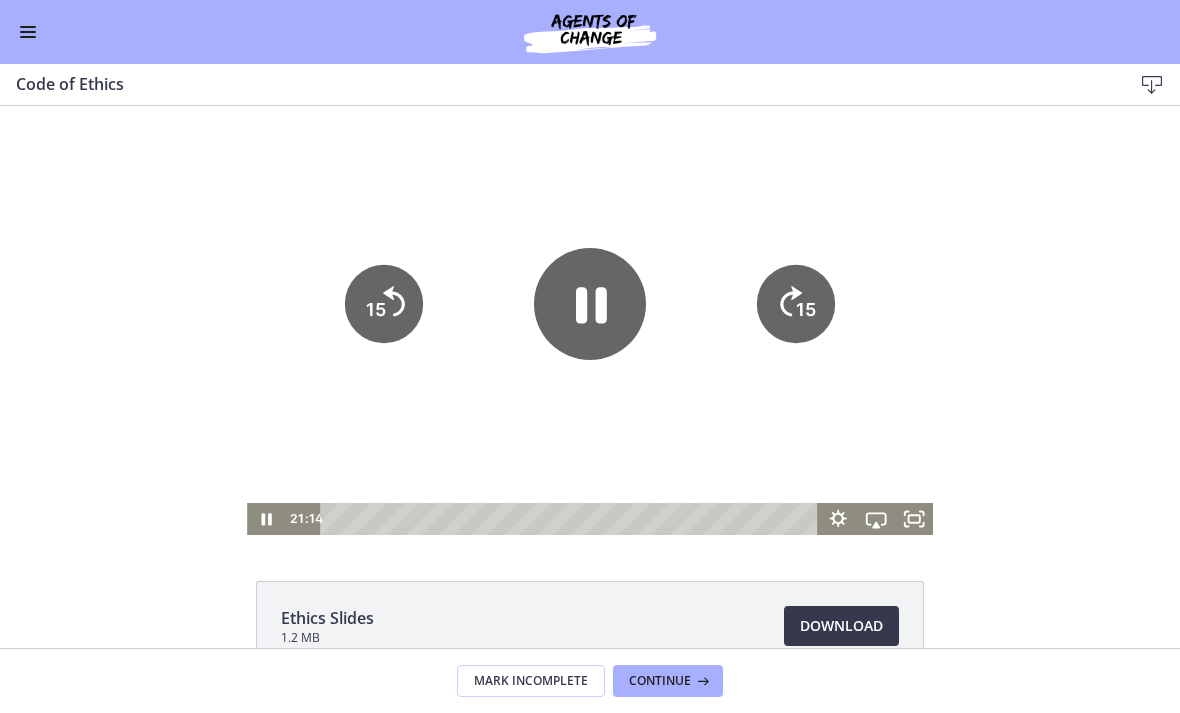 click on "15" 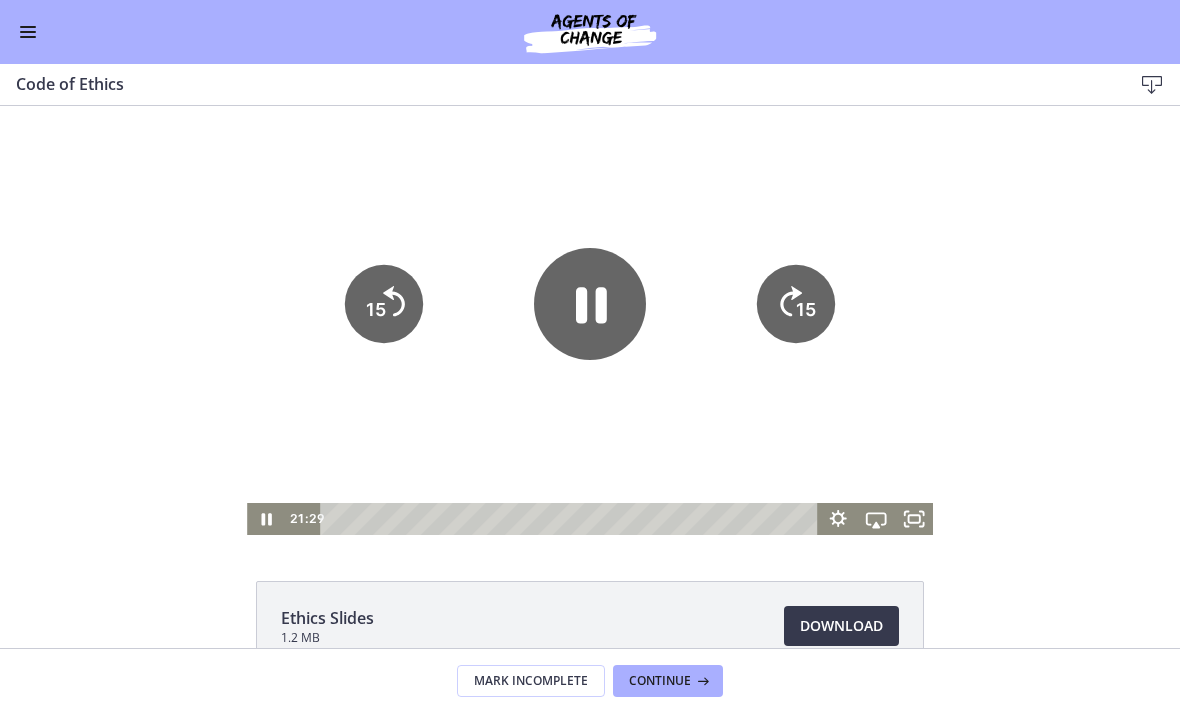 click on "15" 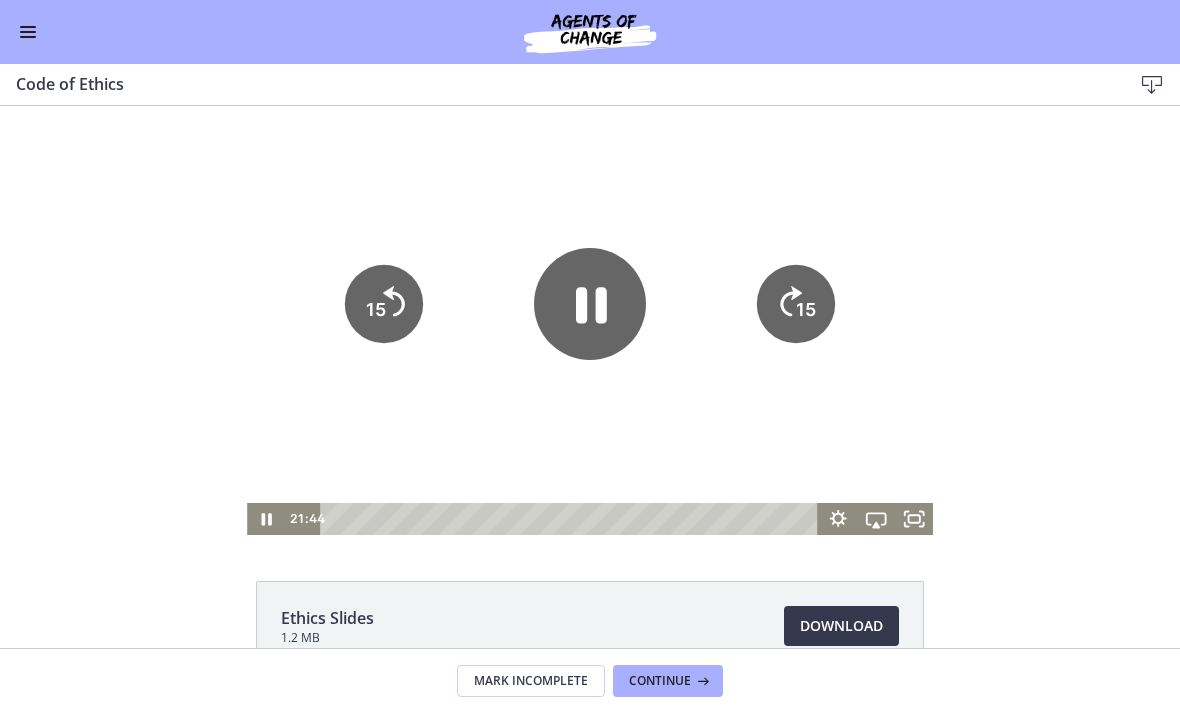 click on "15" 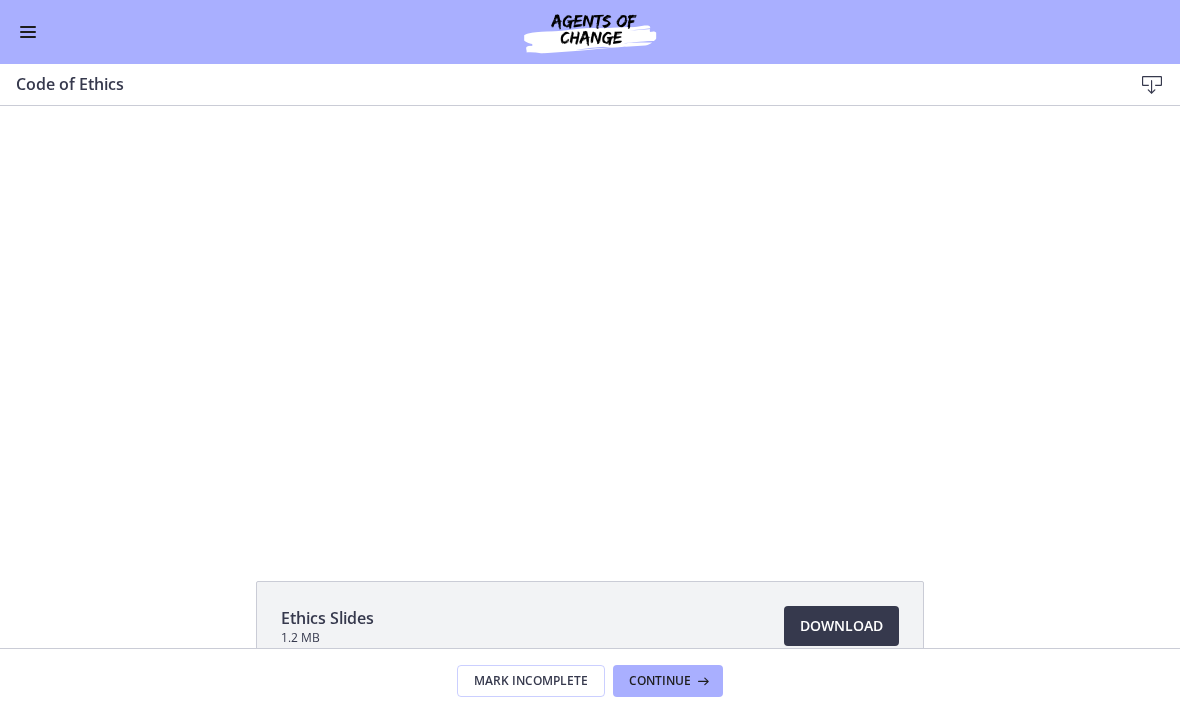 click on "15" 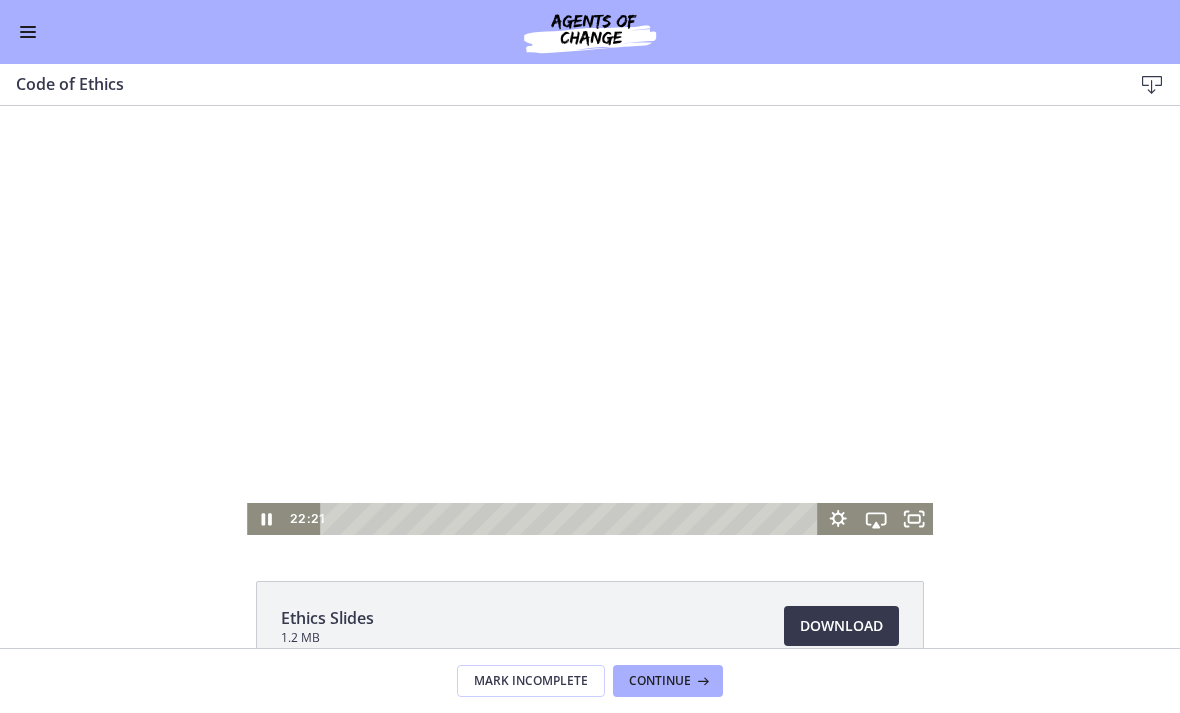 click at bounding box center [590, 320] 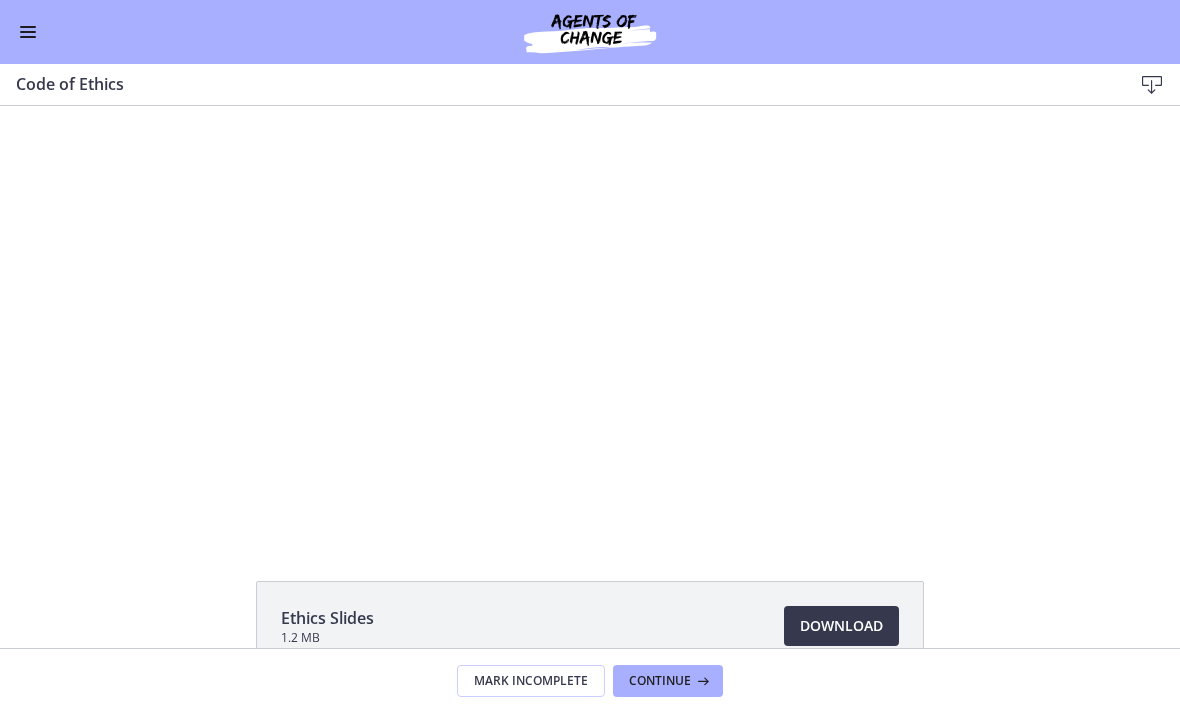 click at bounding box center [590, 320] 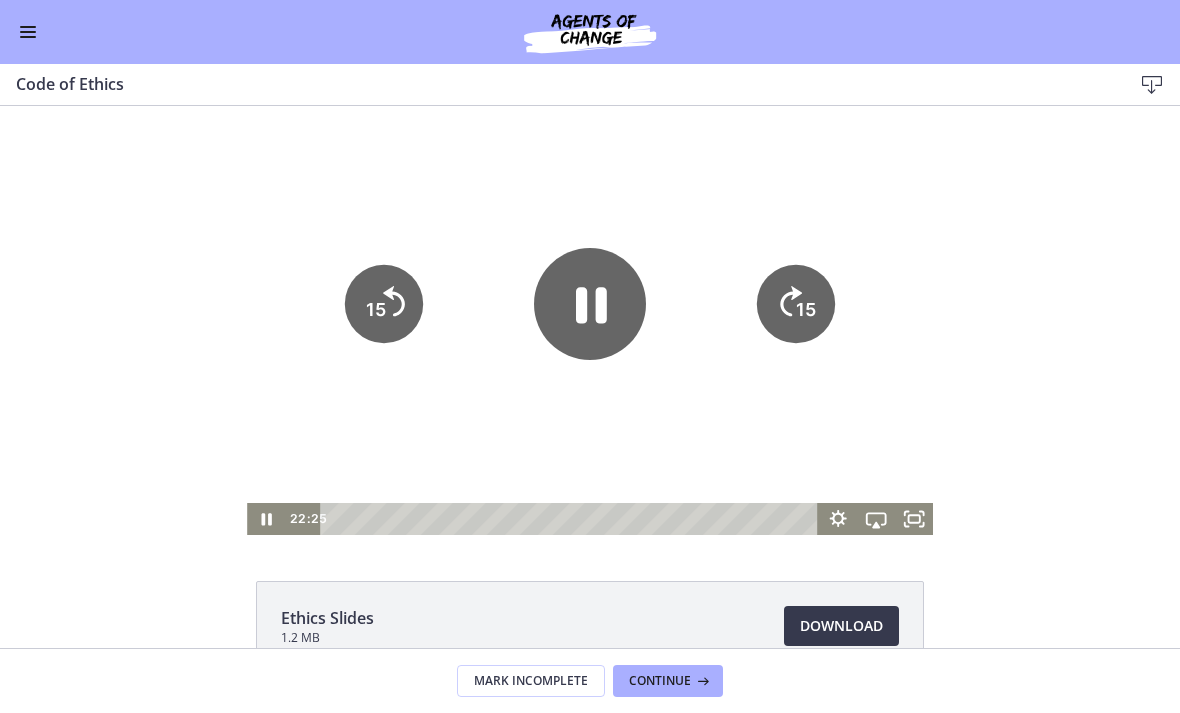 click 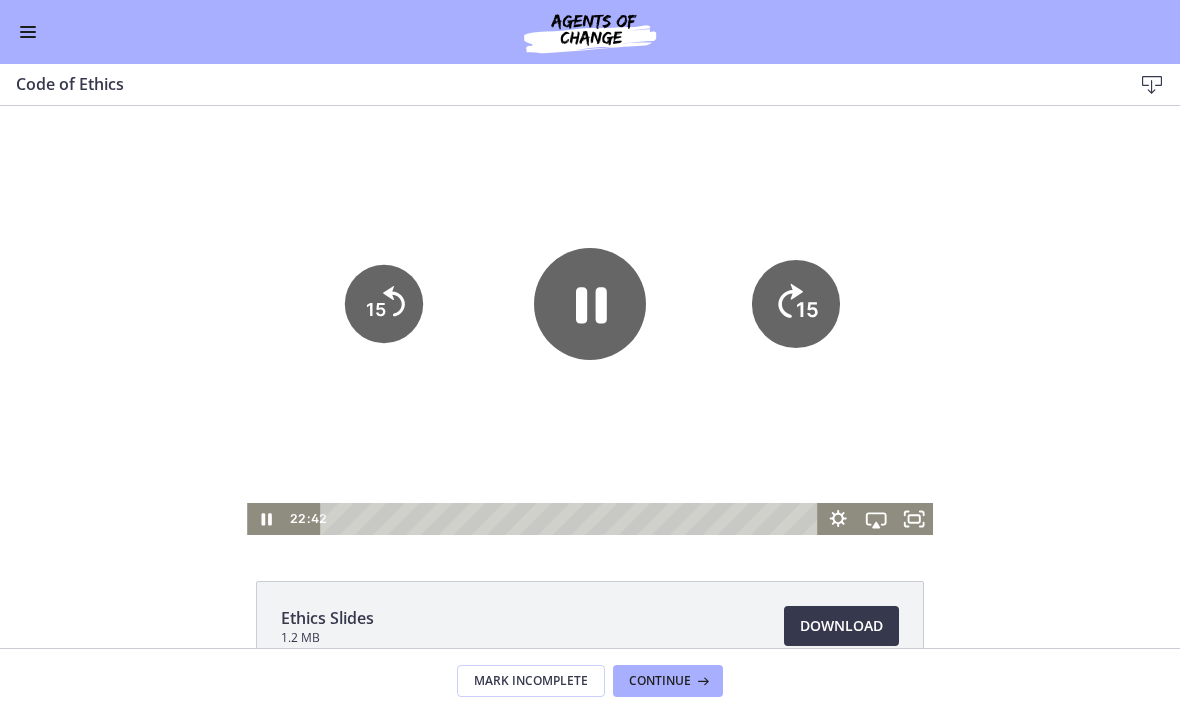 click on "15" 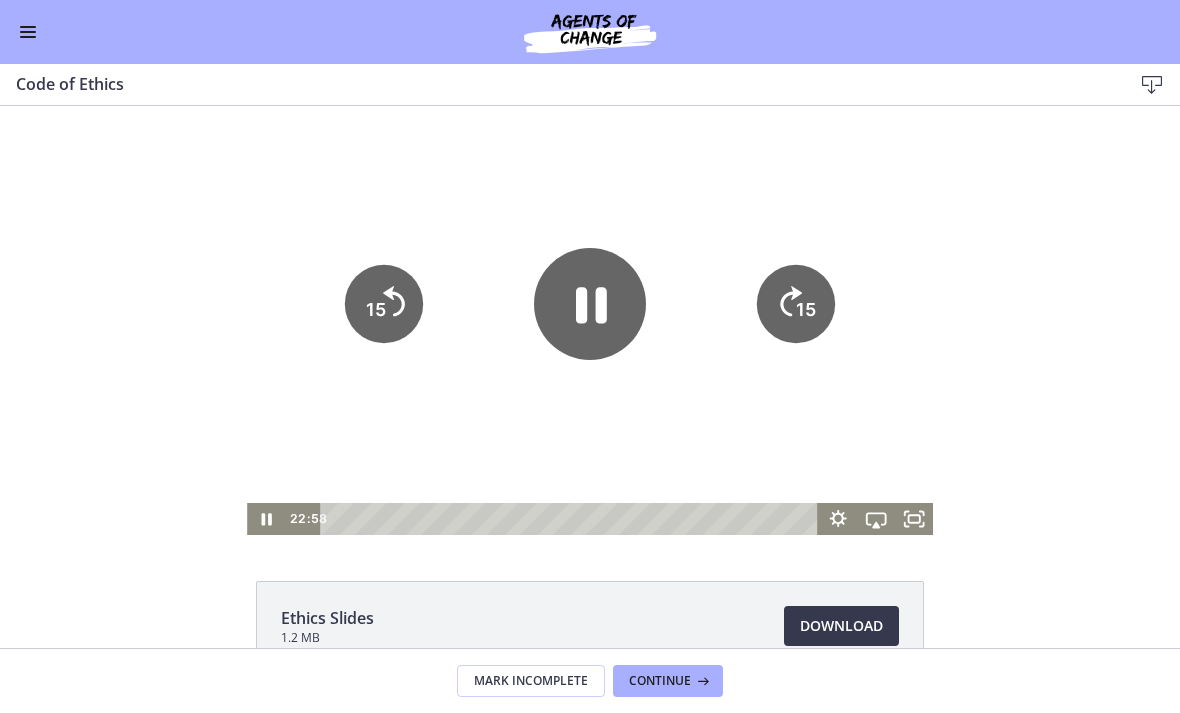 click at bounding box center [590, 320] 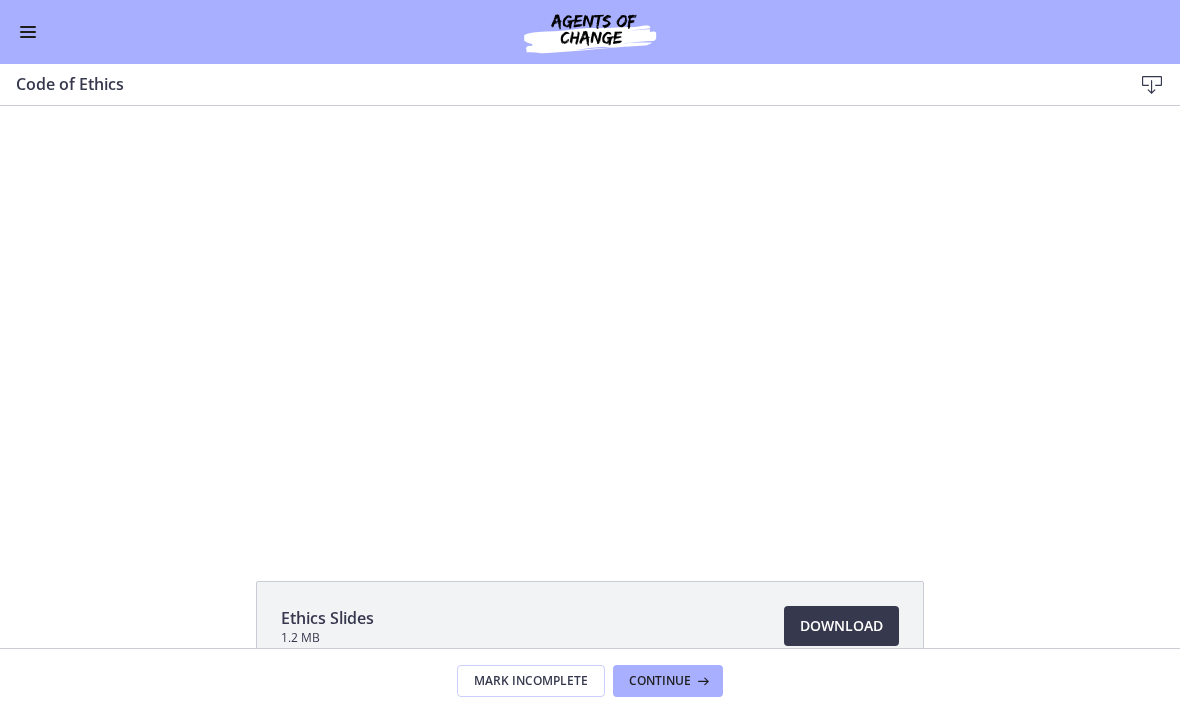 click at bounding box center (590, 320) 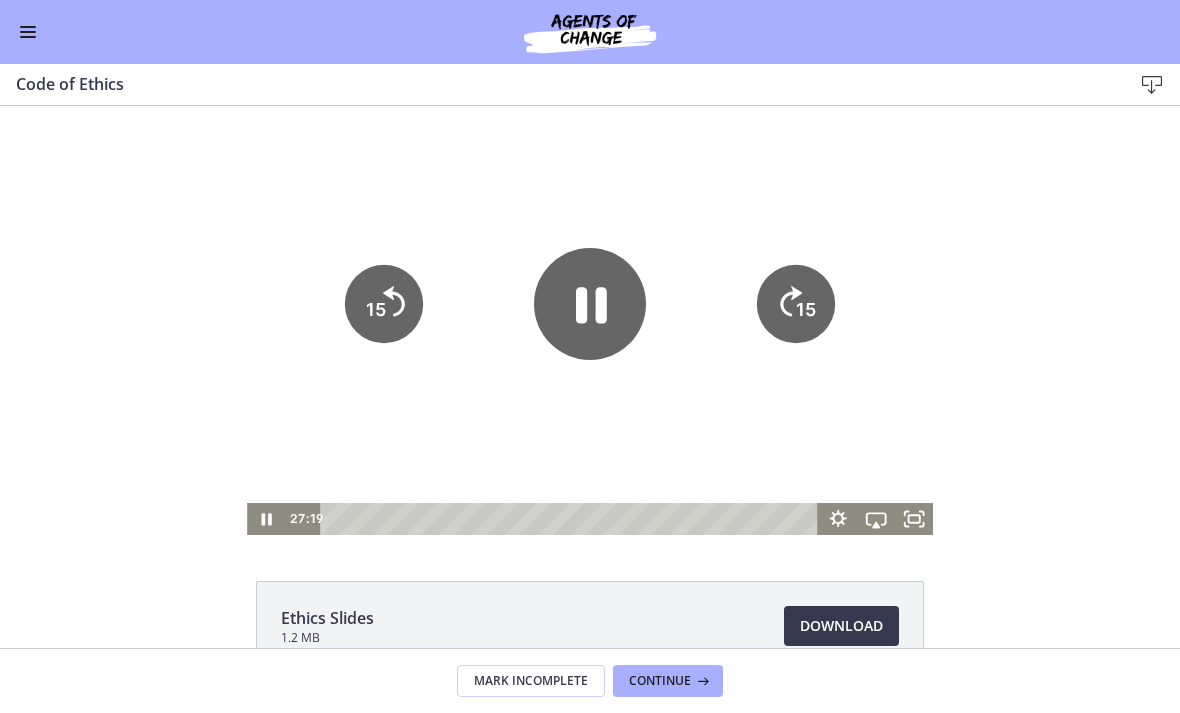 click on "15" 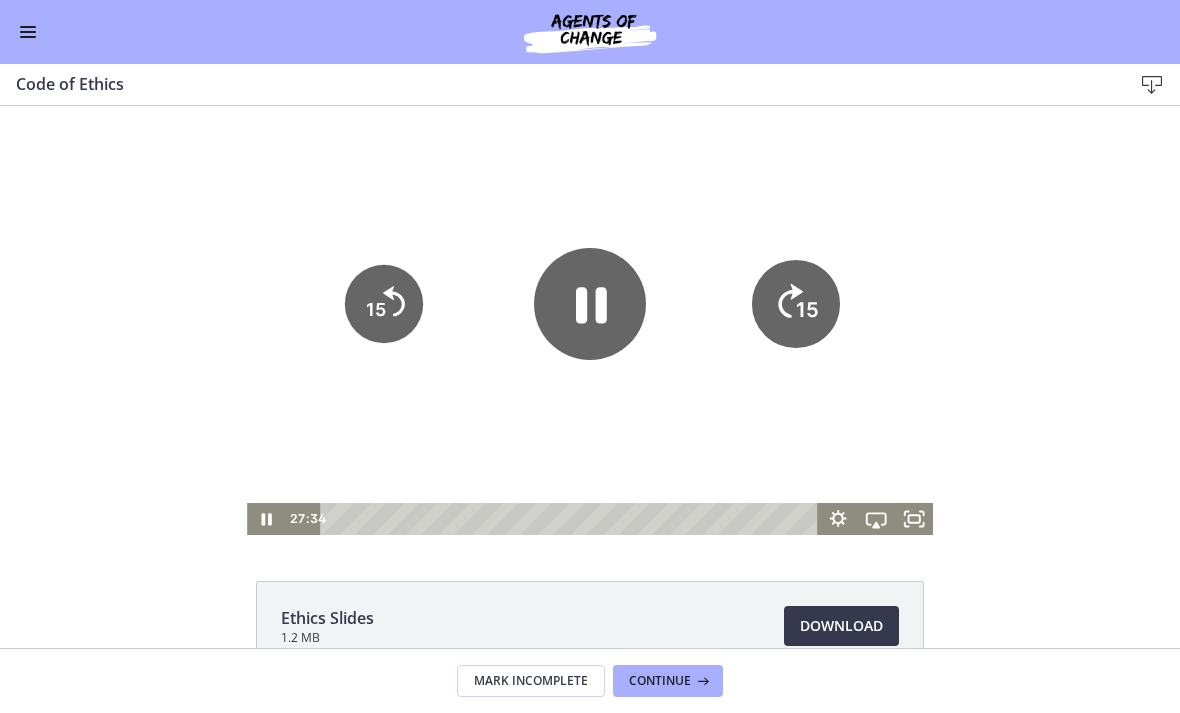 click on "15" 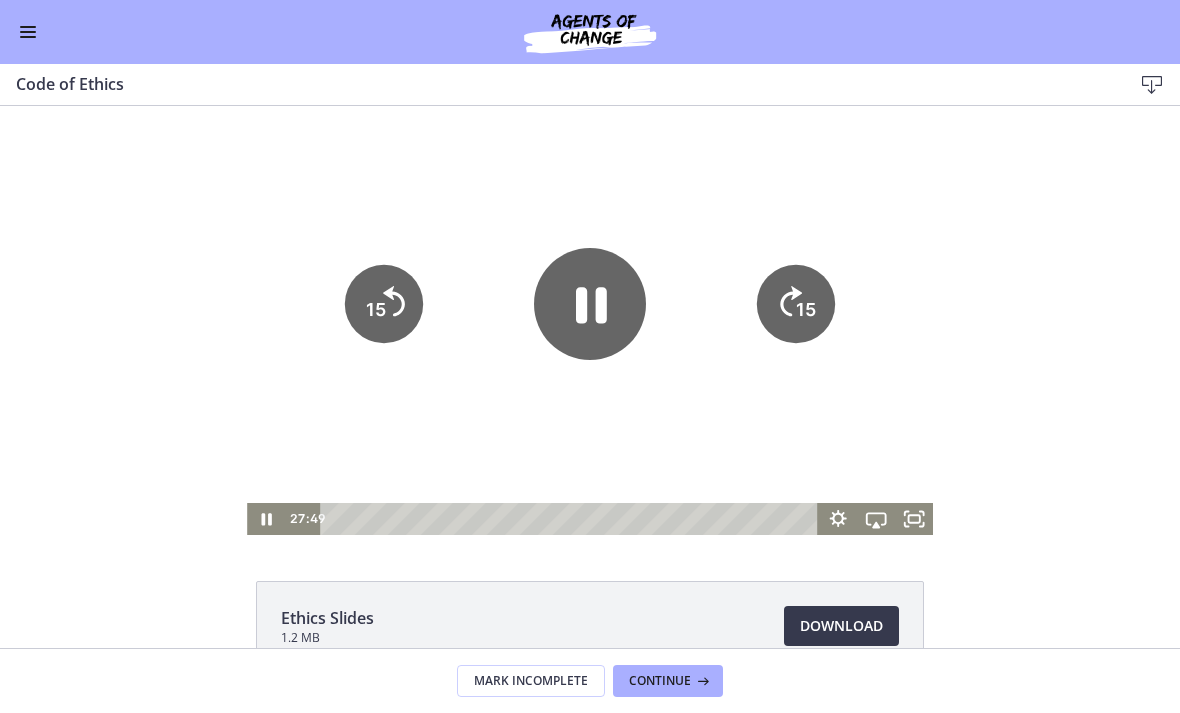 click on "15" 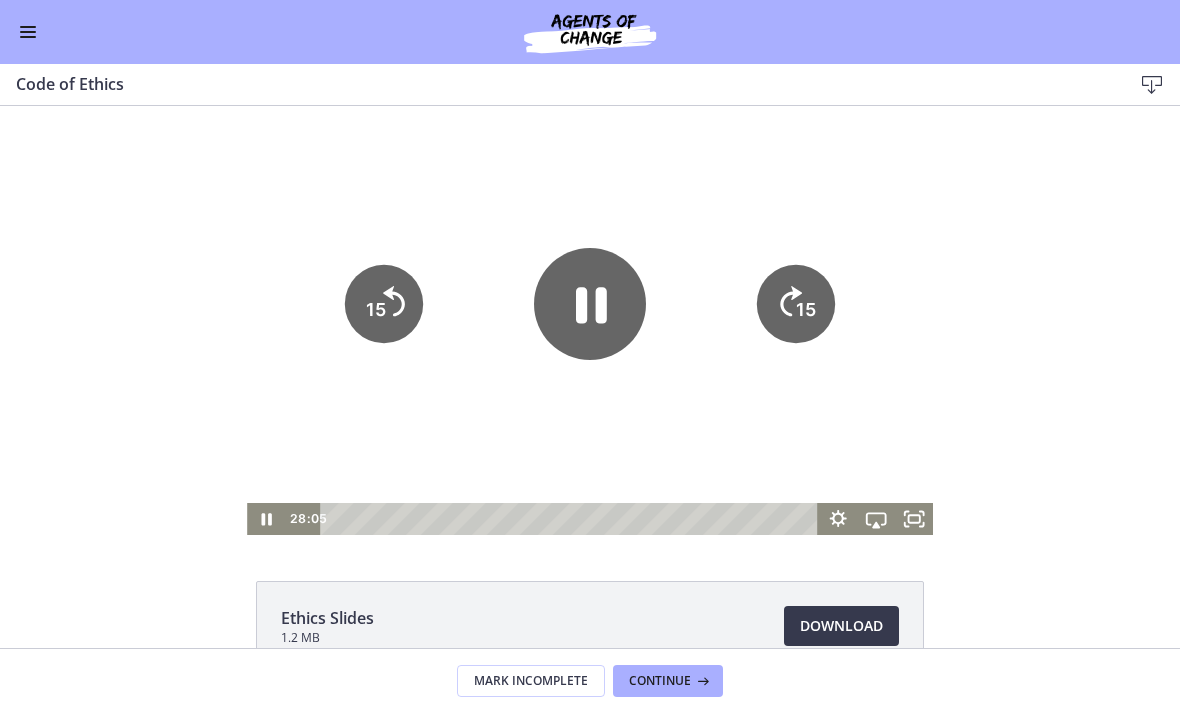 click 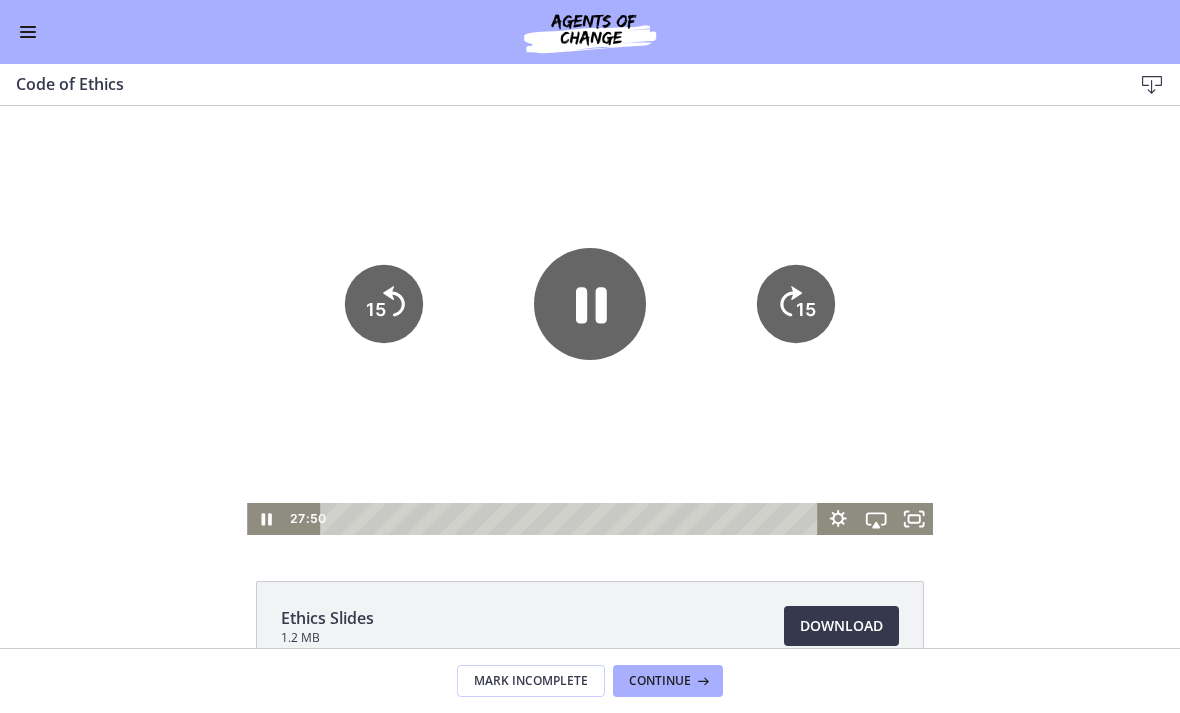 click on "15" 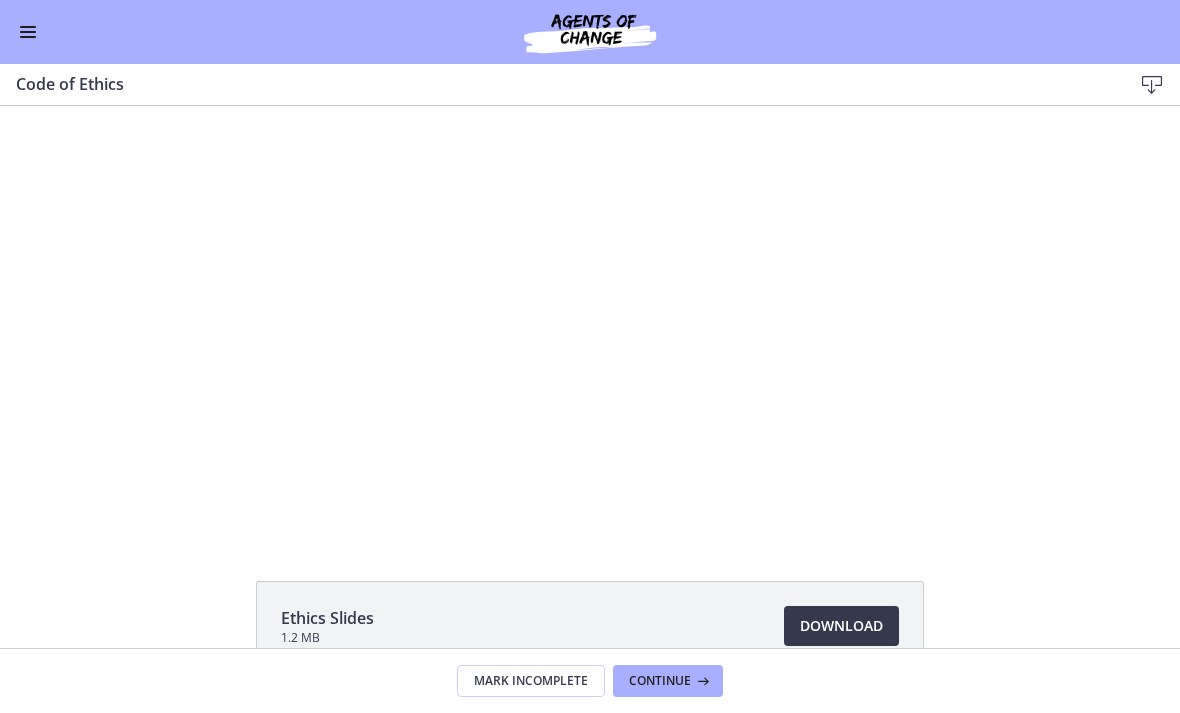 click at bounding box center (590, 320) 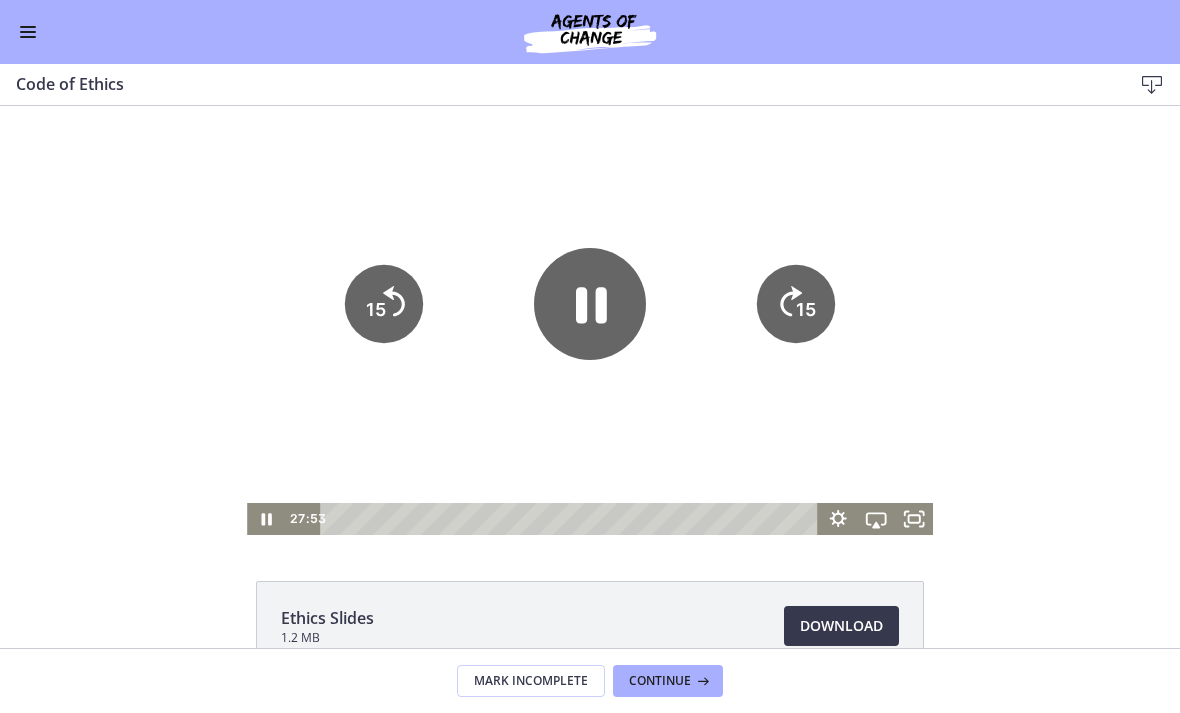 click on "15" 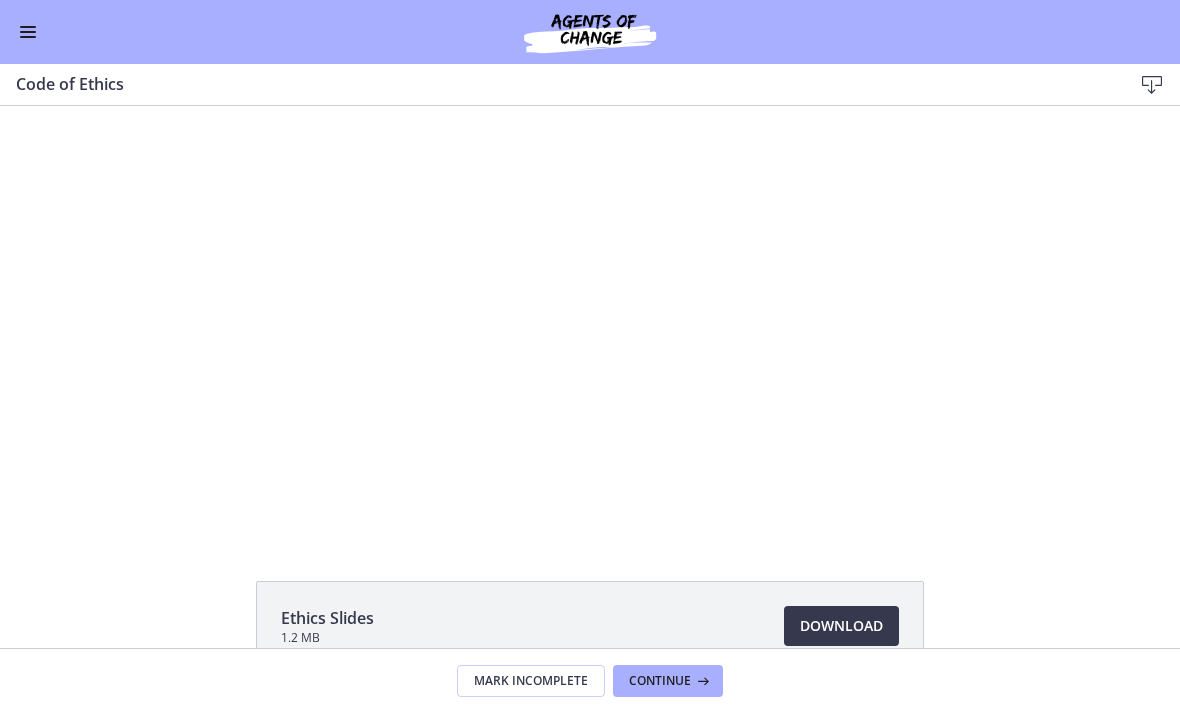 click at bounding box center (590, 320) 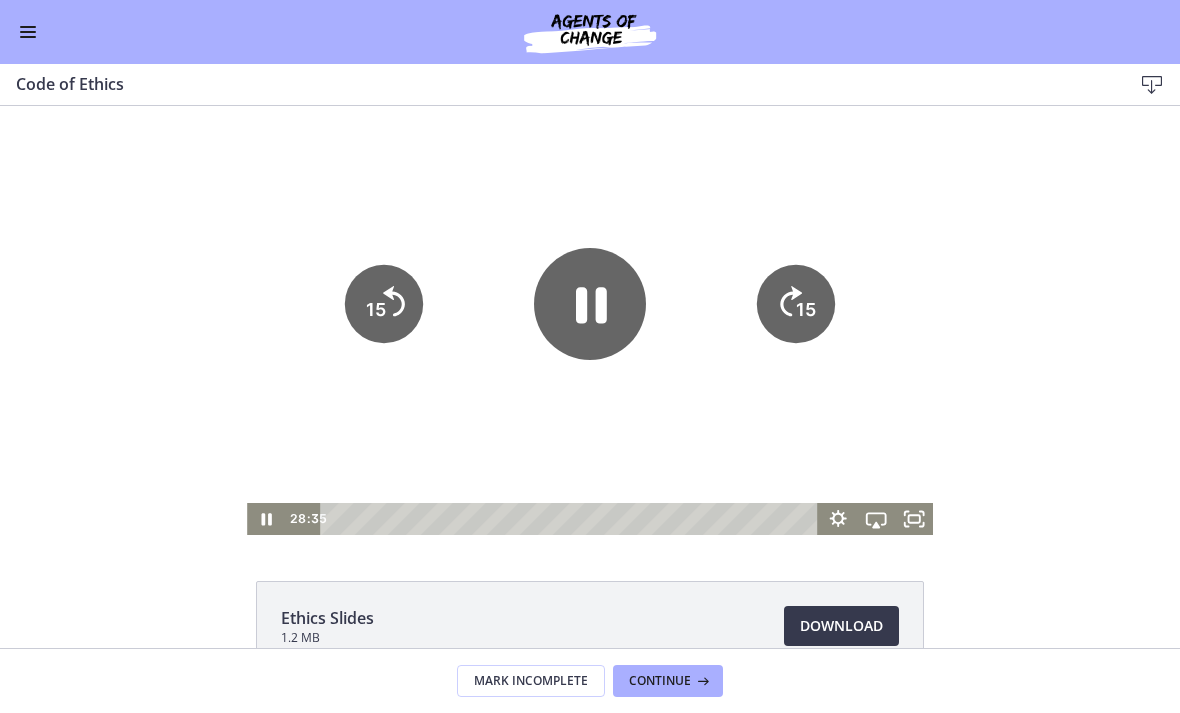 click on "Tap for sound
@keyframes VOLUME_SMALL_WAVE_FLASH {
0% { opacity: 0; }
33% { opacity: 1; }
66% { opacity: 1; }
100% { opacity: 0; }
}
@keyframes VOLUME_LARGE_WAVE_FLASH {
0% { opacity: 0; }
33% { opacity: 1; }
66% { opacity: 1; }
100% { opacity: 0; }
}
.volume__small-wave {
animation: VOLUME_SMALL_WAVE_FLASH 2s infinite;
opacity: 0;
}
.volume__large-wave {
animation: VOLUME_LARGE_WAVE_FLASH 2s infinite .3s;
opacity: 0;
}
15 15 28:35" at bounding box center (590, 320) 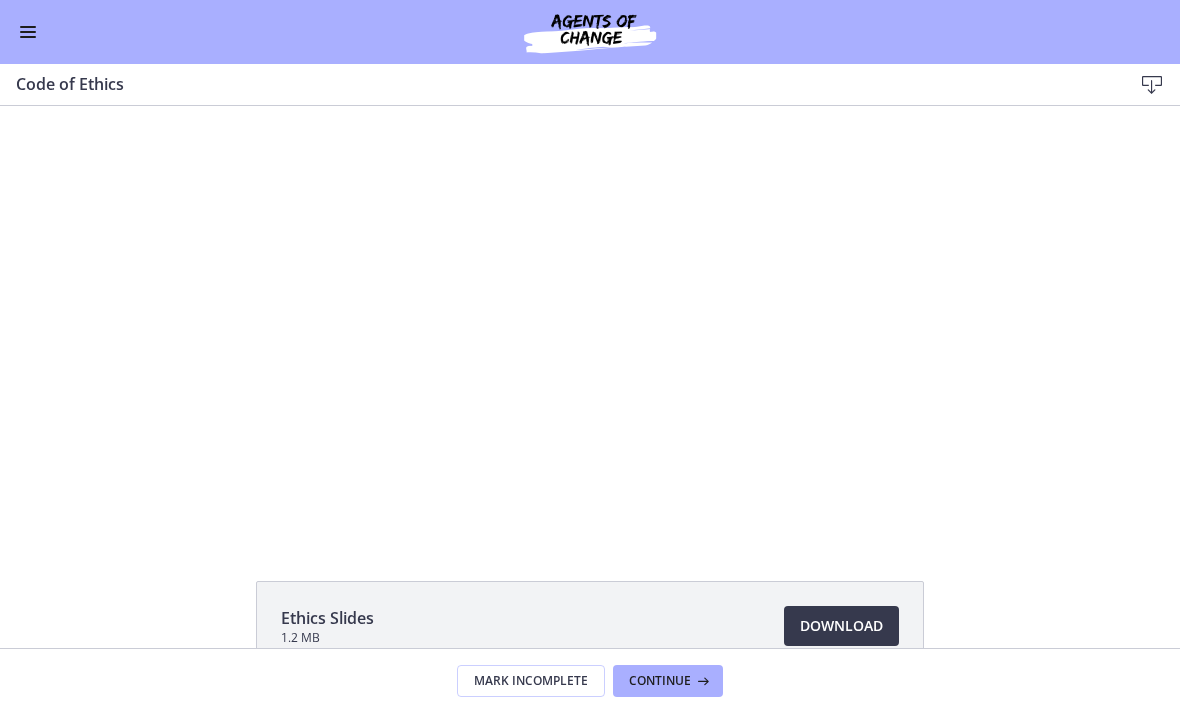 click at bounding box center (590, 320) 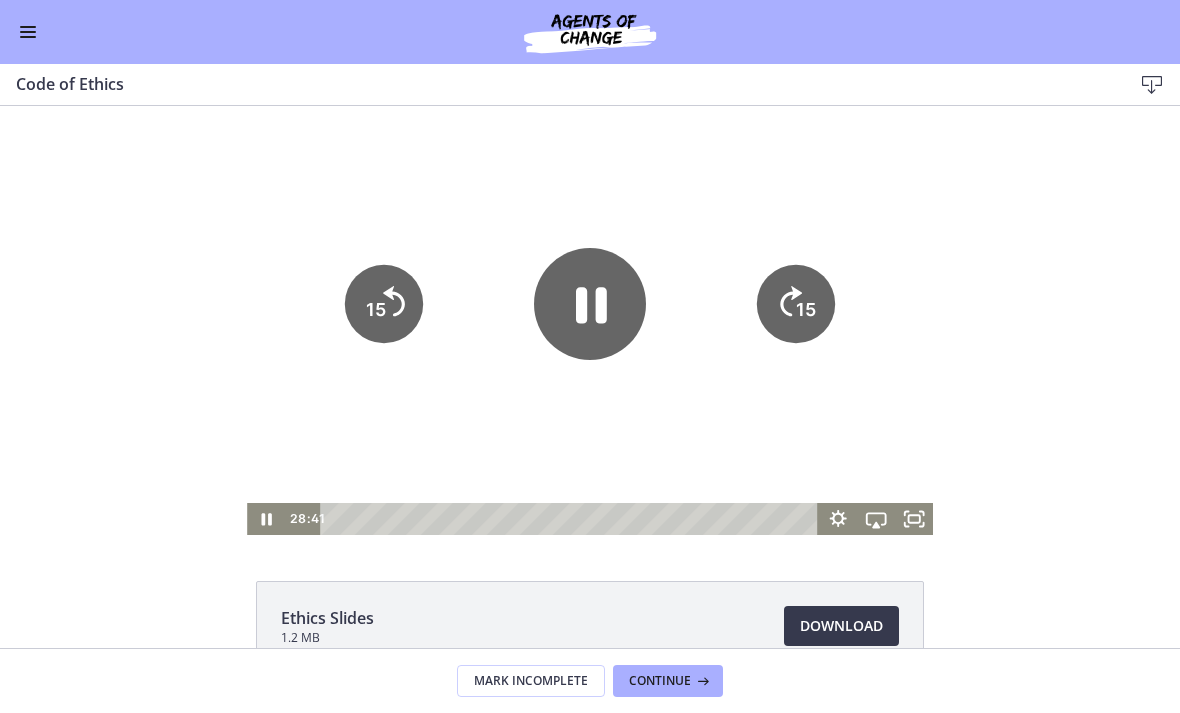 click on "15" 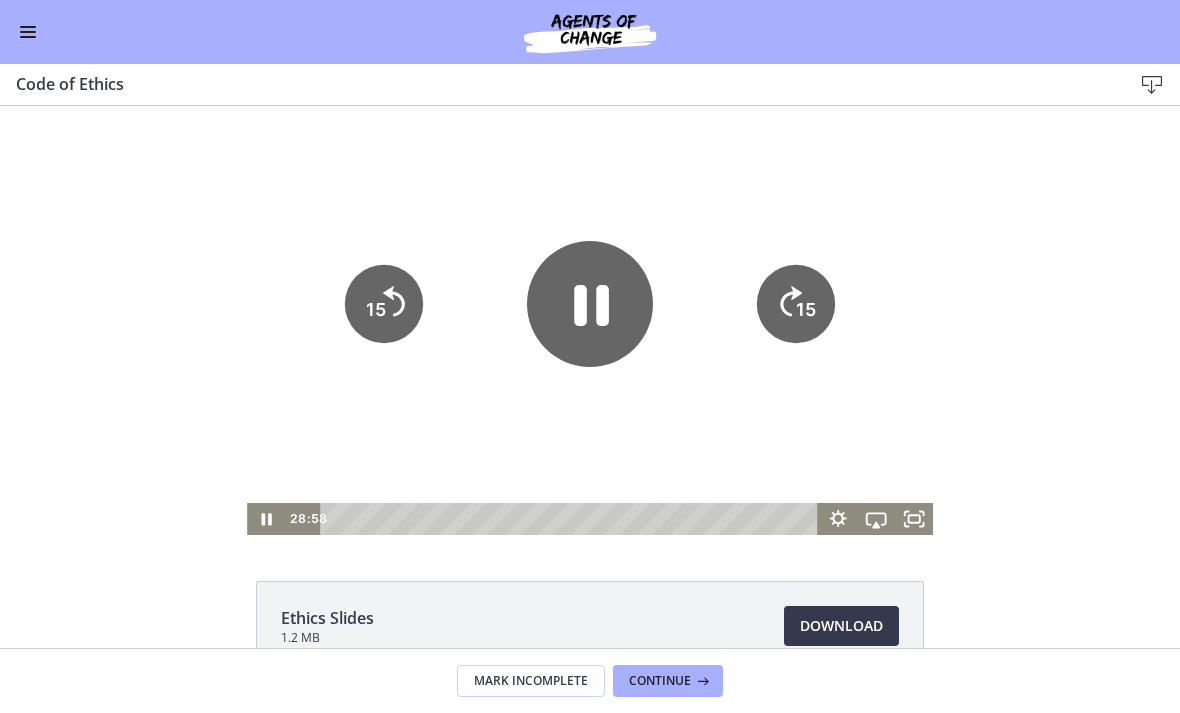 click 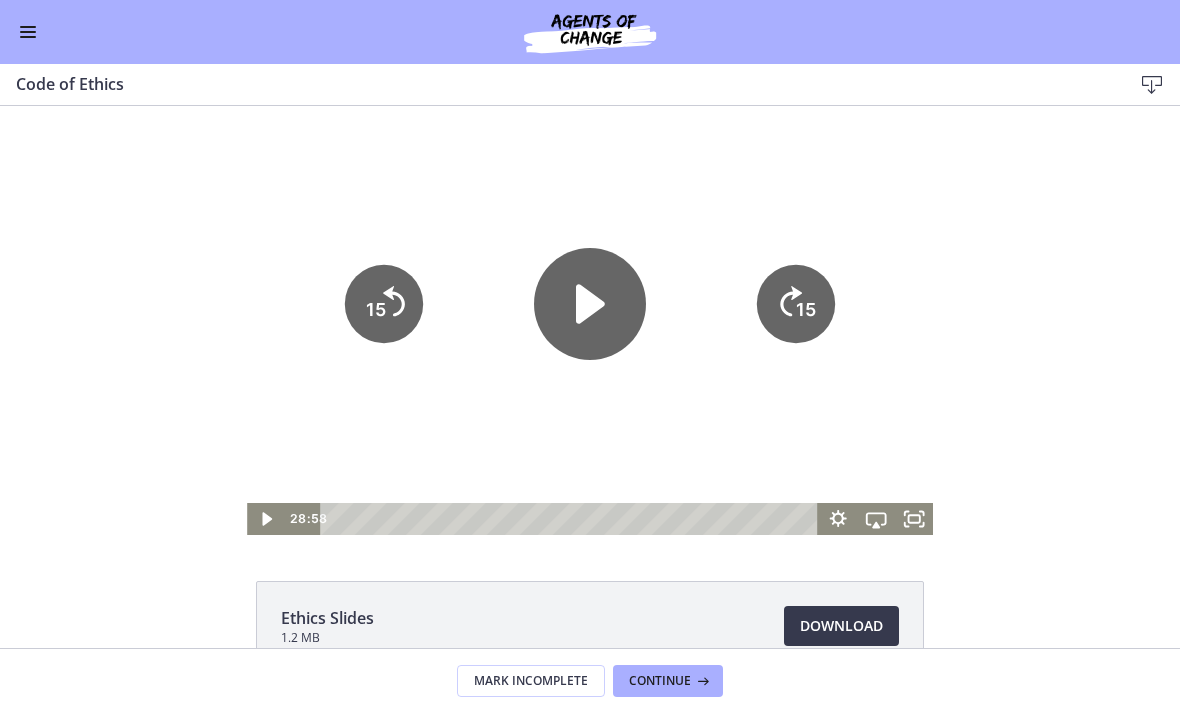 click at bounding box center (590, 320) 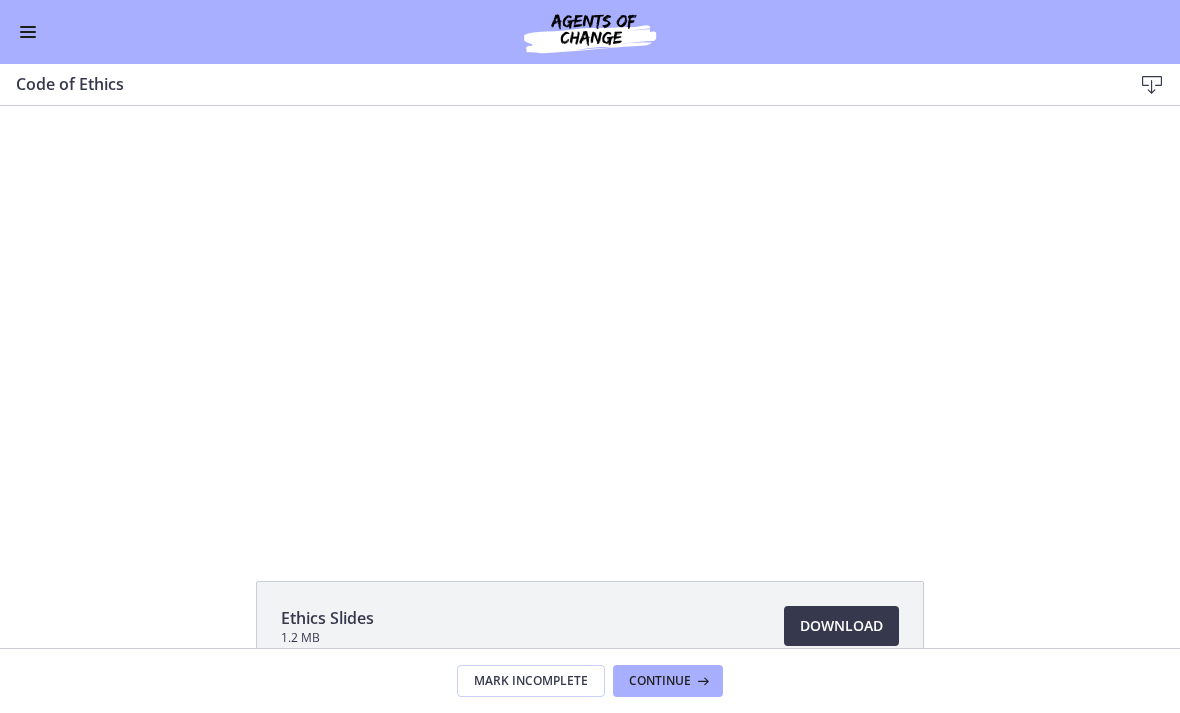 click at bounding box center (590, 320) 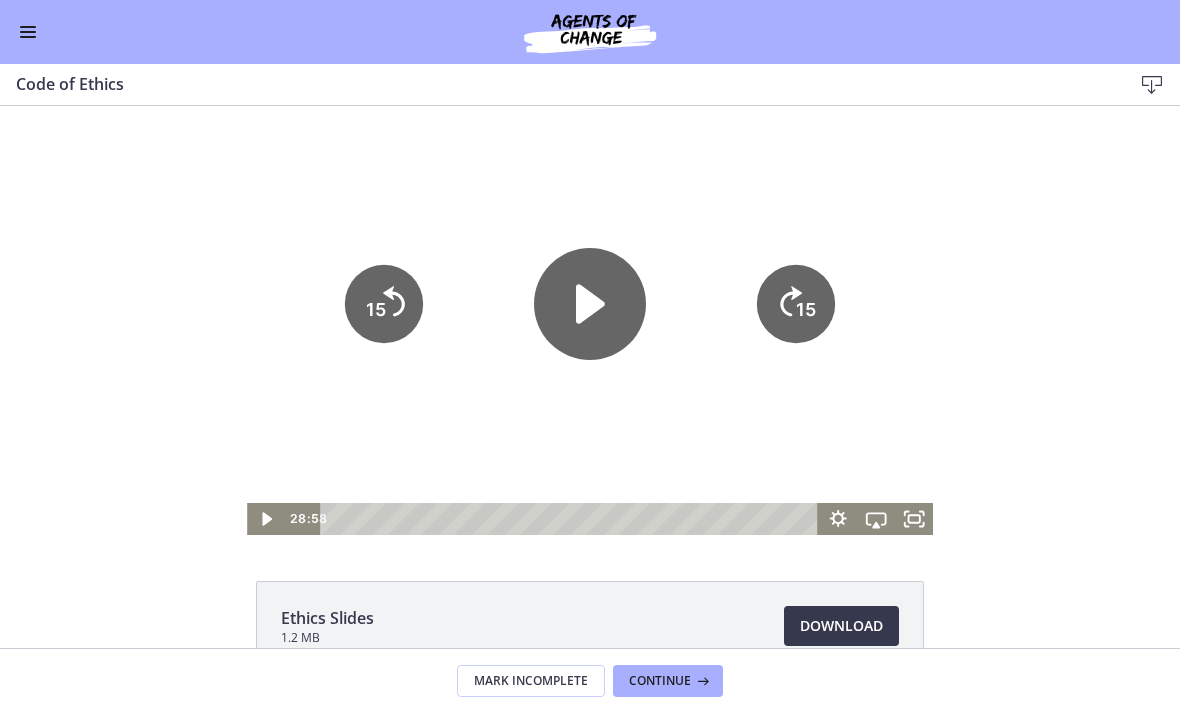 click 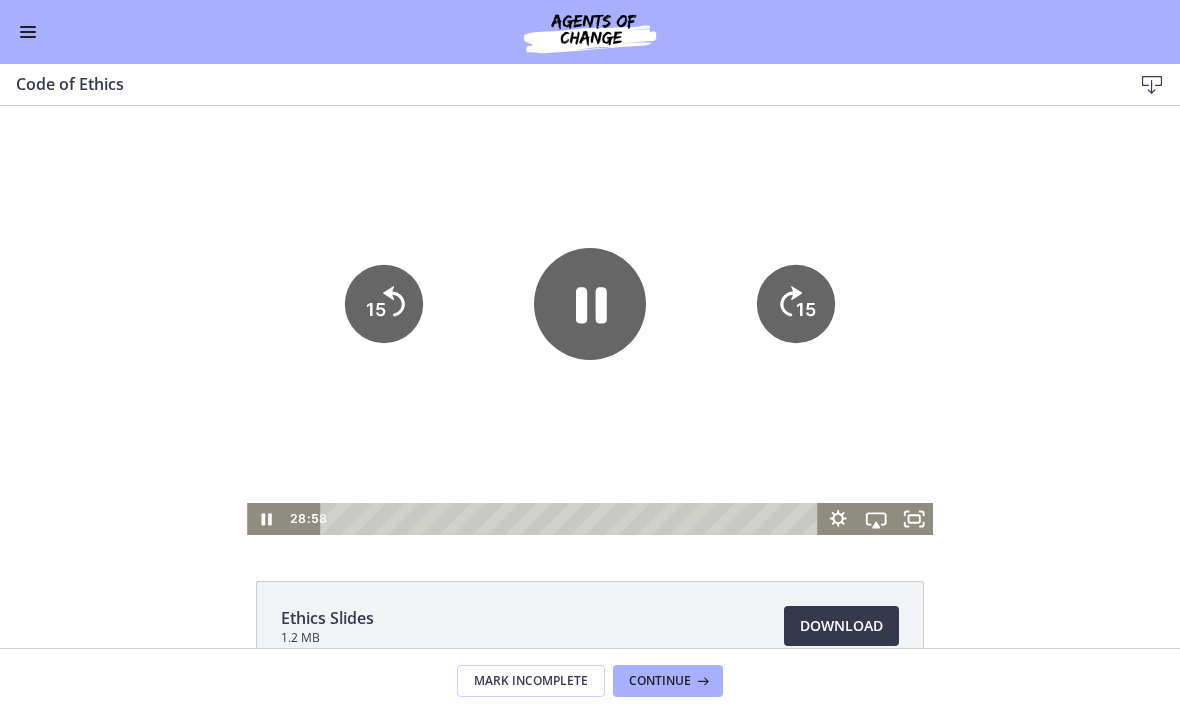 click on "15" 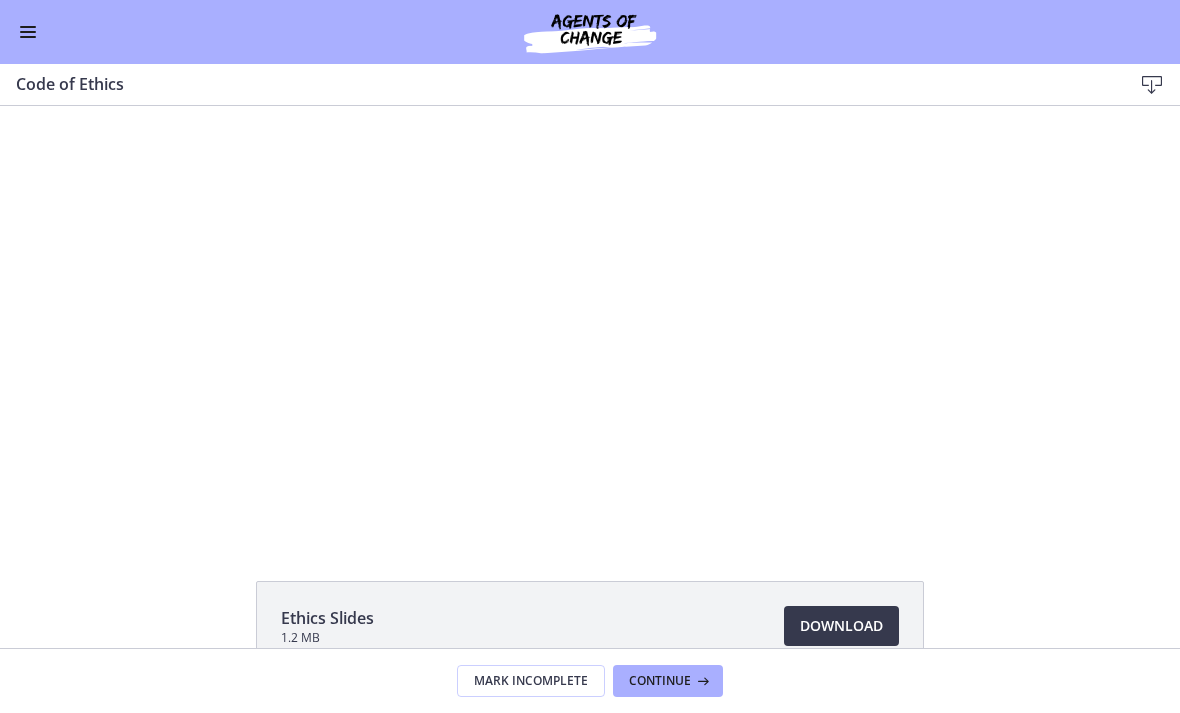 click at bounding box center [590, 320] 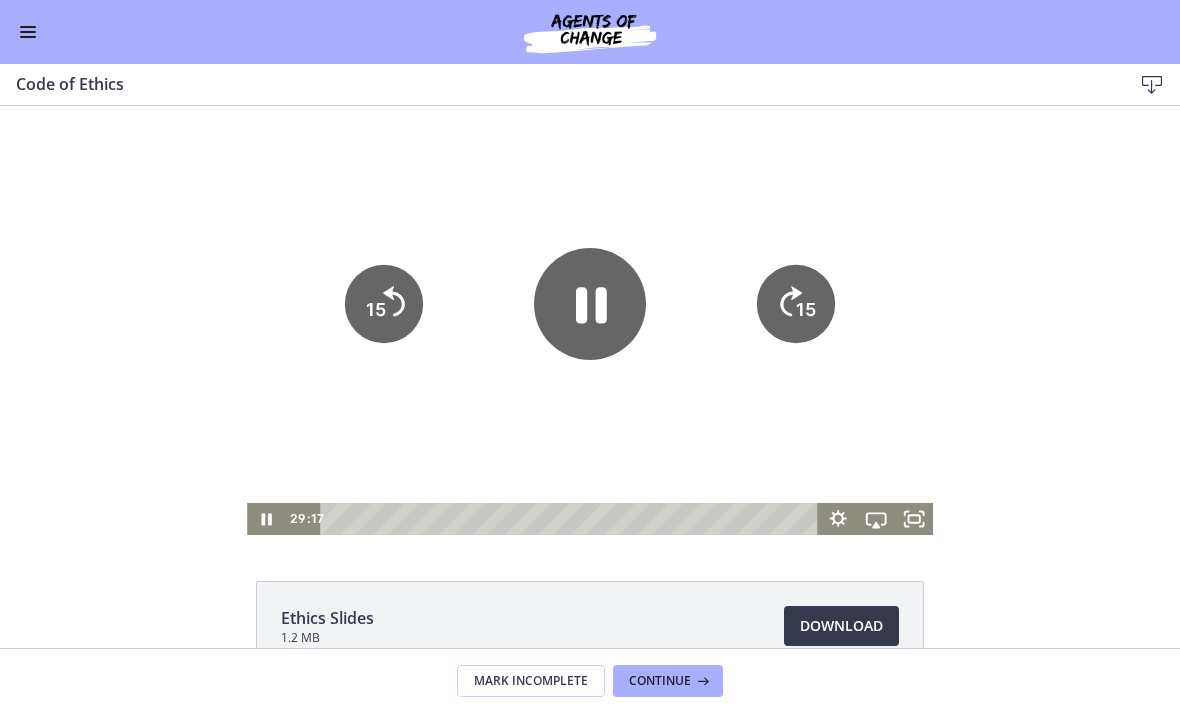 click on "15" 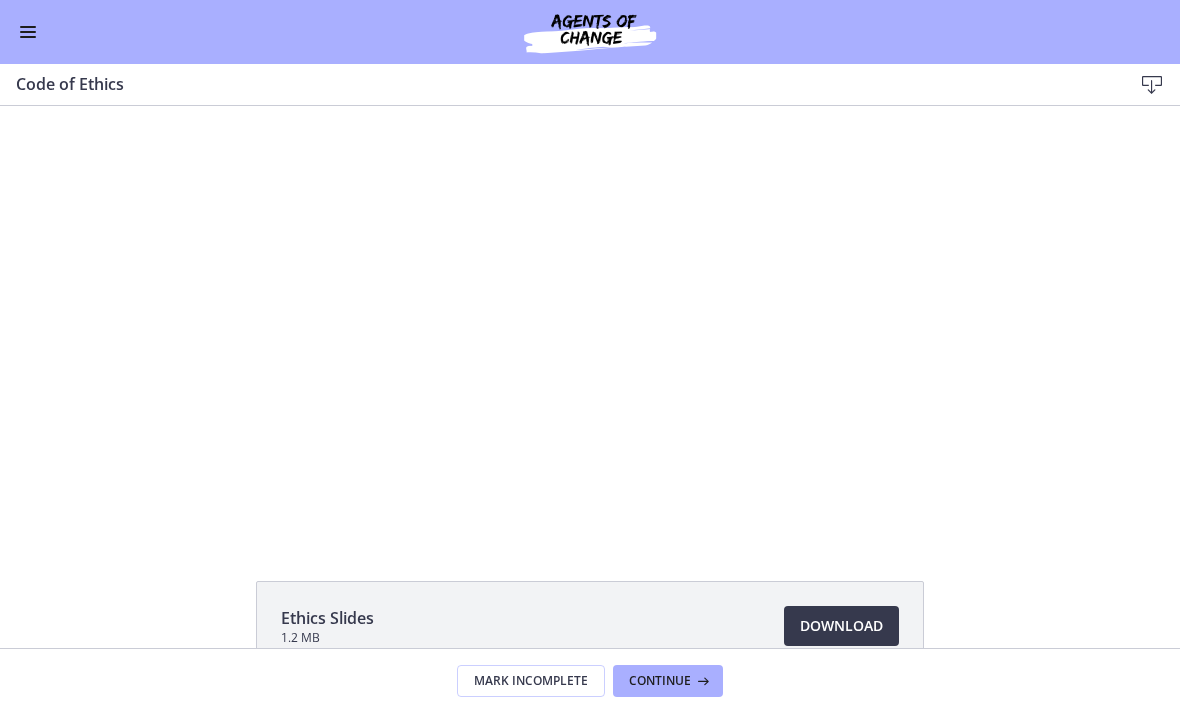 click at bounding box center (590, 320) 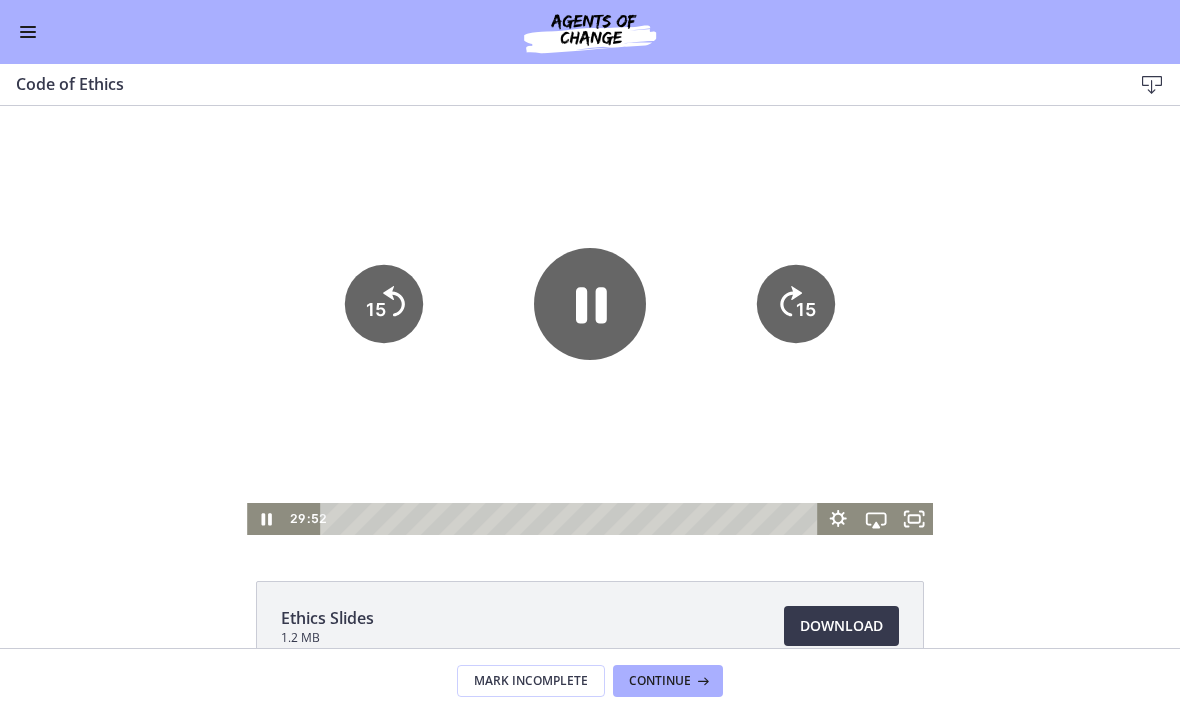 click on "15" 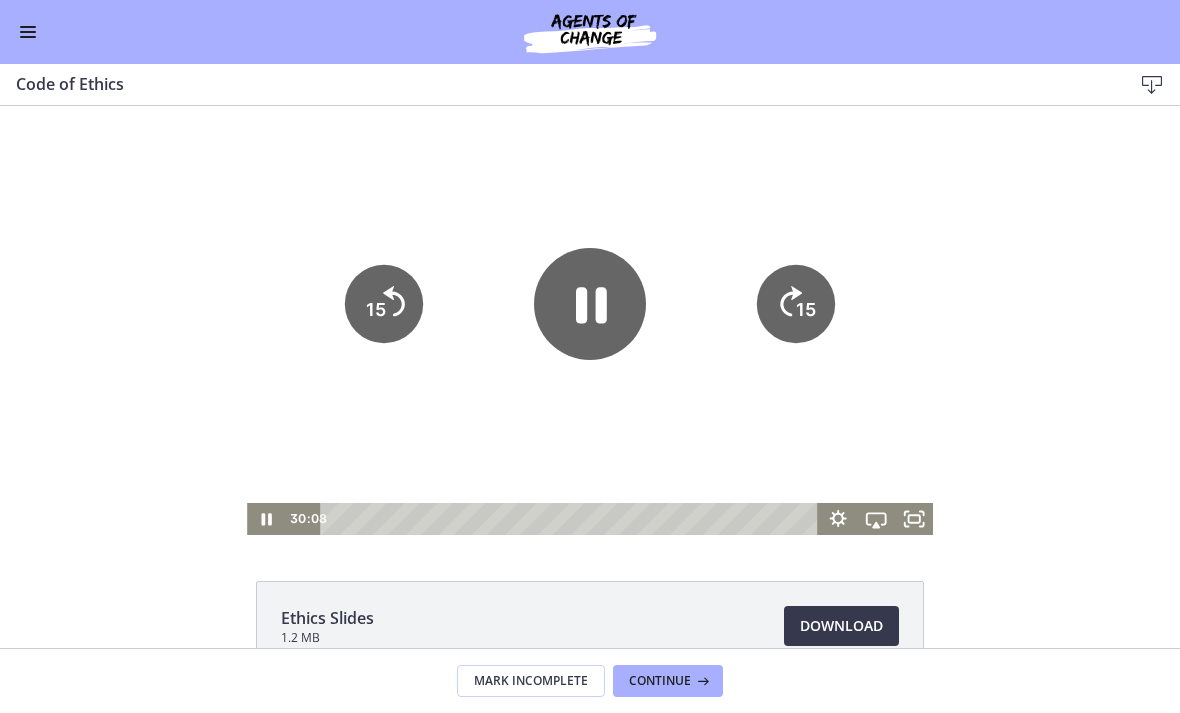 click on "15" 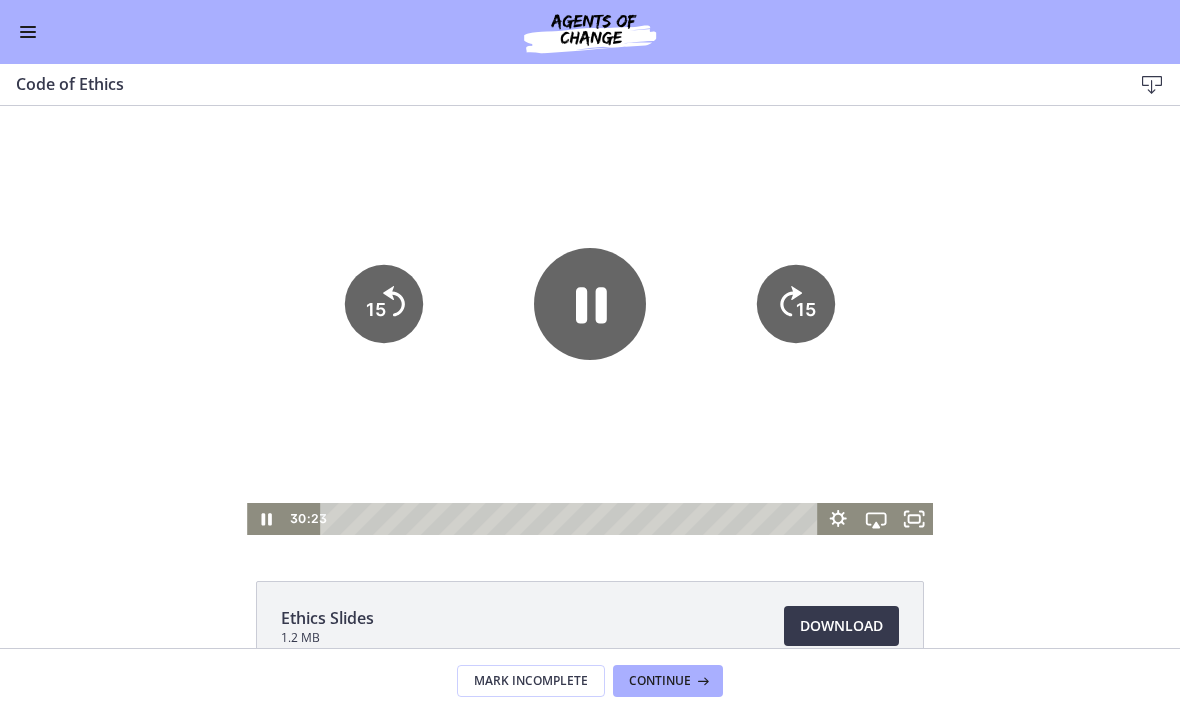 click on "15" 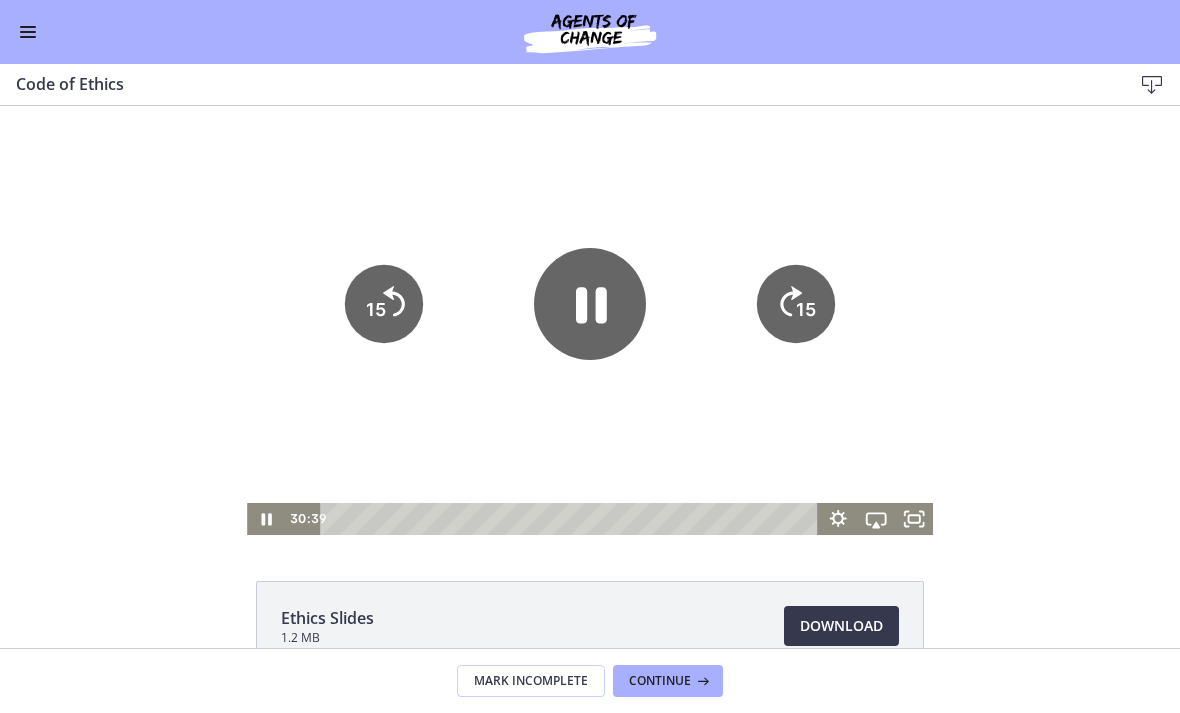 click on "15" 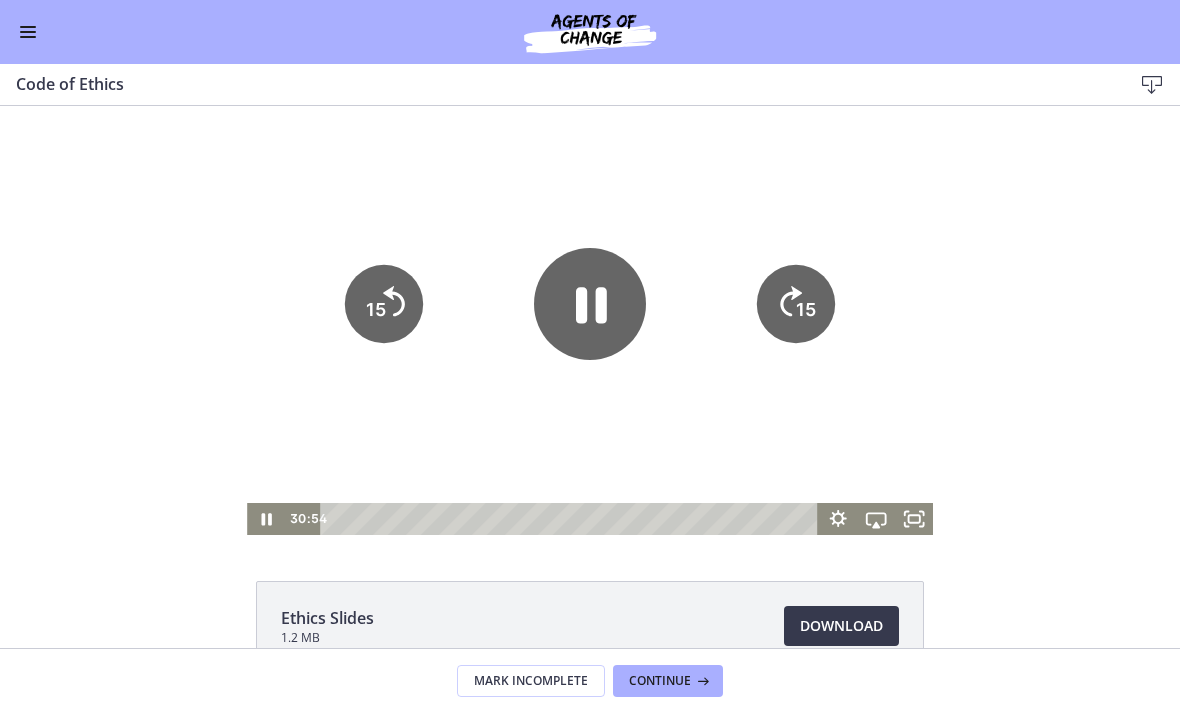 click on "15" 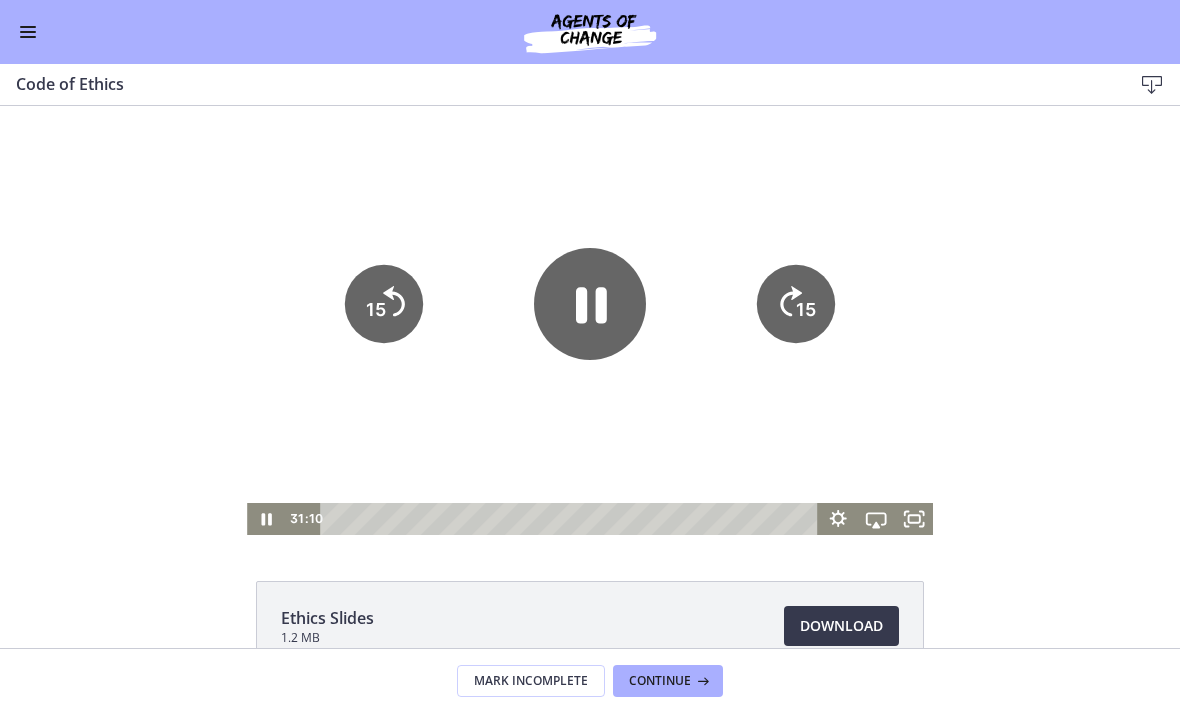 click on "15" 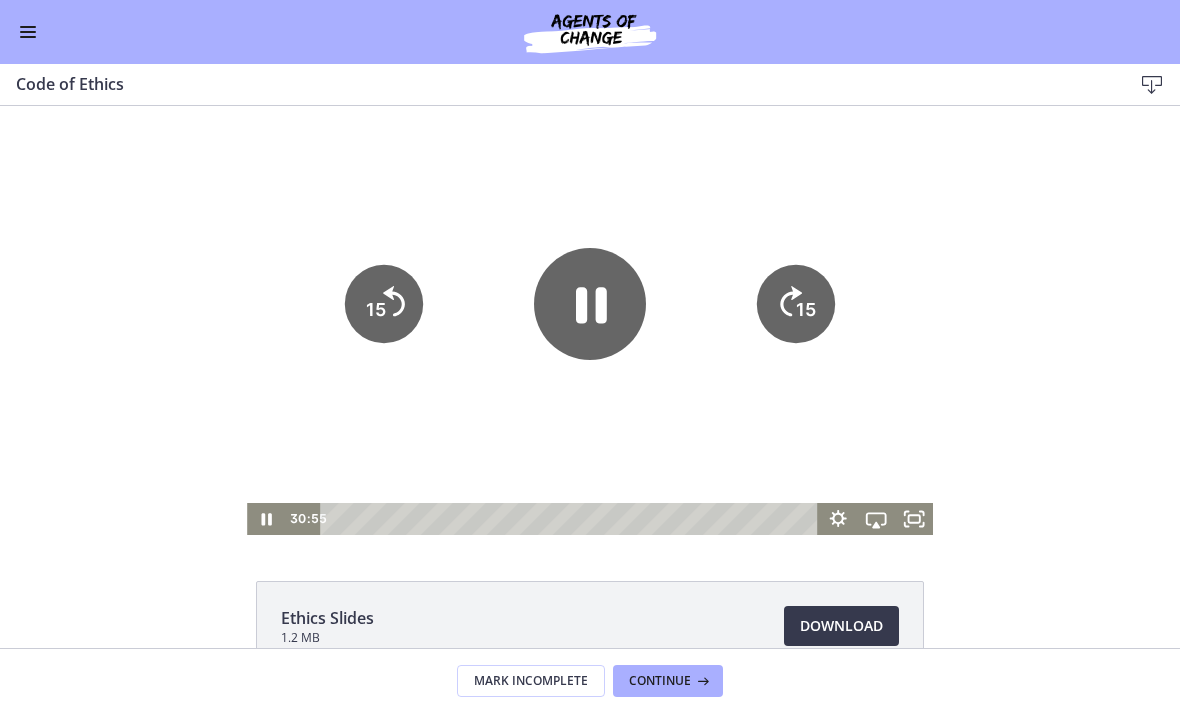 click 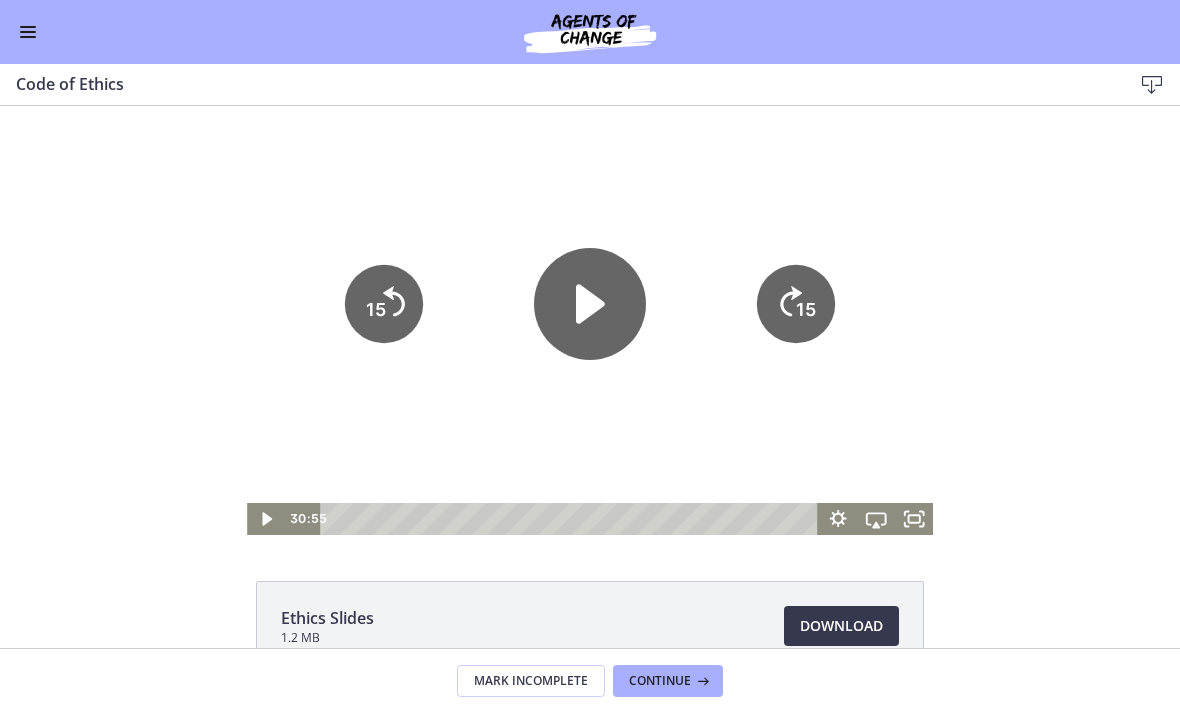 click at bounding box center (590, 320) 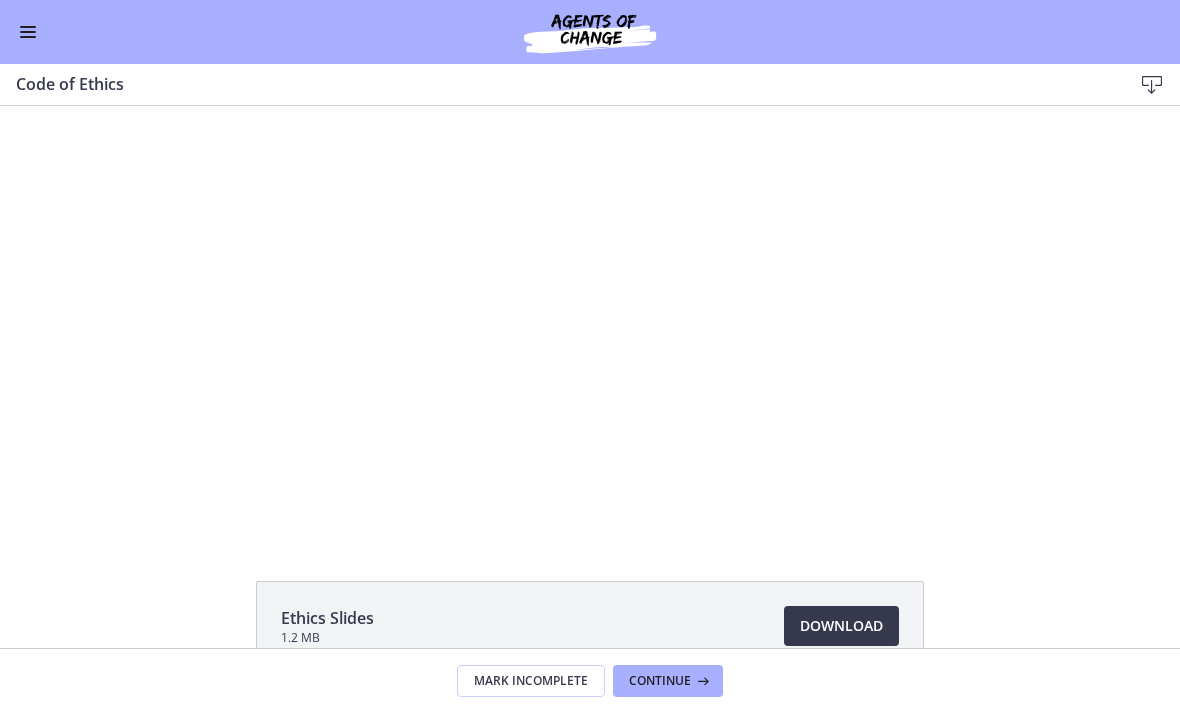 click at bounding box center (590, 320) 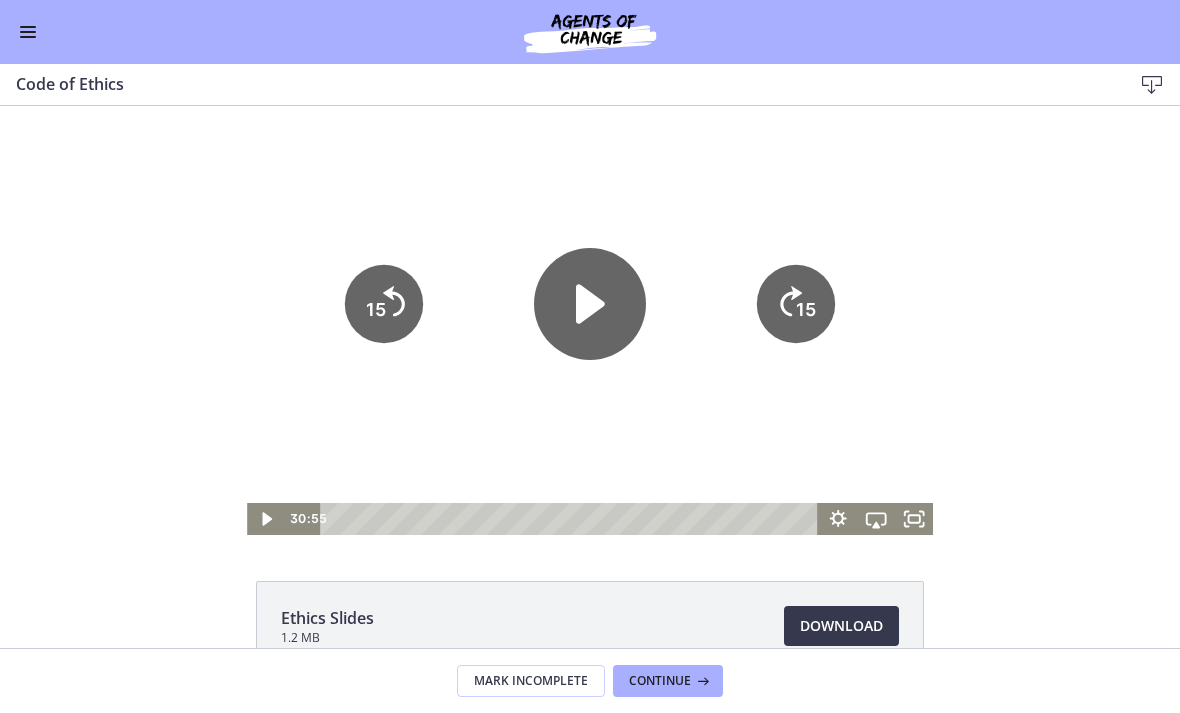 click 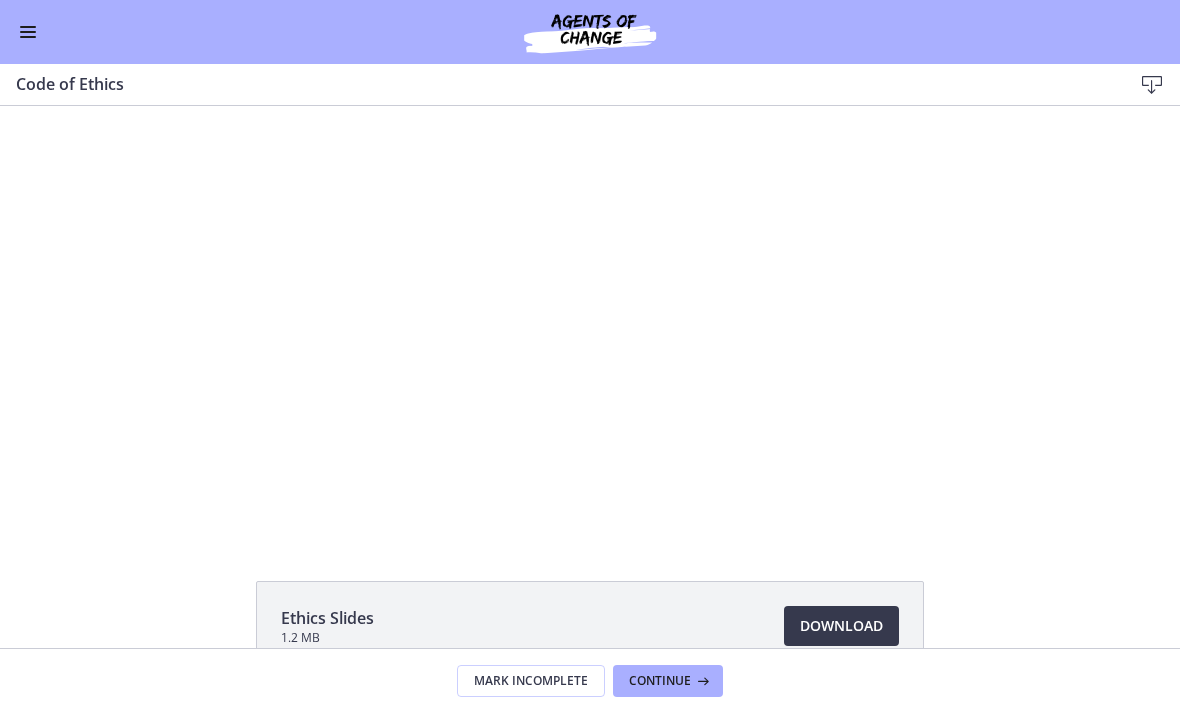 click at bounding box center [590, 320] 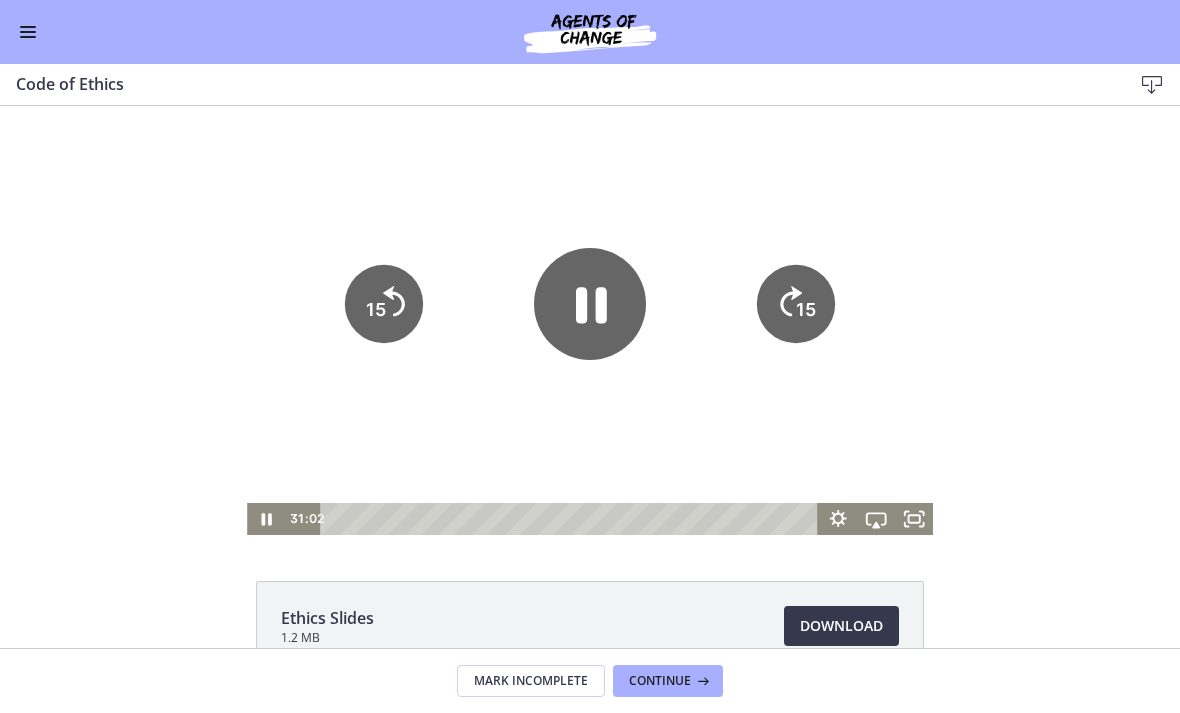 click on "15" 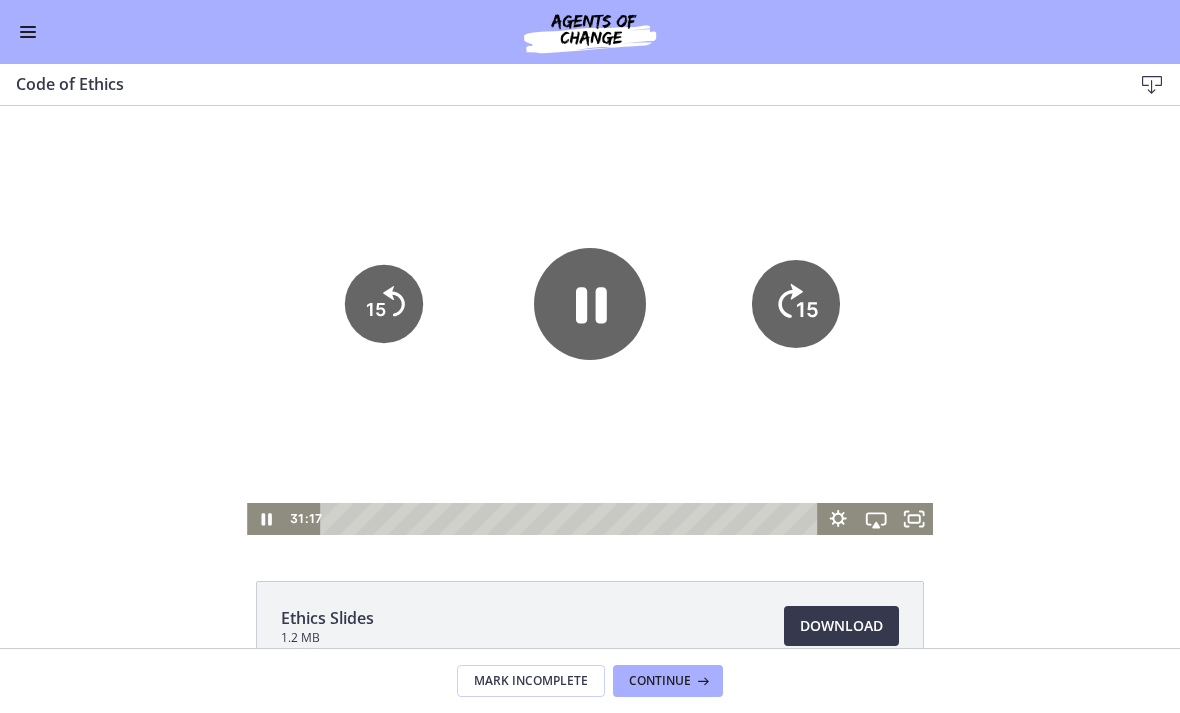 click on "15" 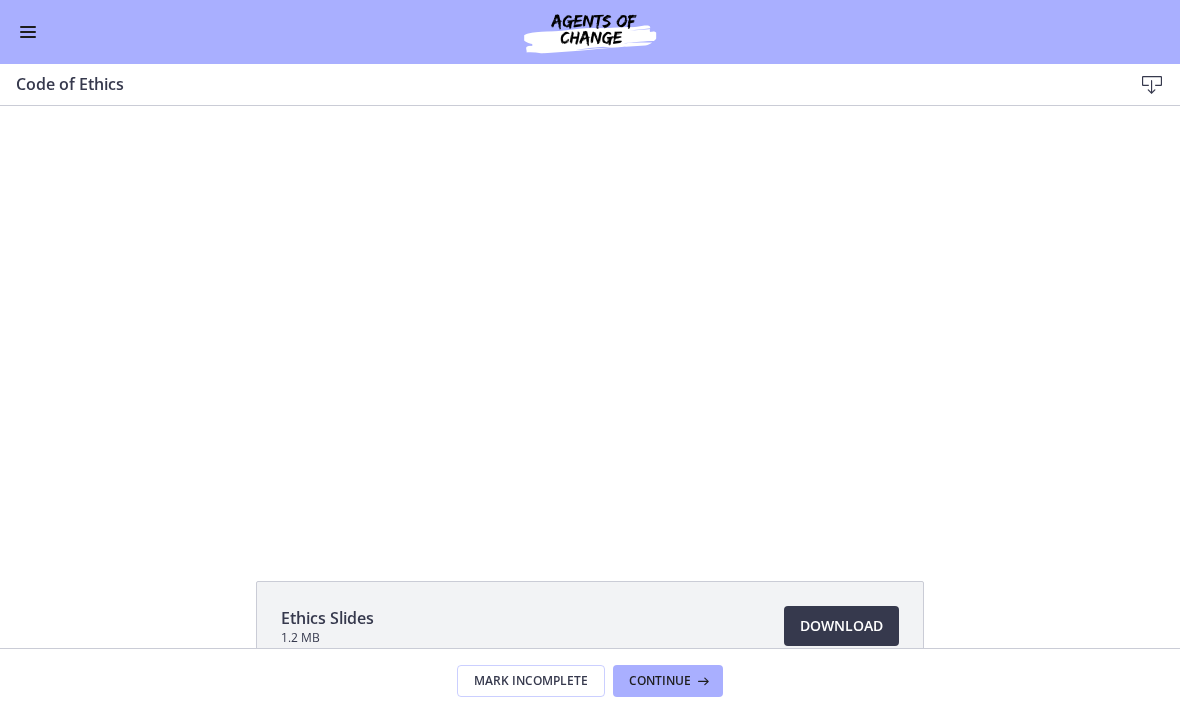 click at bounding box center [590, 320] 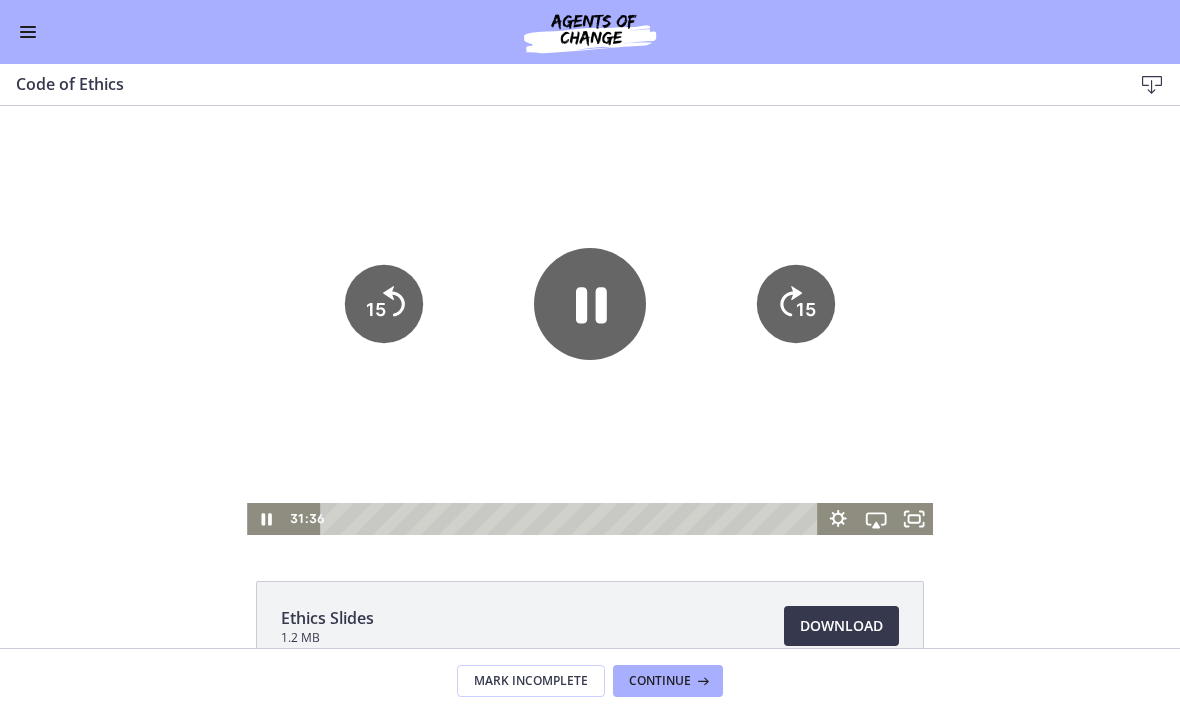 click at bounding box center [590, 320] 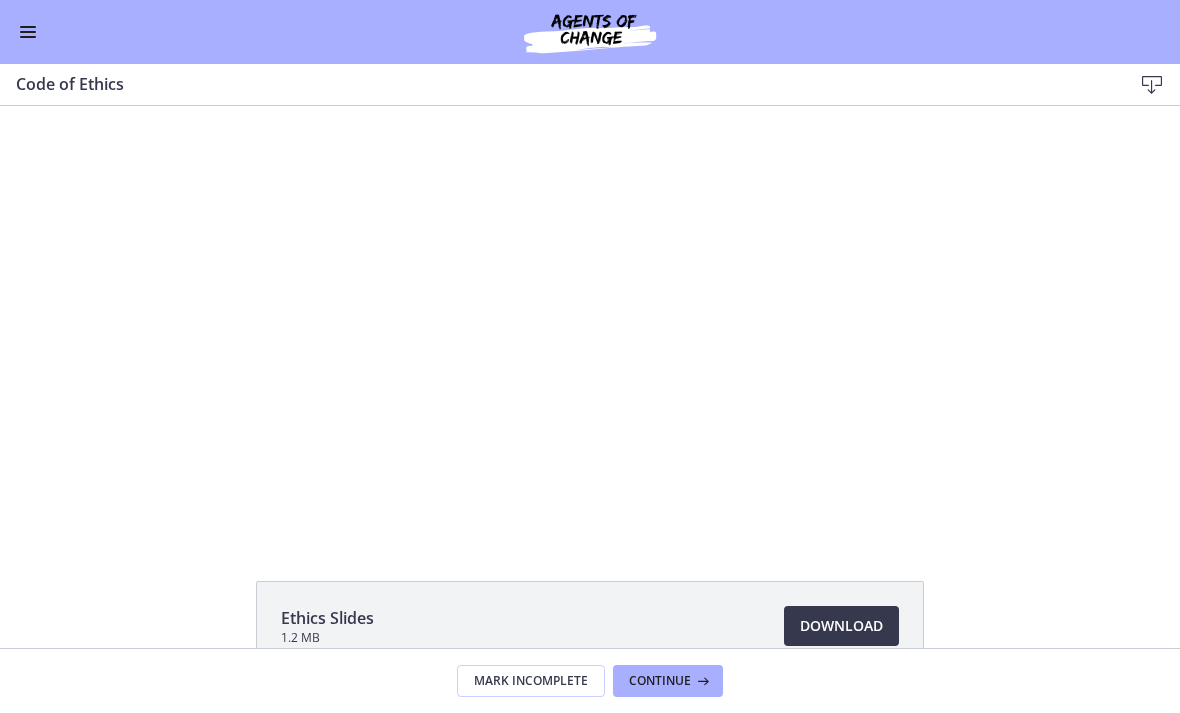 click at bounding box center [590, 320] 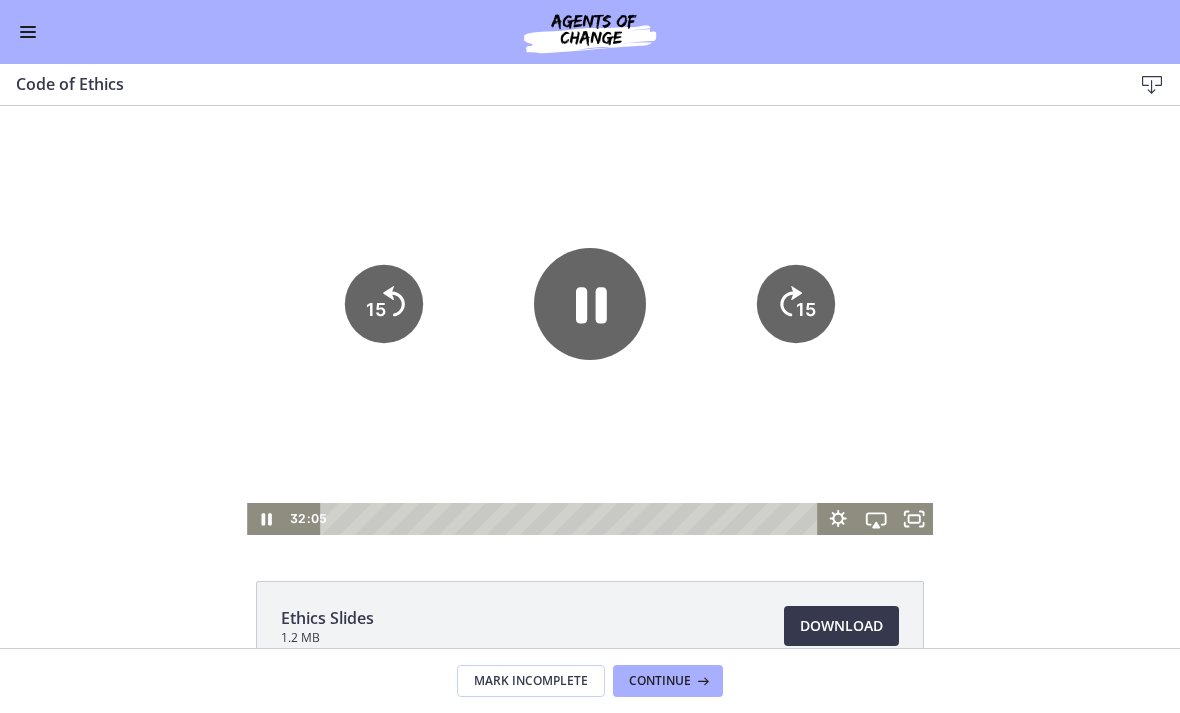 click on "15" 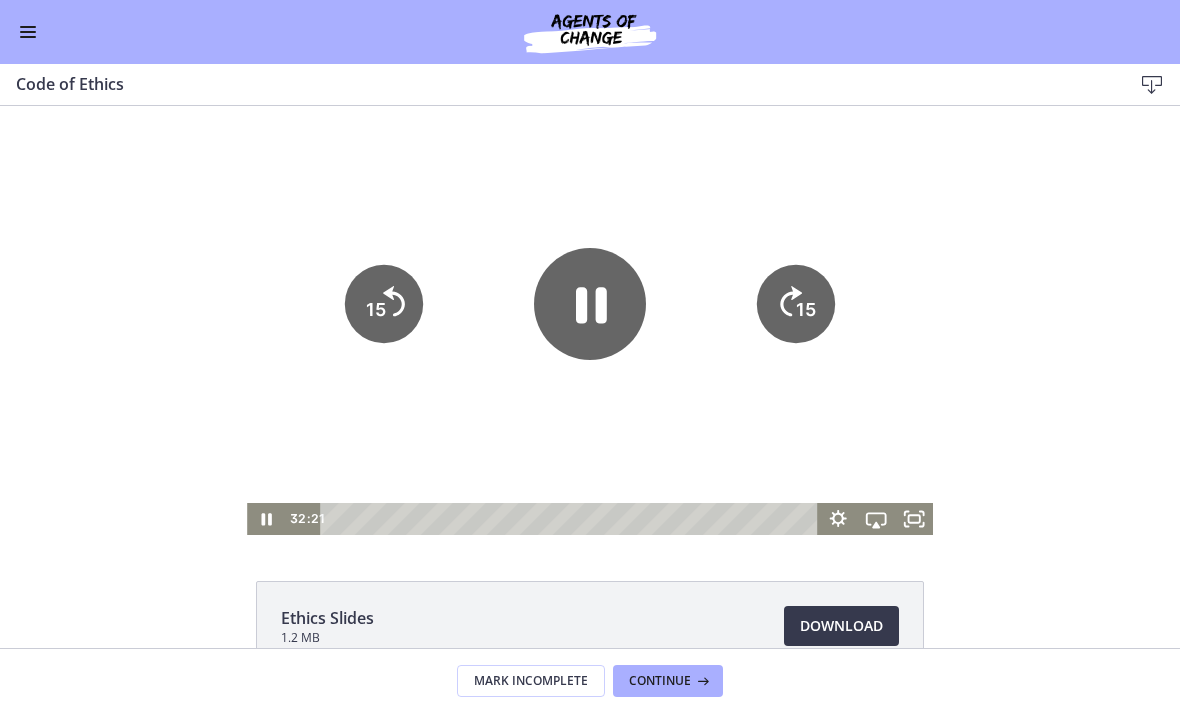click on "15" 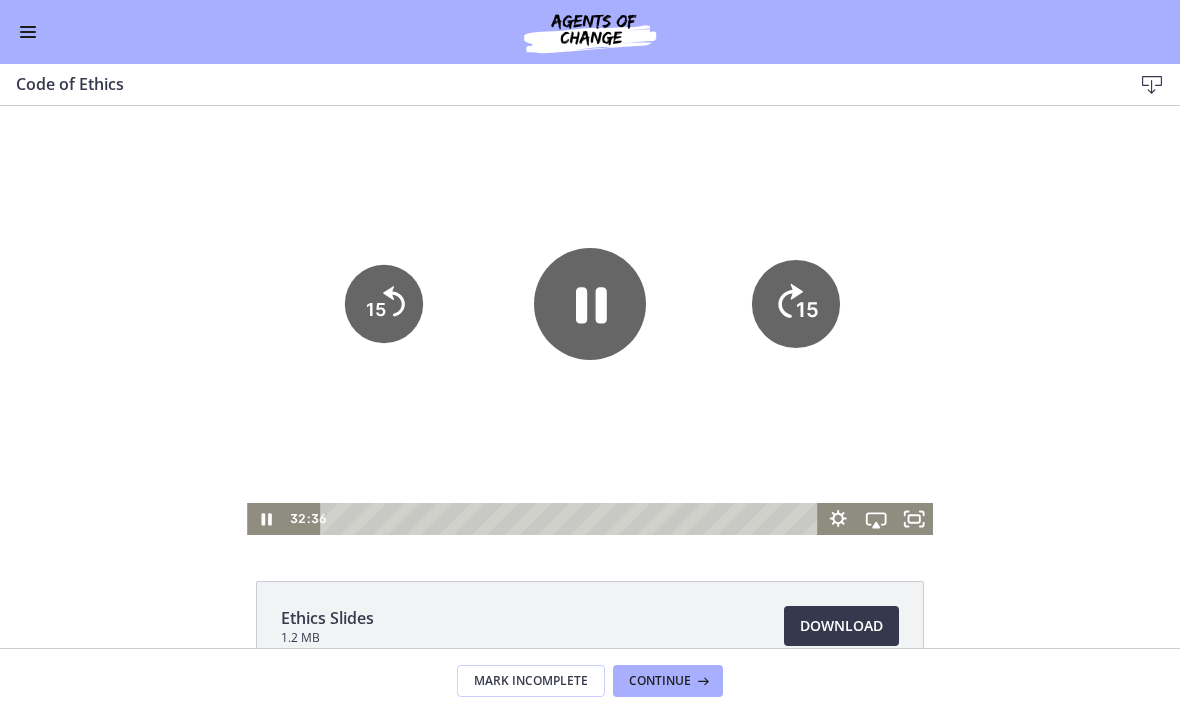 click on "15" 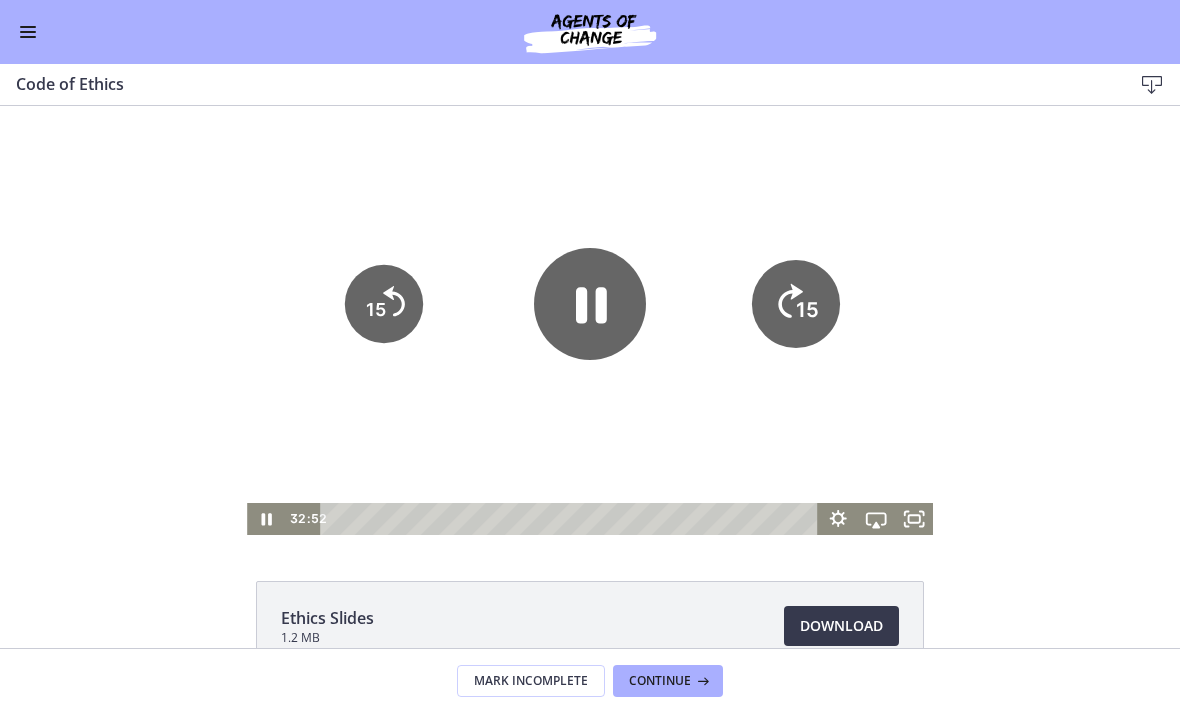click on "15" 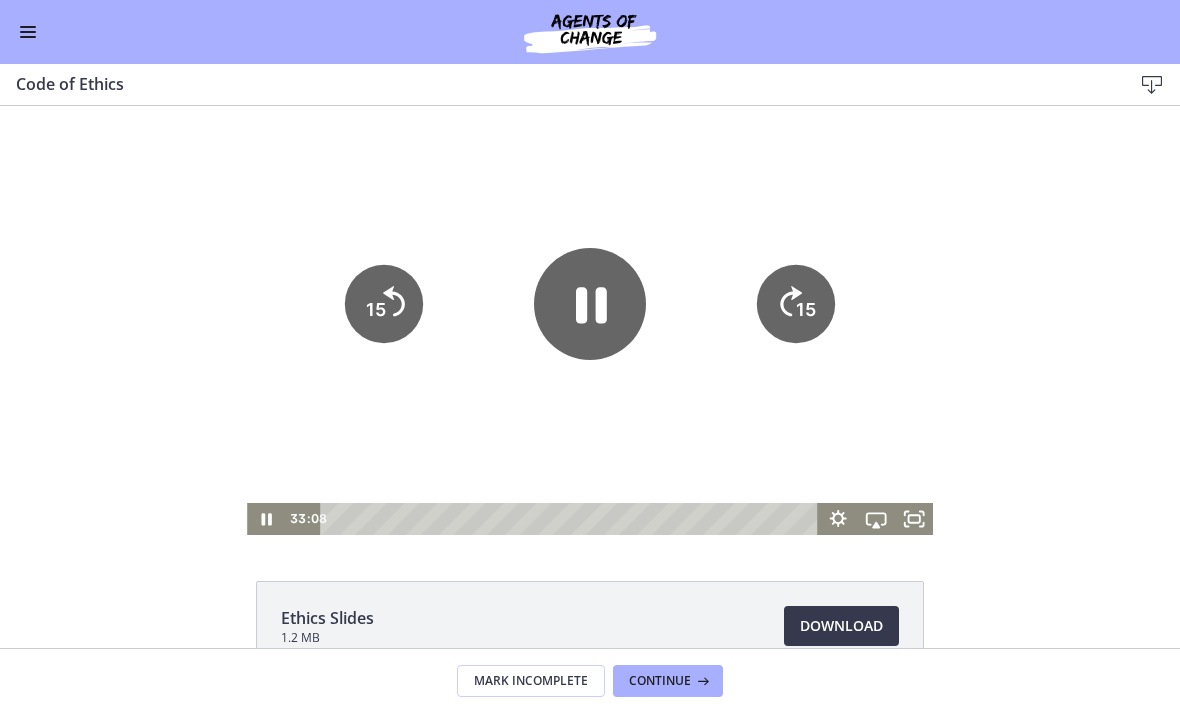 click at bounding box center [590, 320] 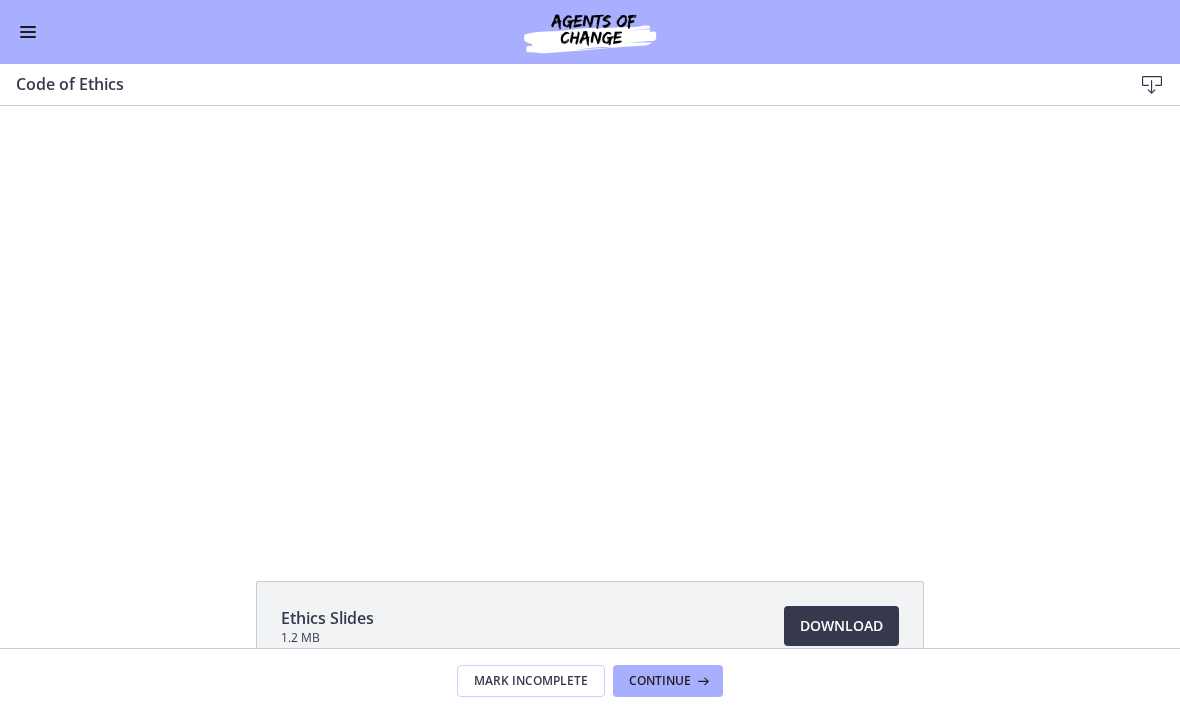 click at bounding box center [590, 320] 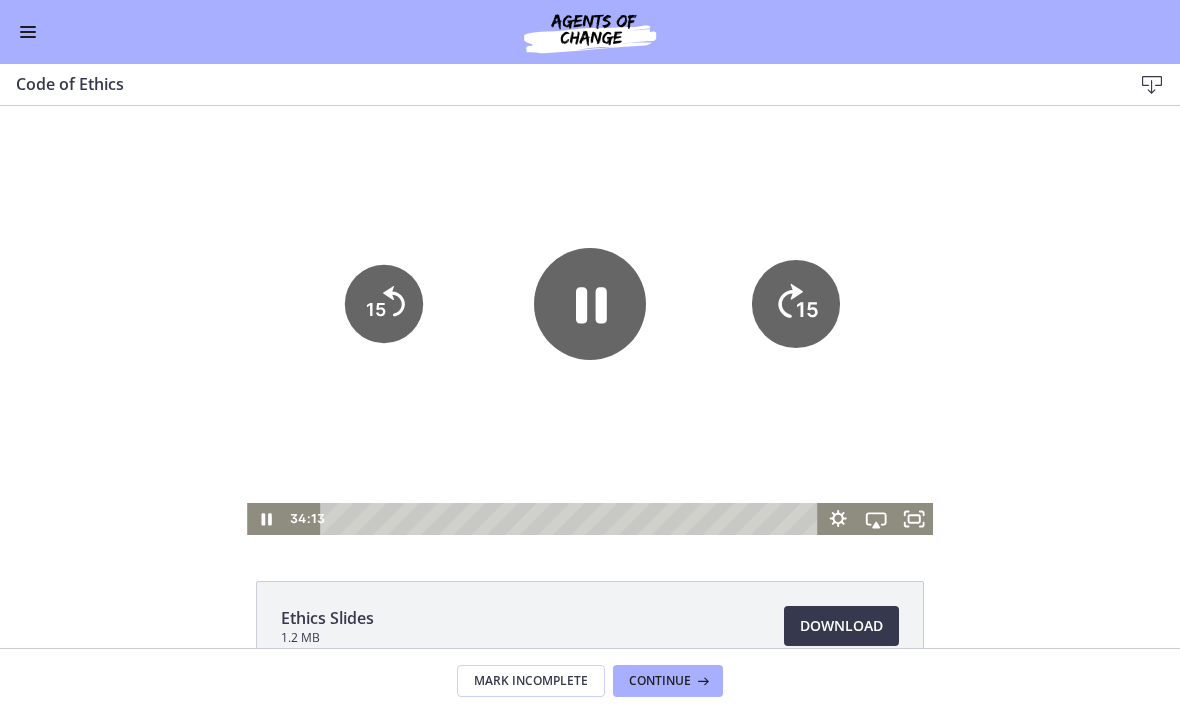 click on "15" 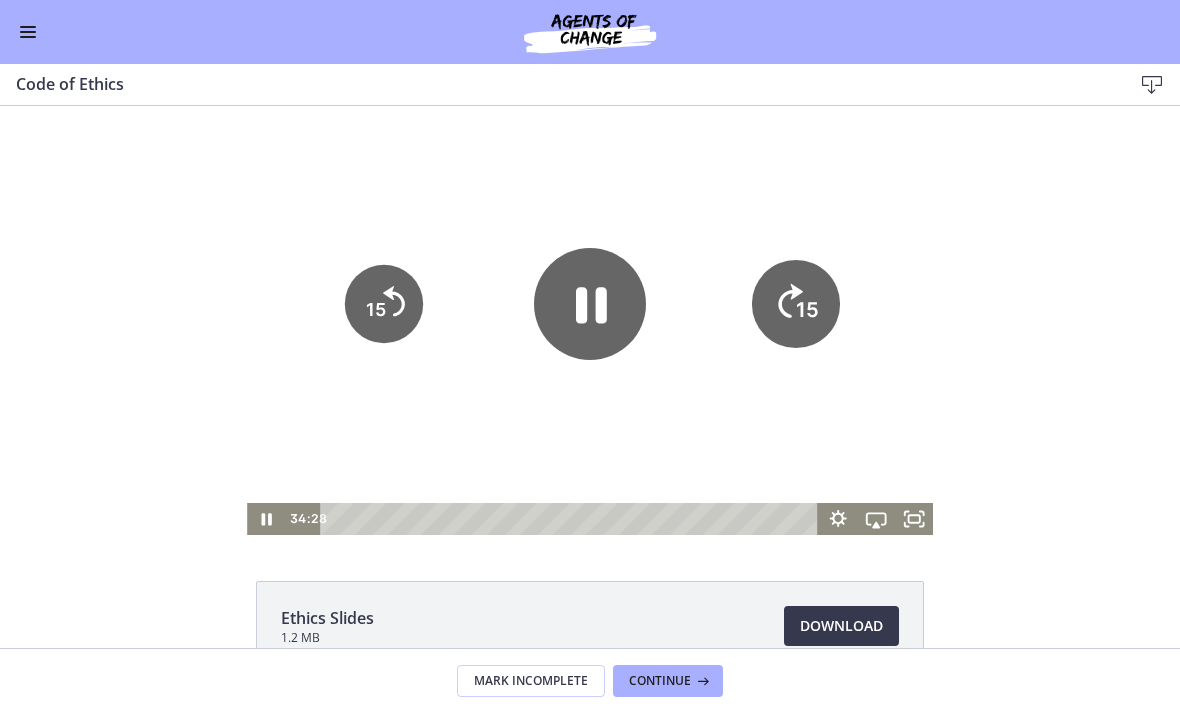 click on "15" 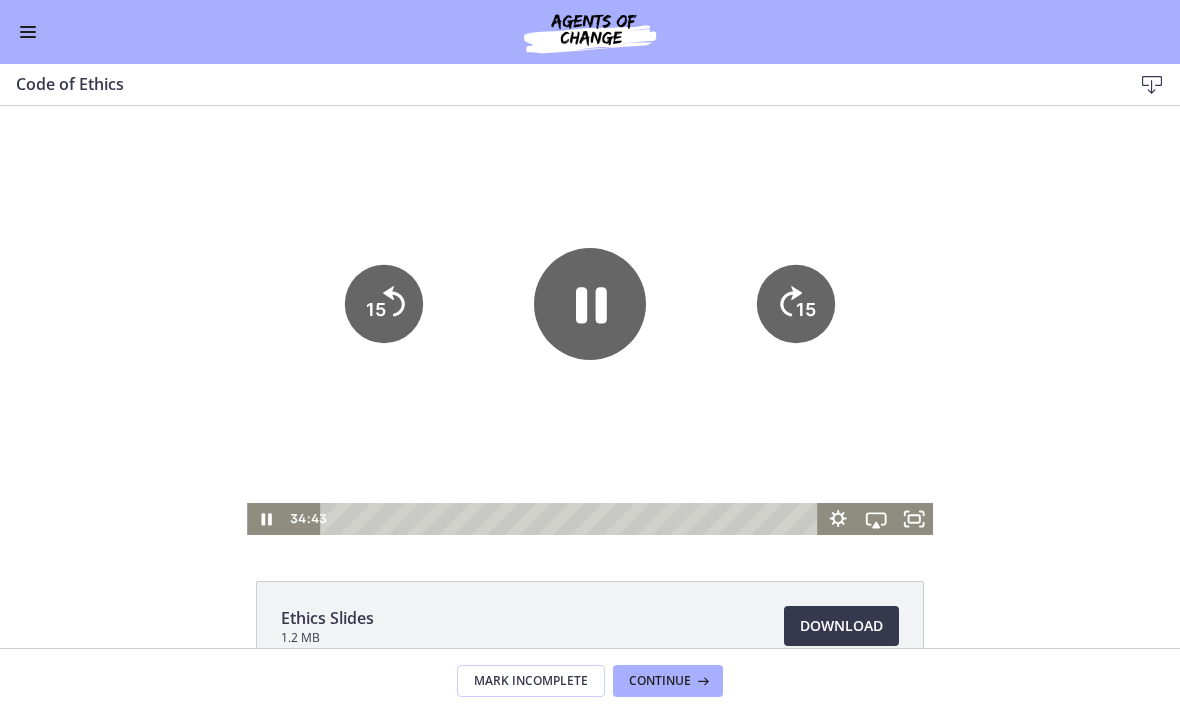 click on "15" 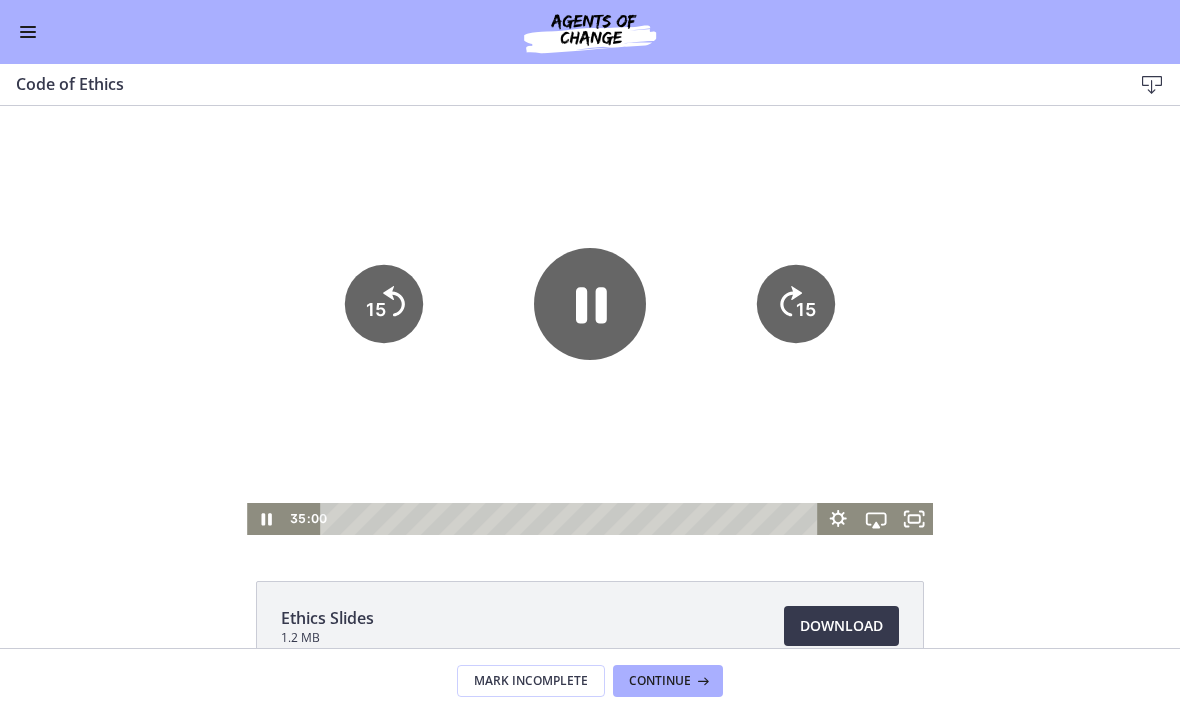 click 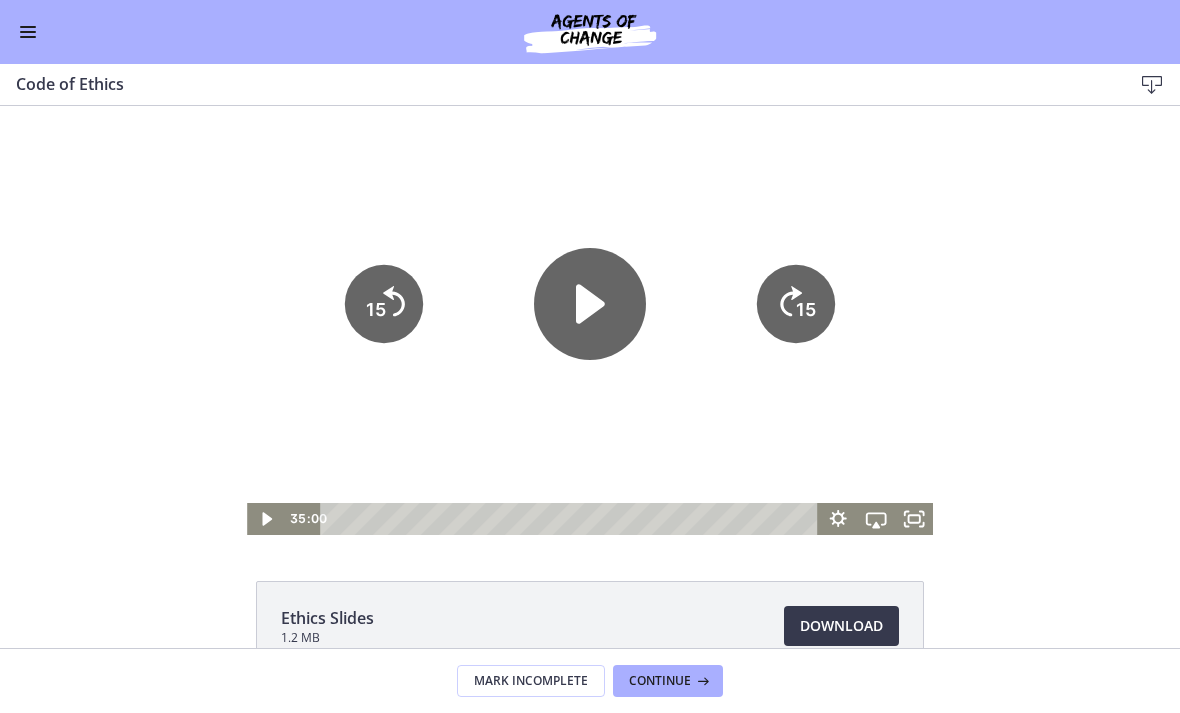 click at bounding box center [28, 37] 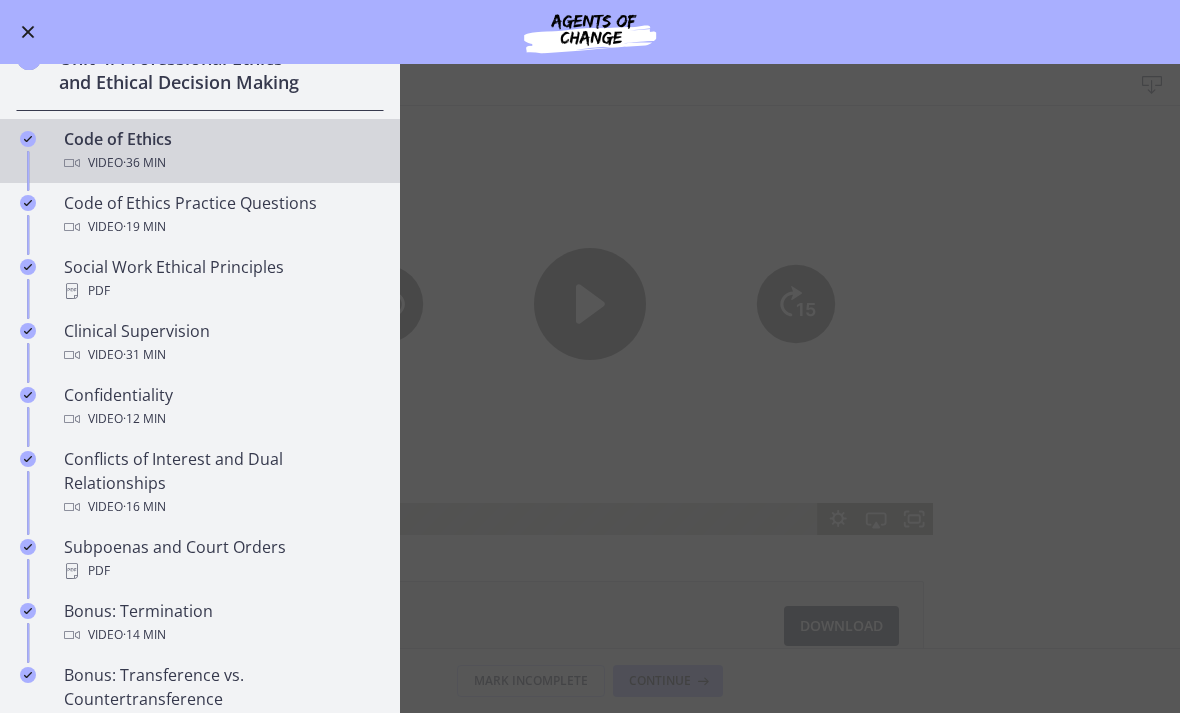 scroll, scrollTop: 769, scrollLeft: 0, axis: vertical 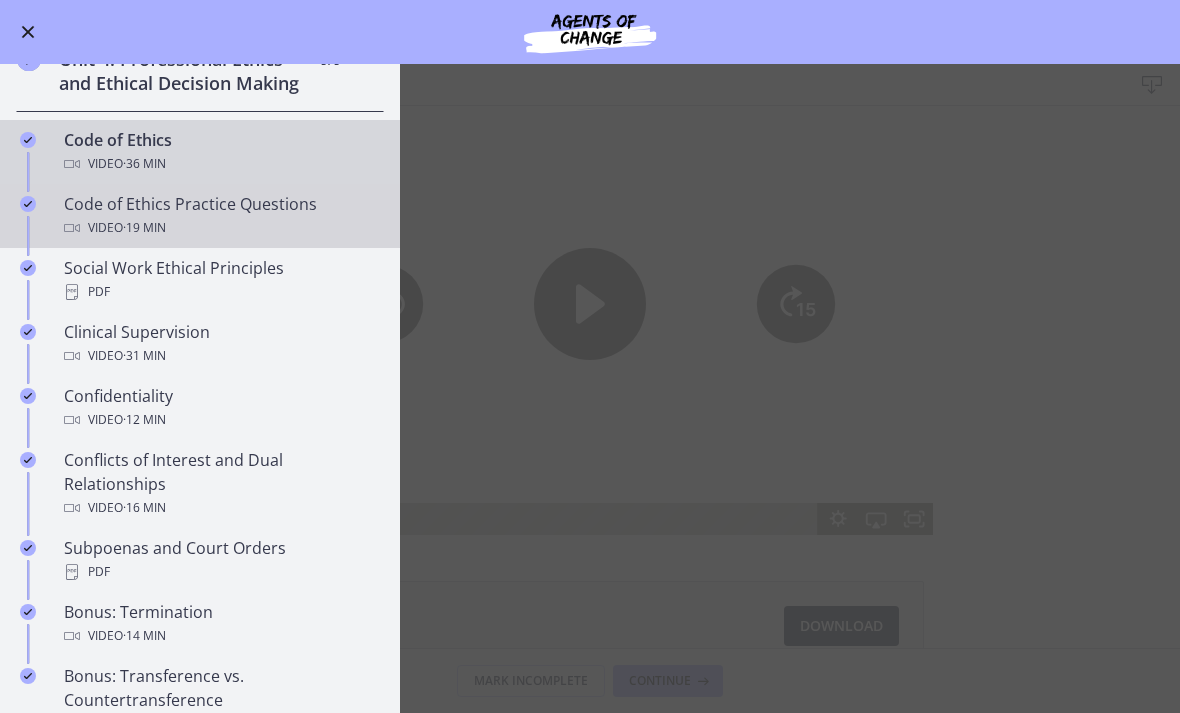 click on "Video
·  19 min" at bounding box center [220, 228] 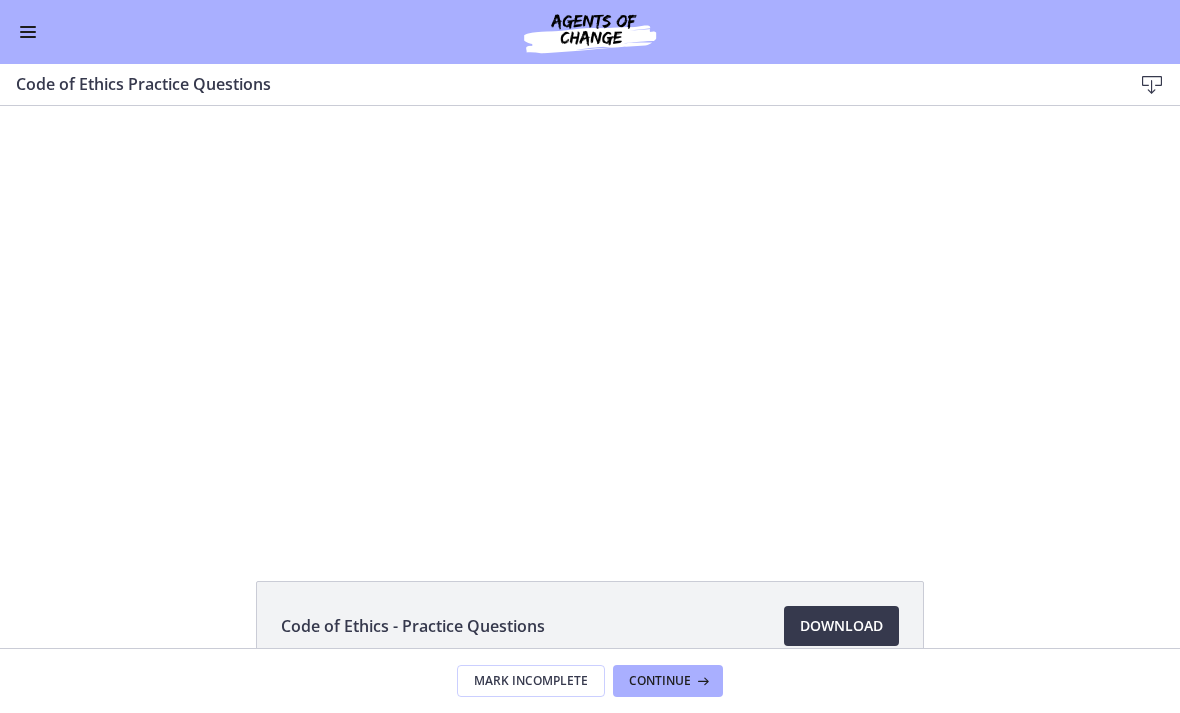 scroll, scrollTop: 0, scrollLeft: 0, axis: both 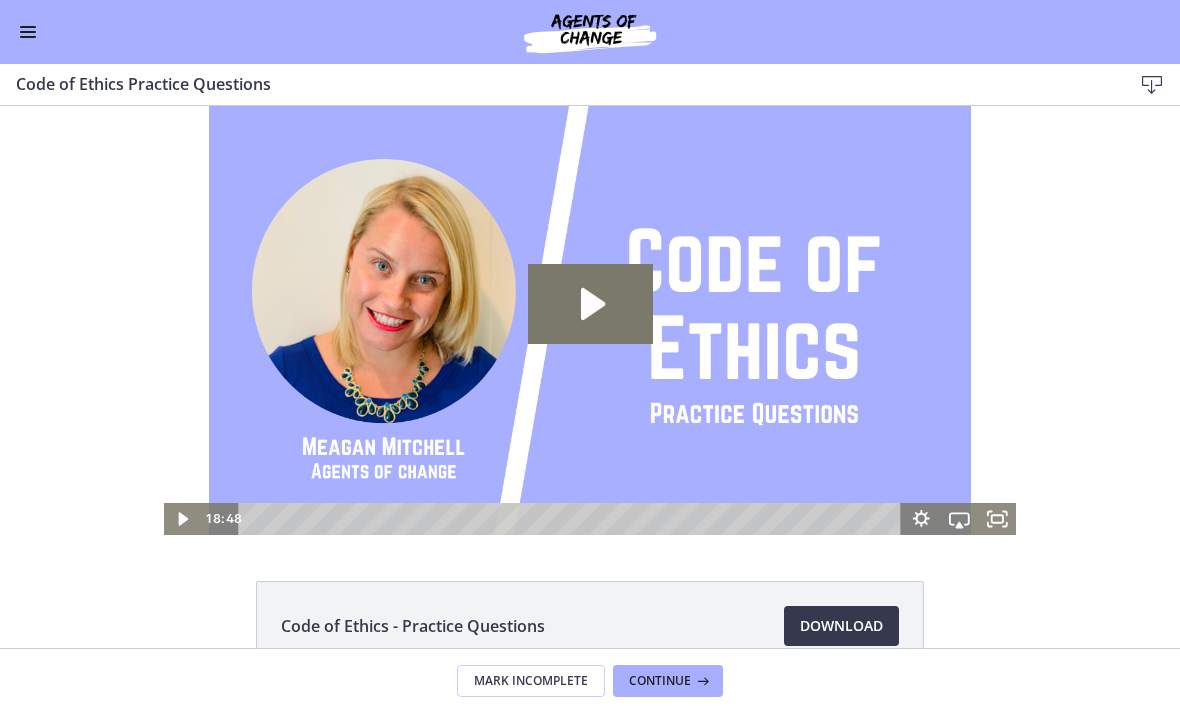 click at bounding box center [590, 320] 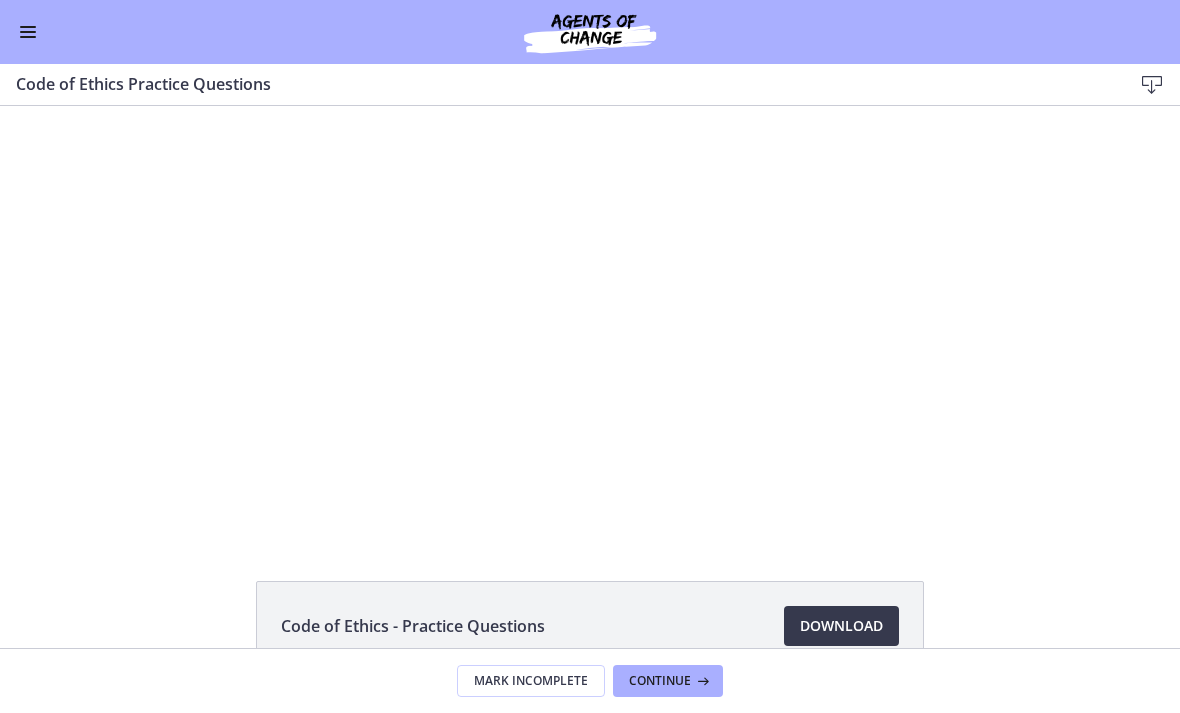 click at bounding box center (590, 320) 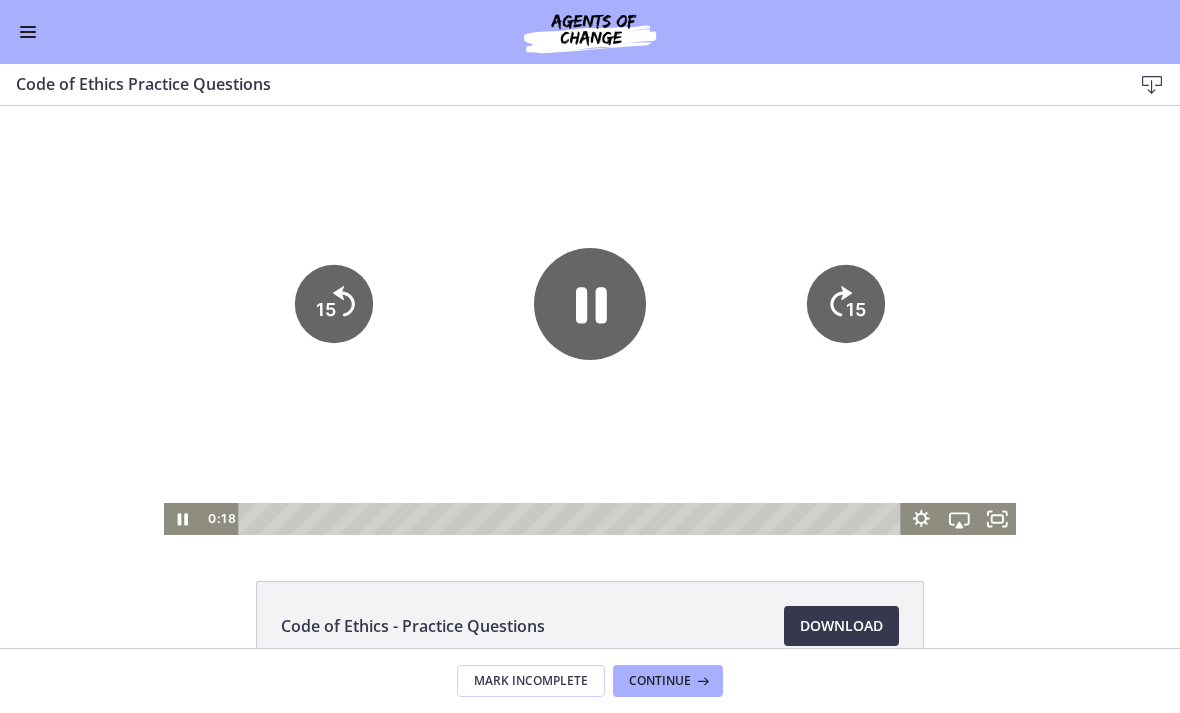 click 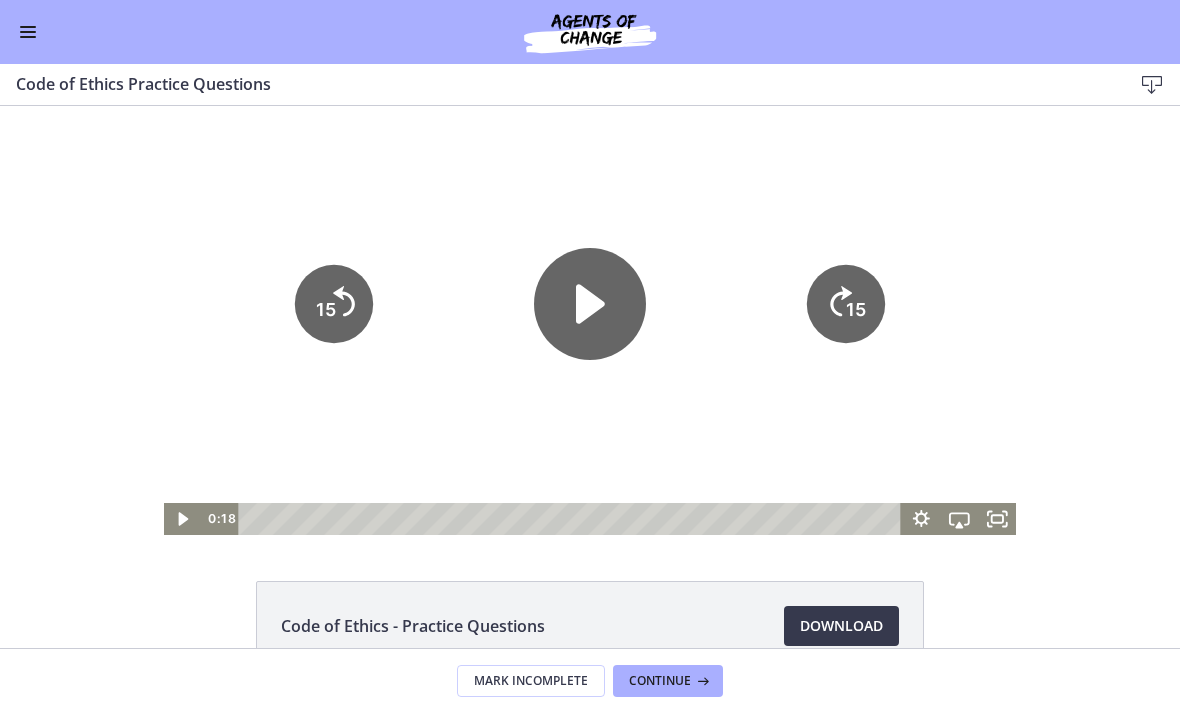 click at bounding box center [590, 320] 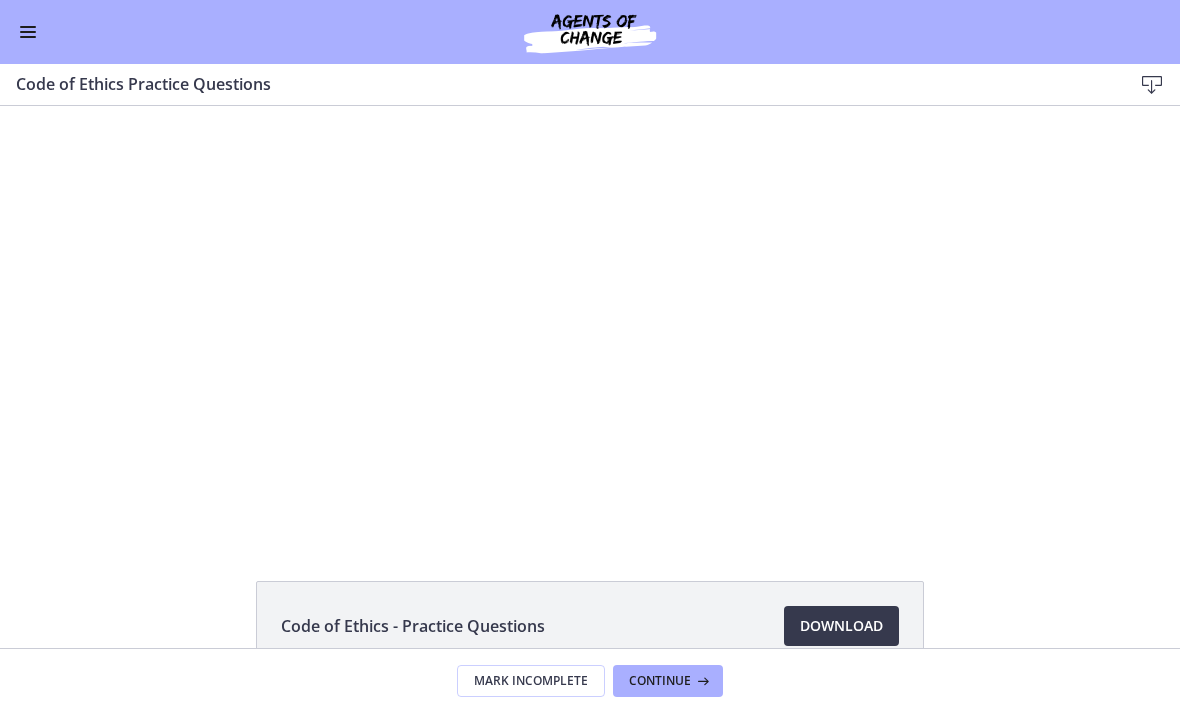 click at bounding box center [590, 320] 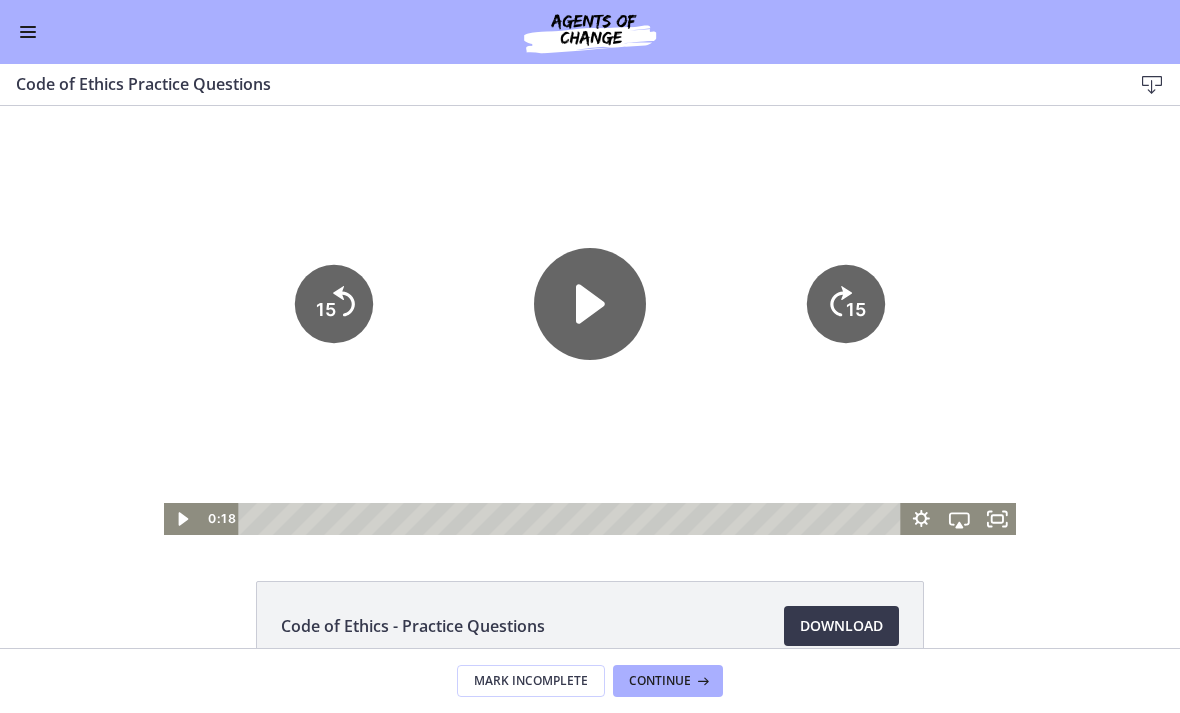 click on "15" 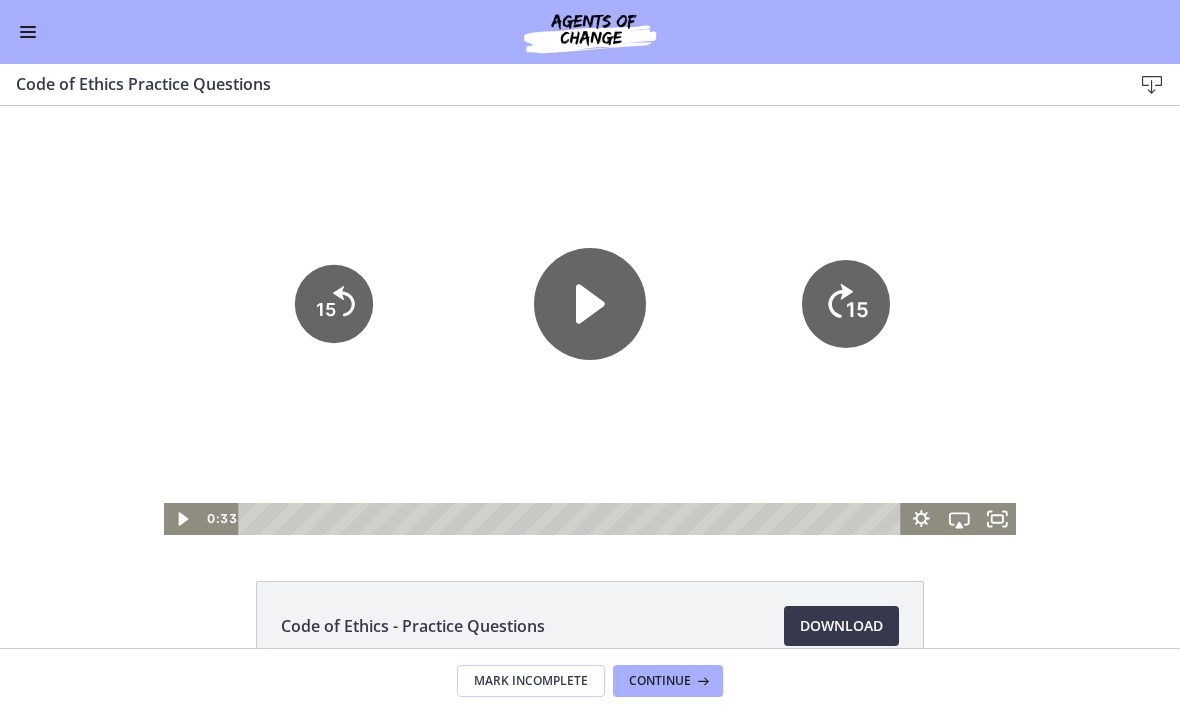 click on "15" 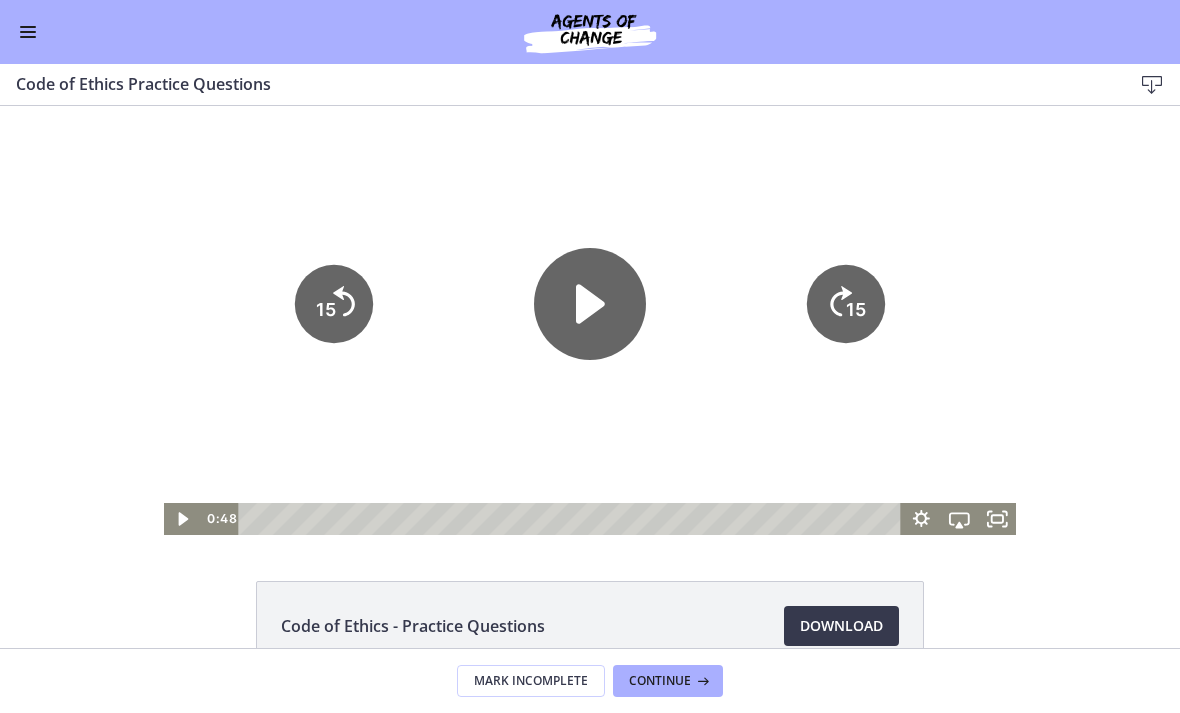 click on "15" 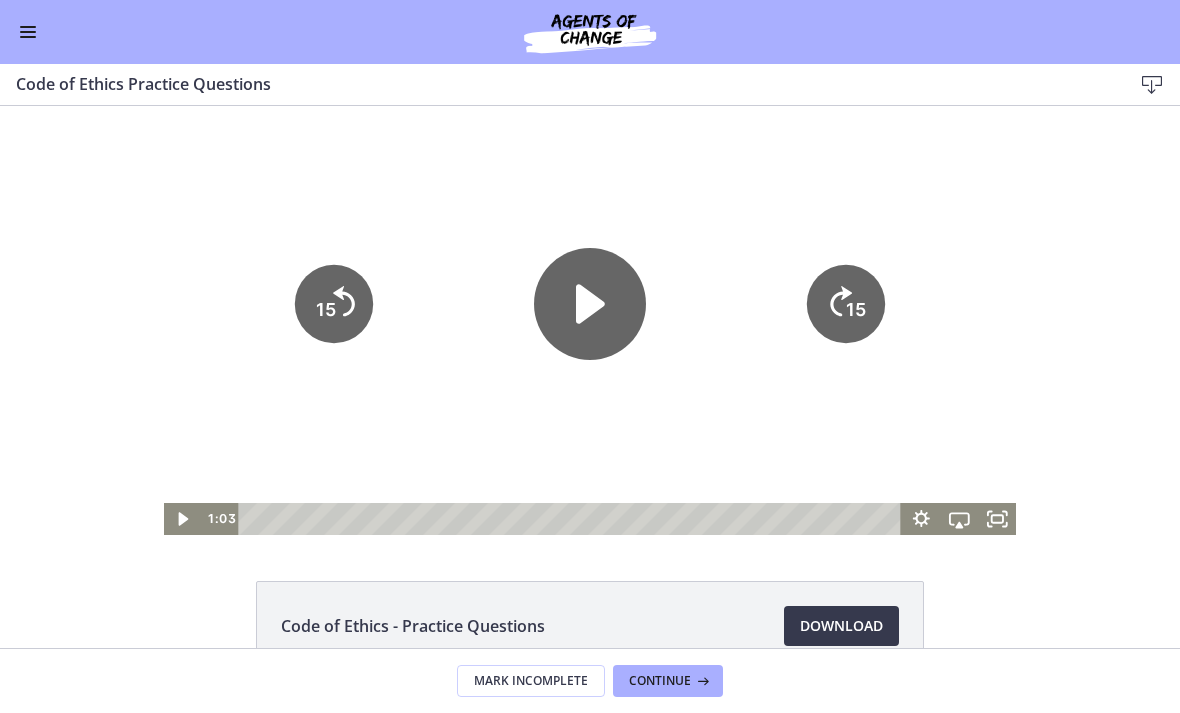 click on "15" 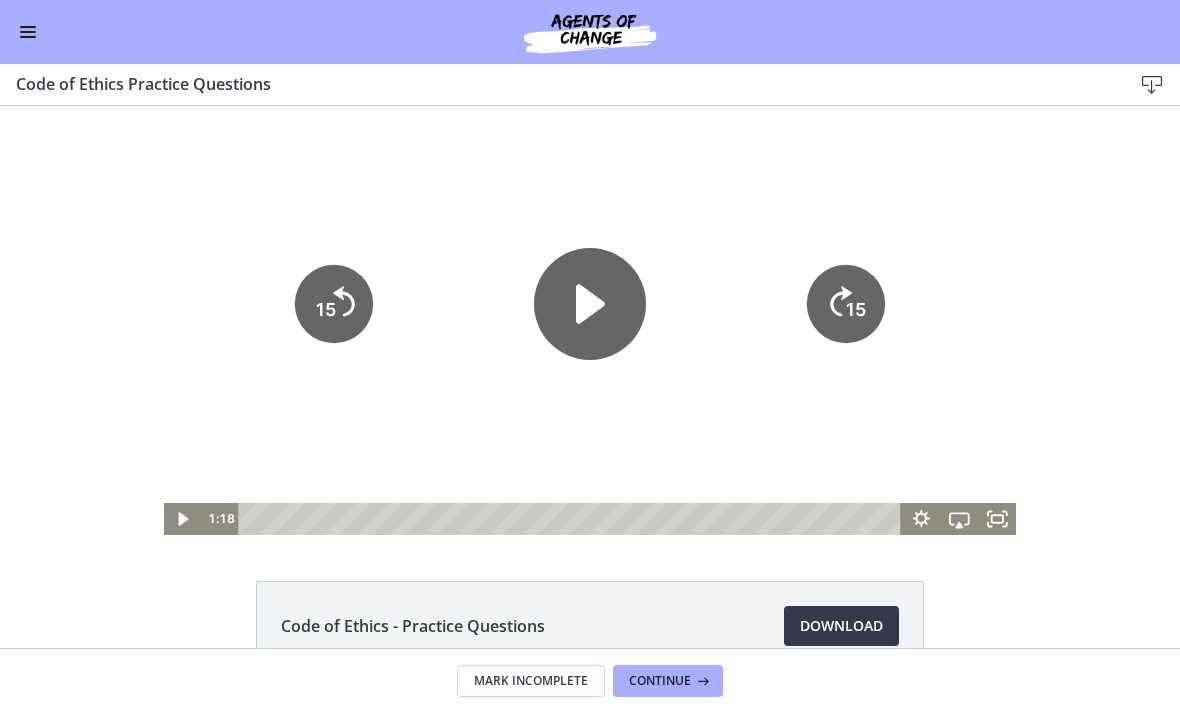 click on "15" 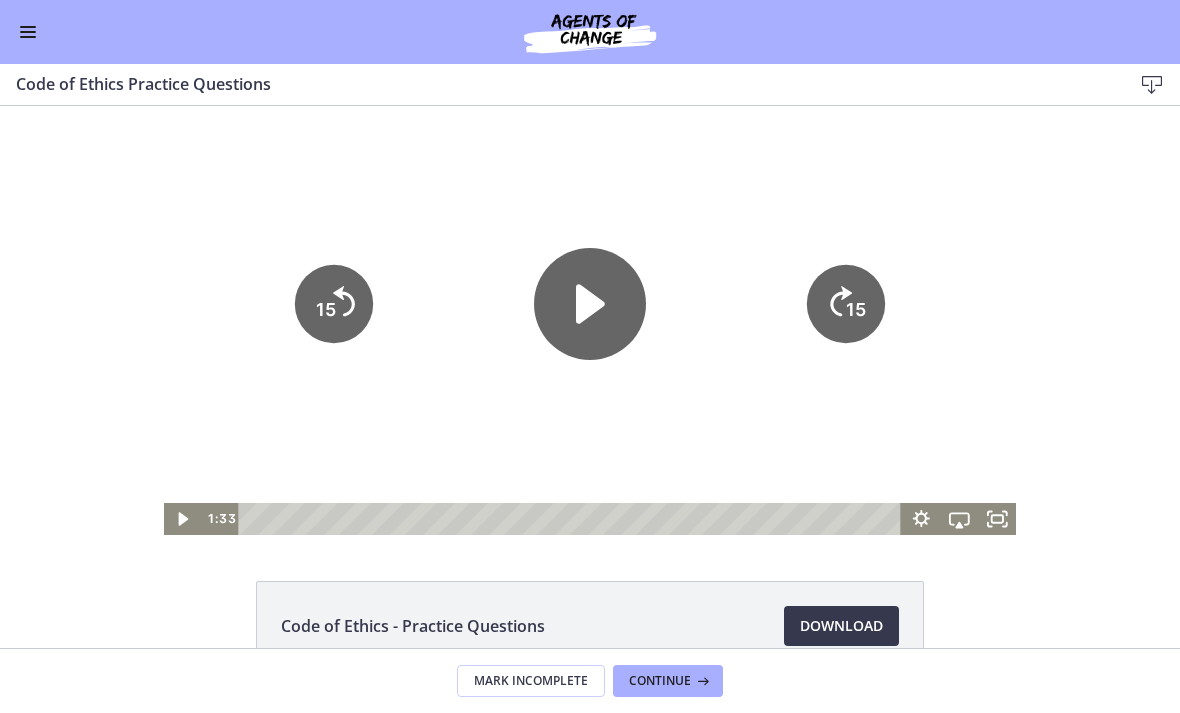 click on "15" 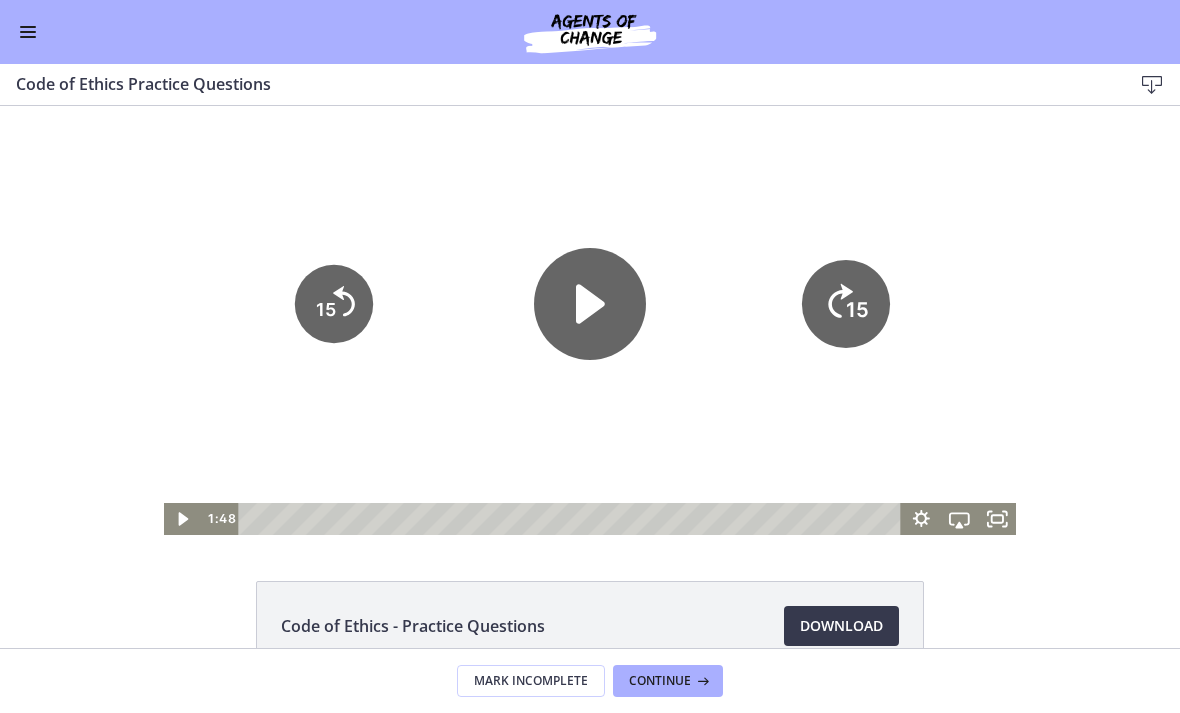 click on "15" 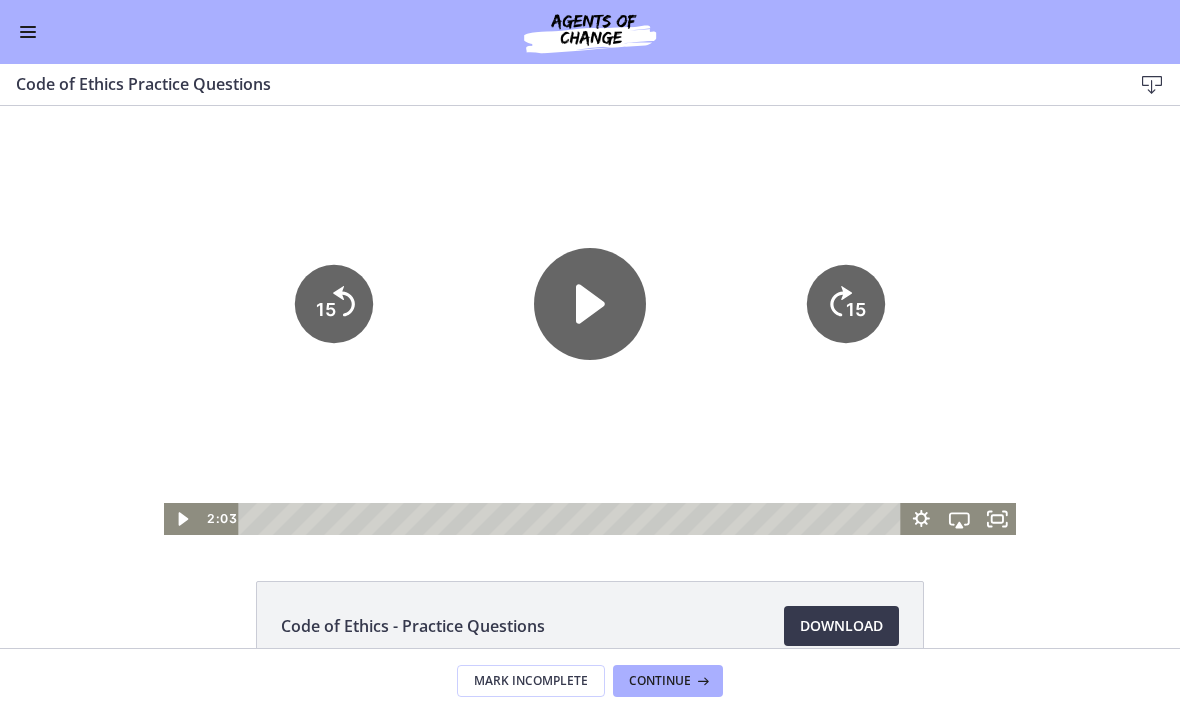 click on "15" 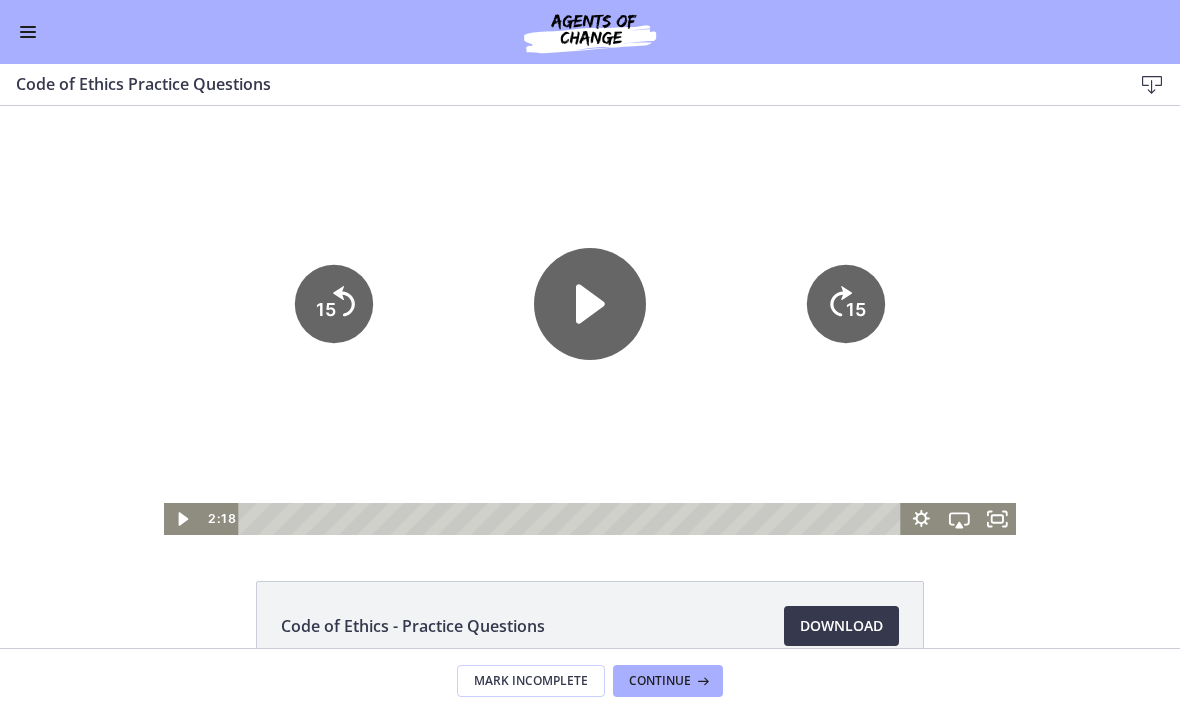 click at bounding box center (590, 320) 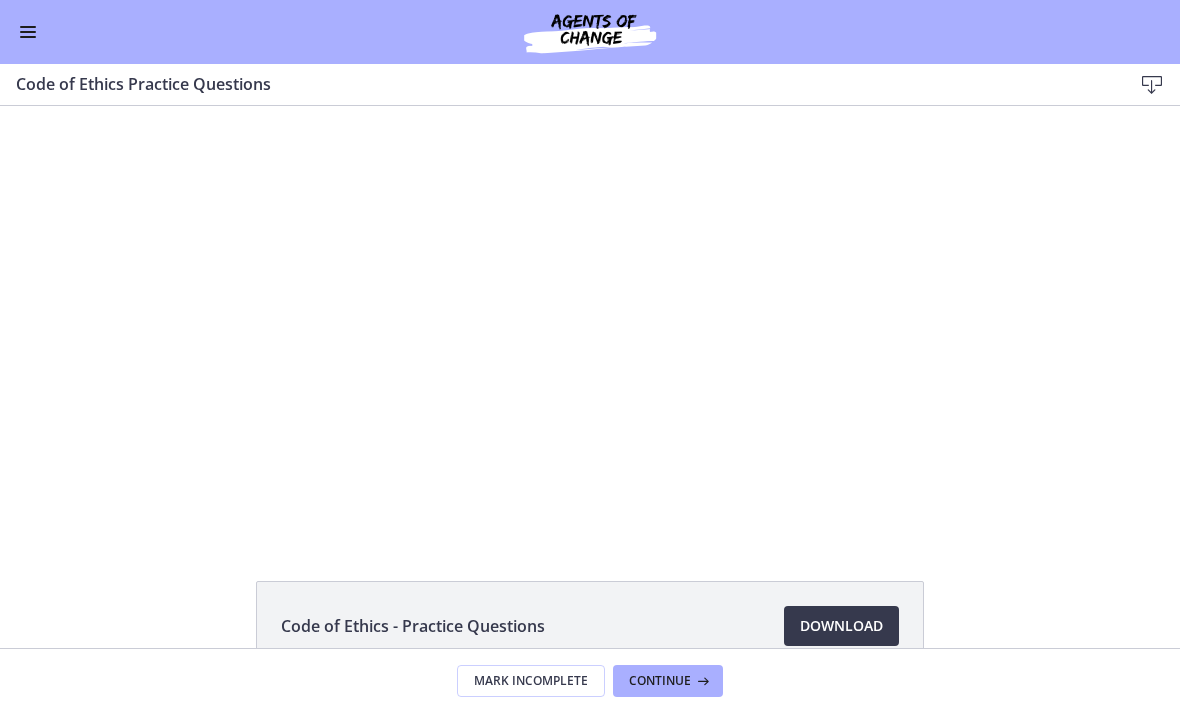 click at bounding box center (590, 320) 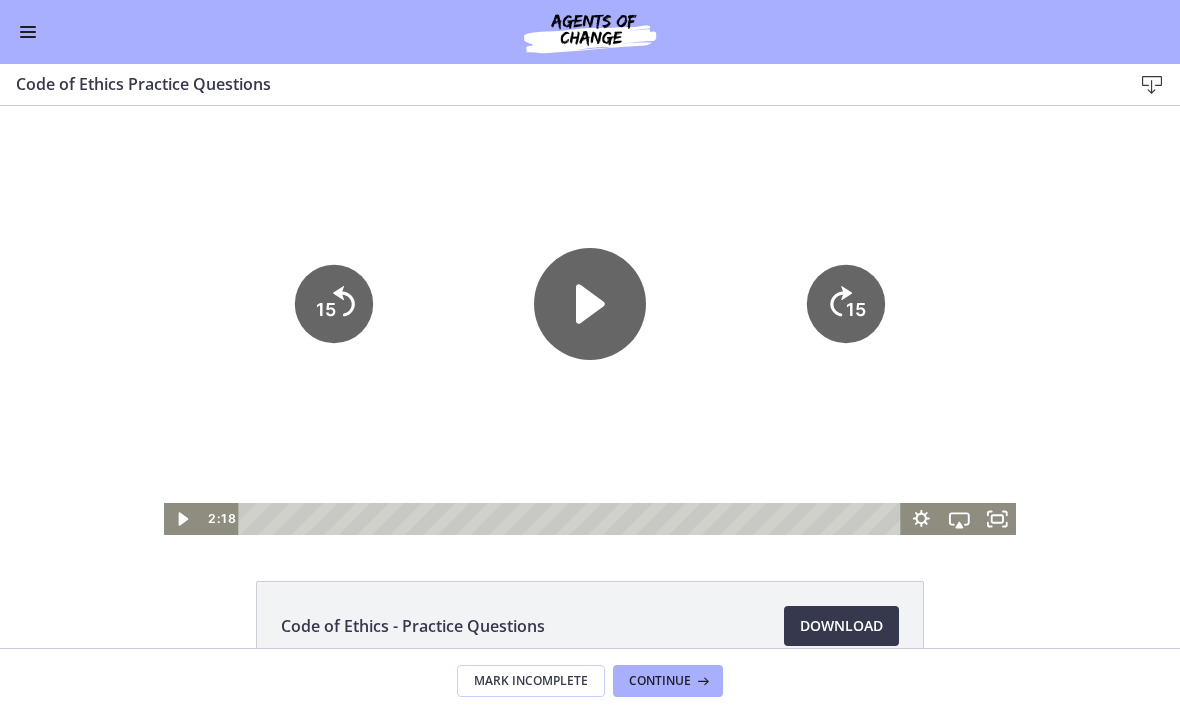 click on "15" 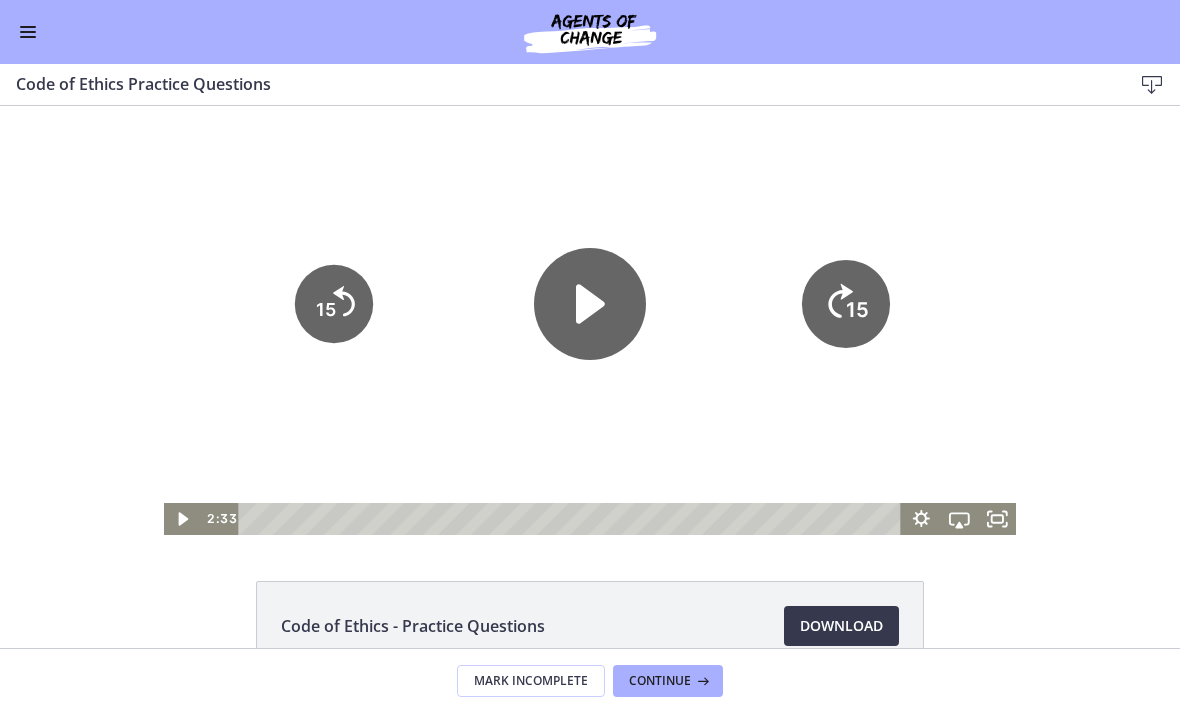 click 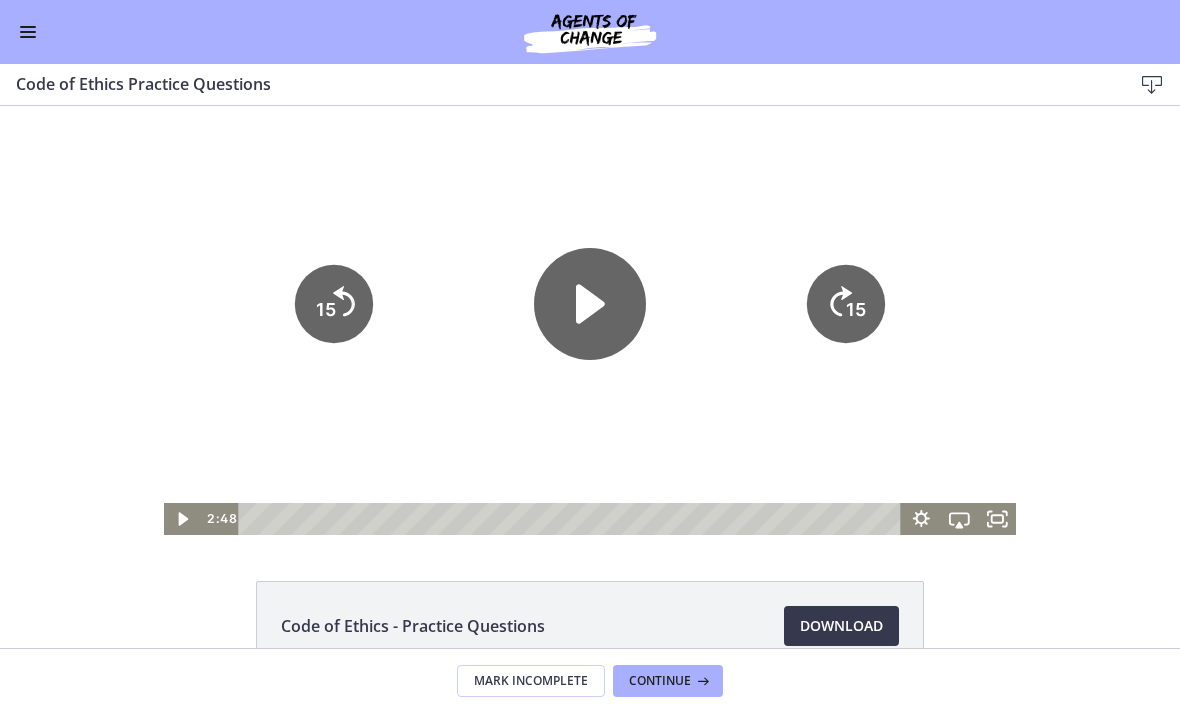 click 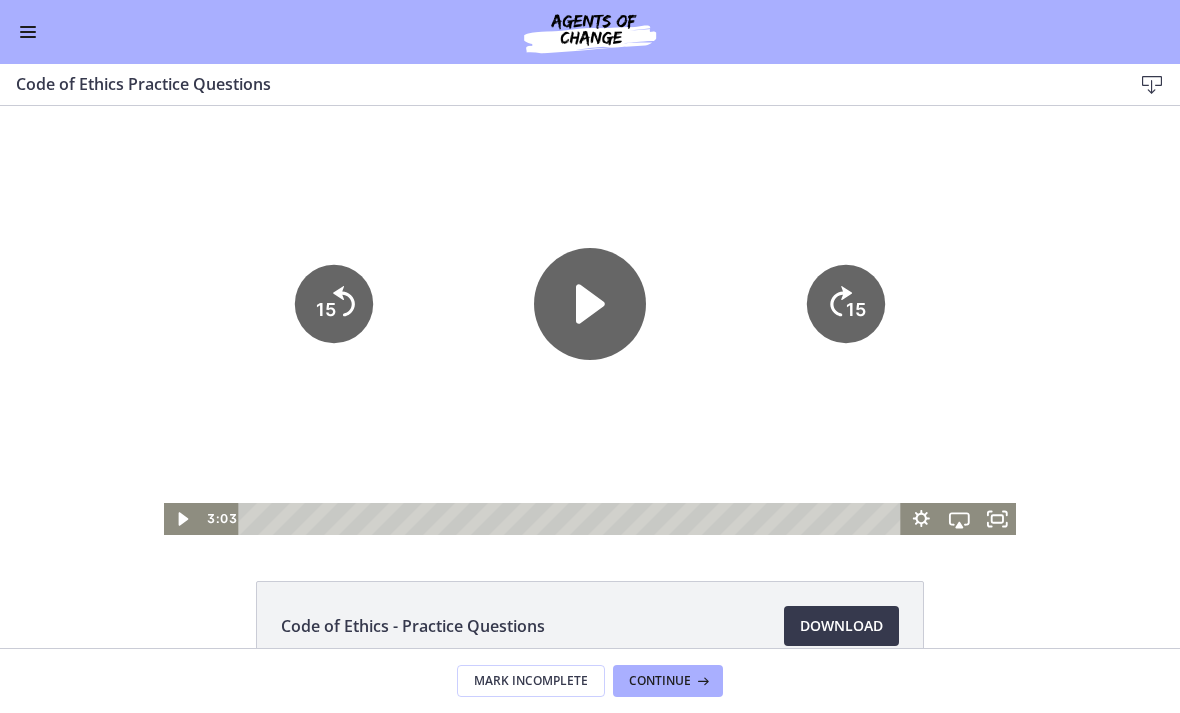 click 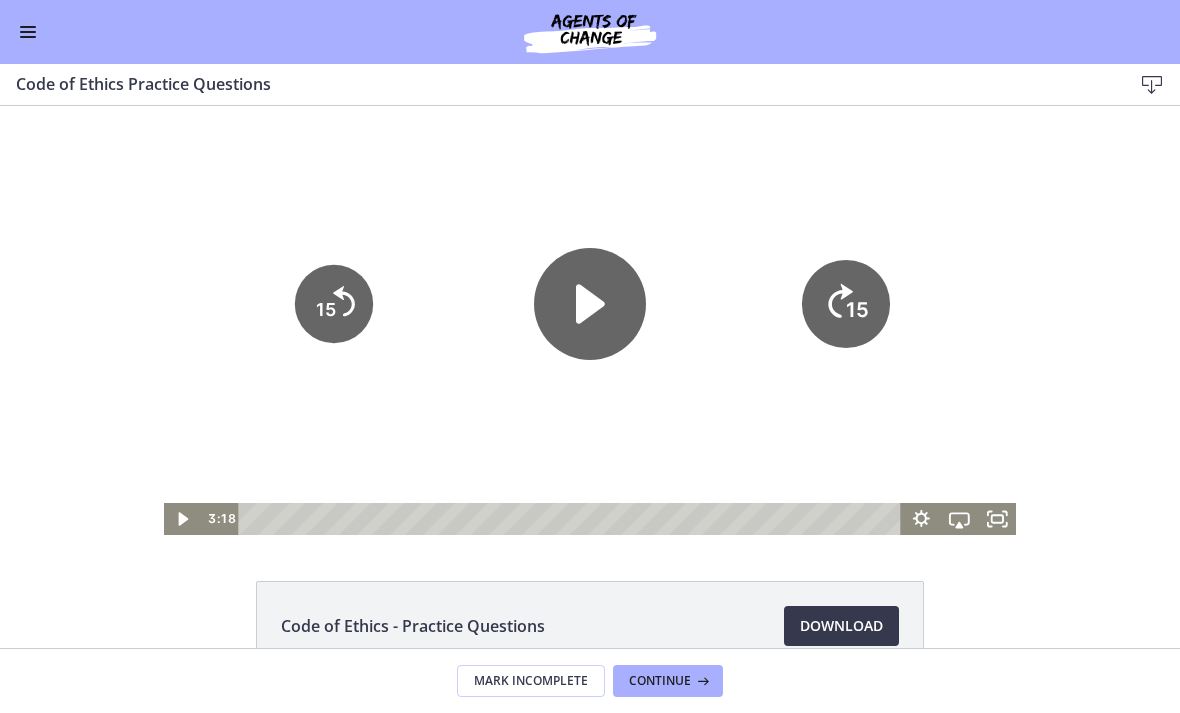 click on "15" 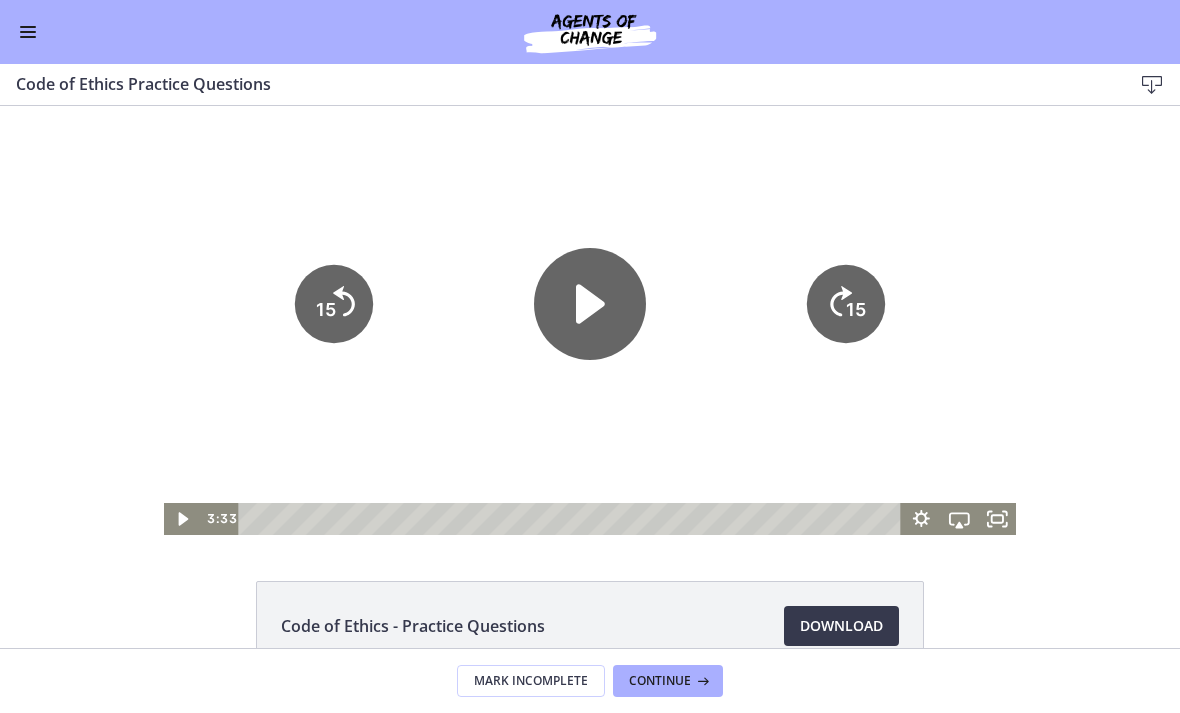 click on "15" 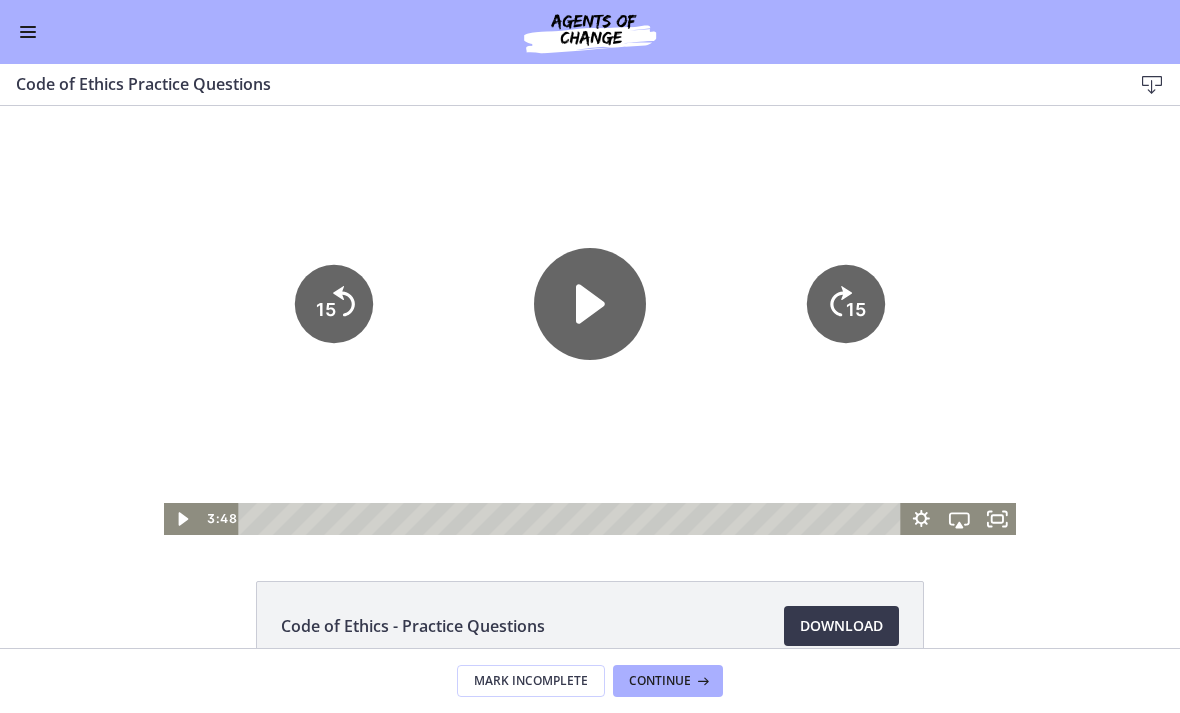 click on "15" 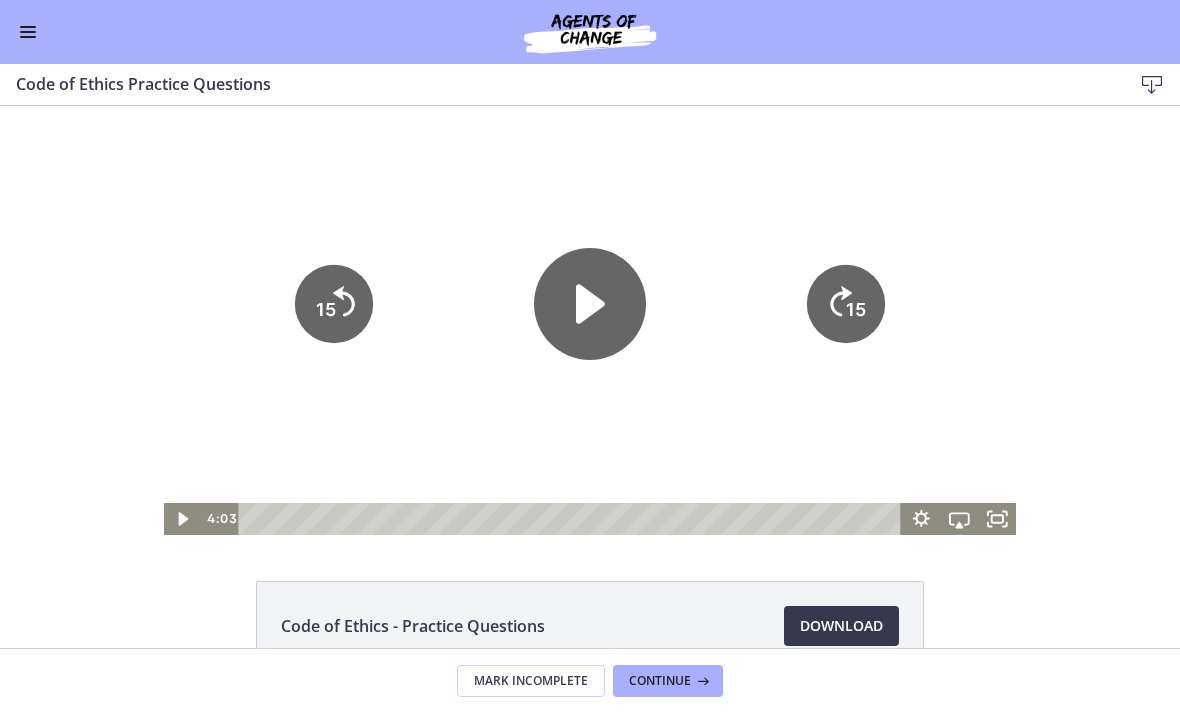 click on "15" 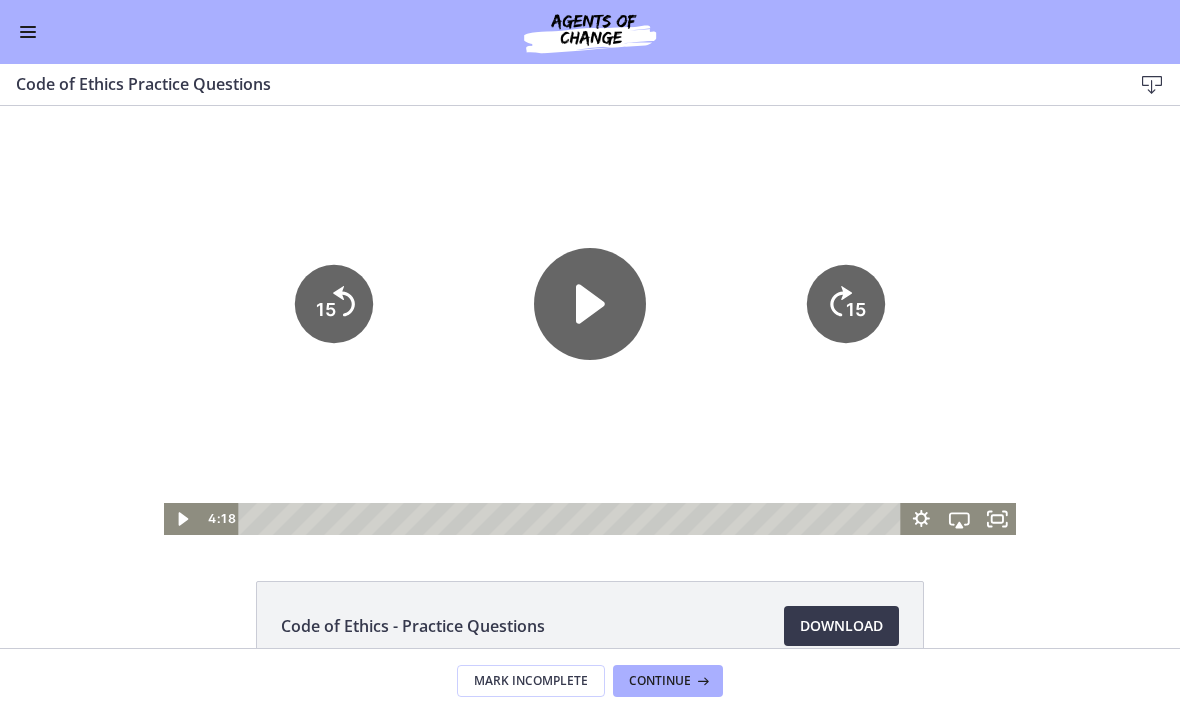 click on "15" 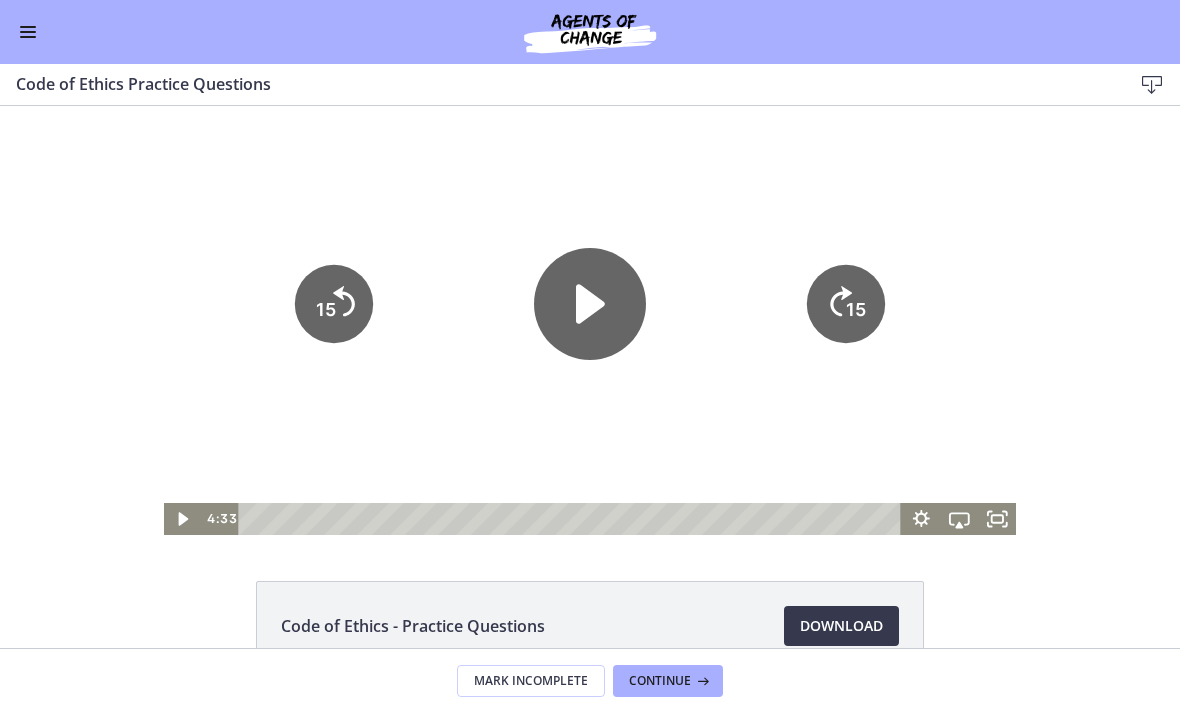 click on "15" 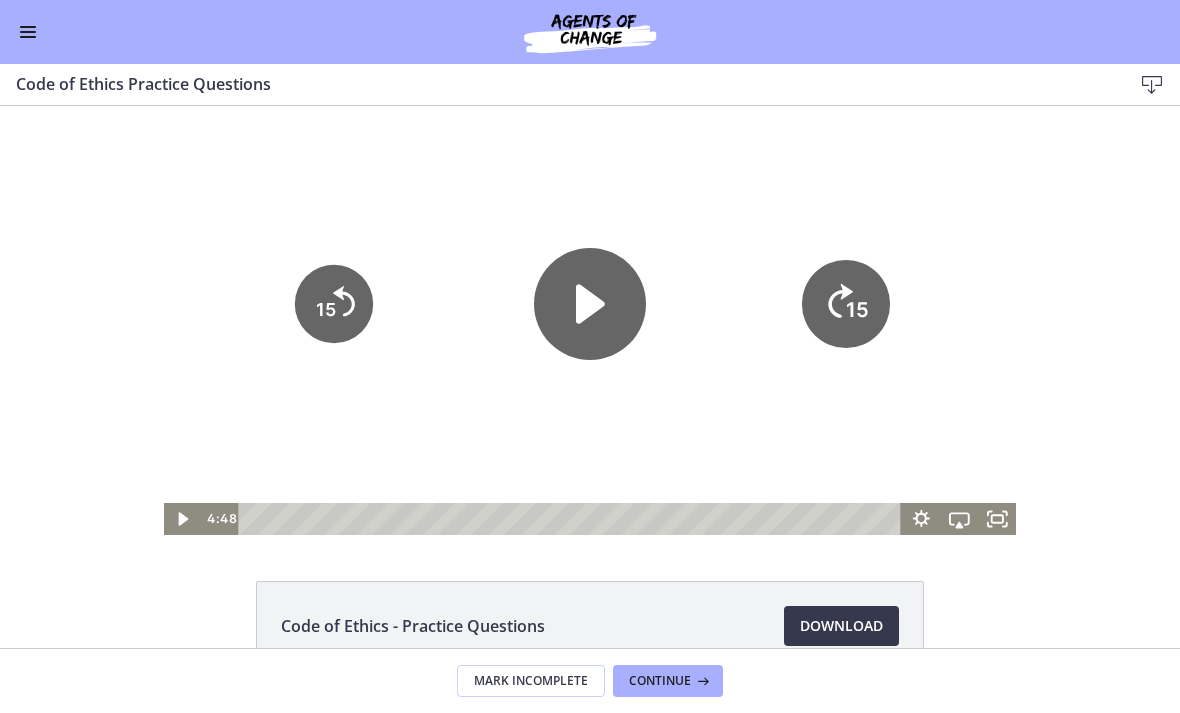 click on "15" 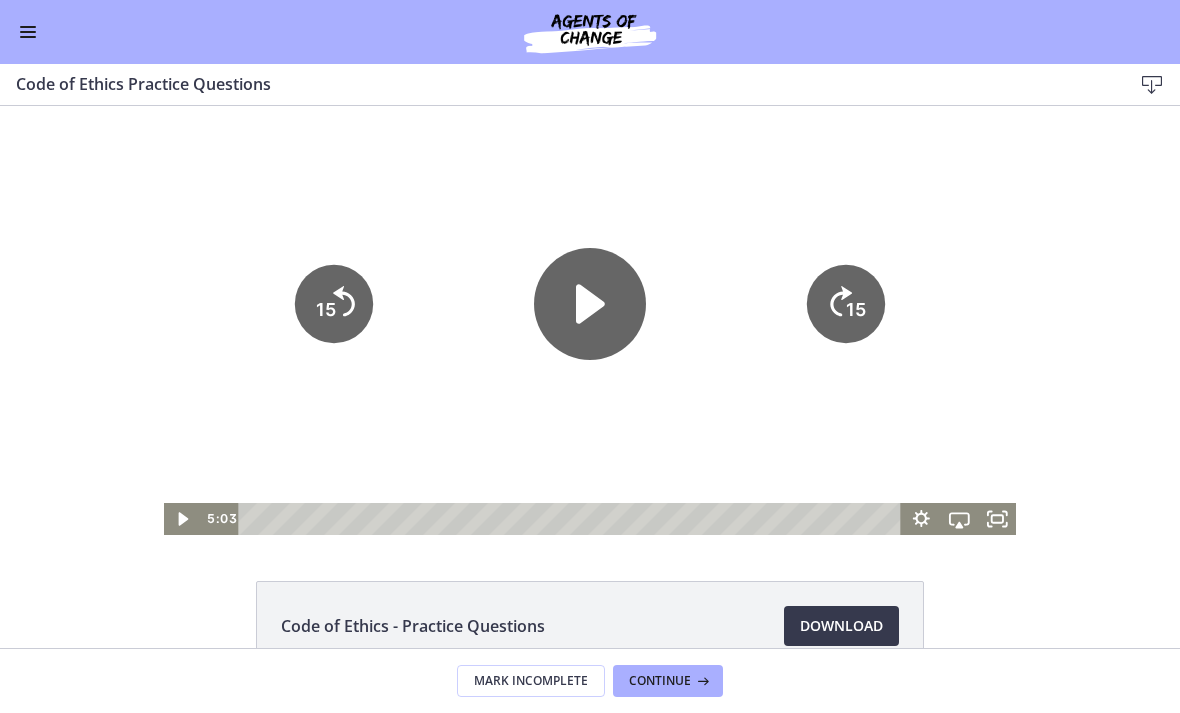 click on "15" 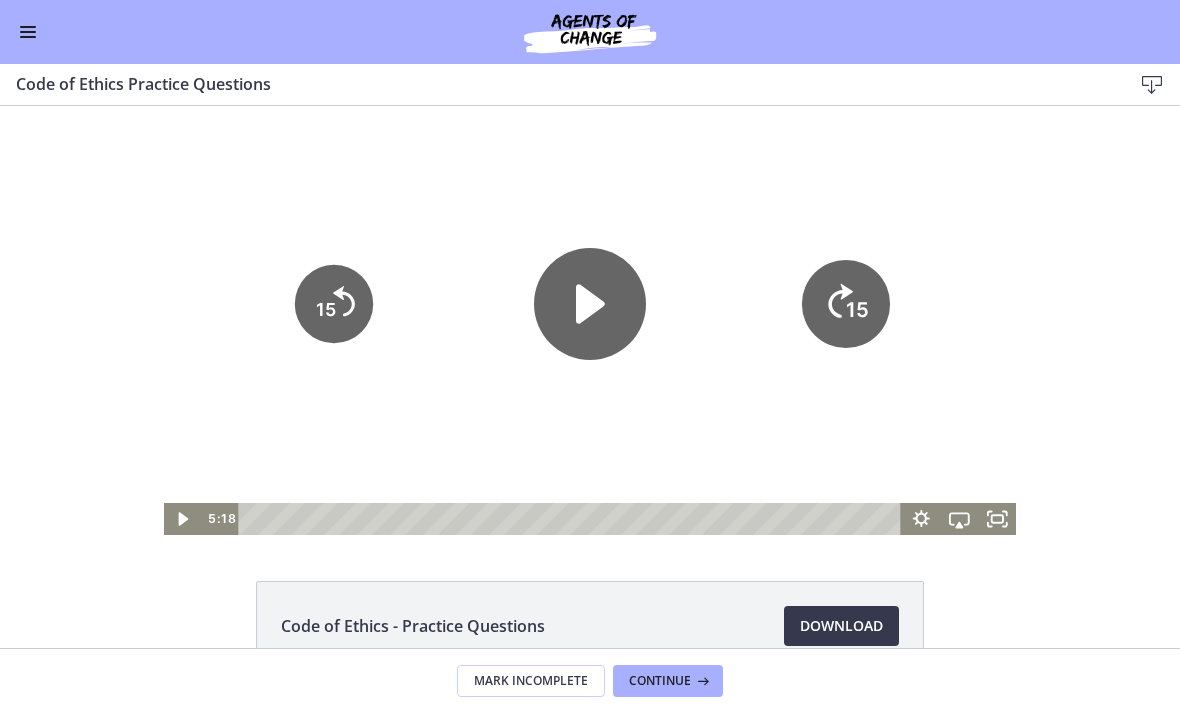 click on "15" 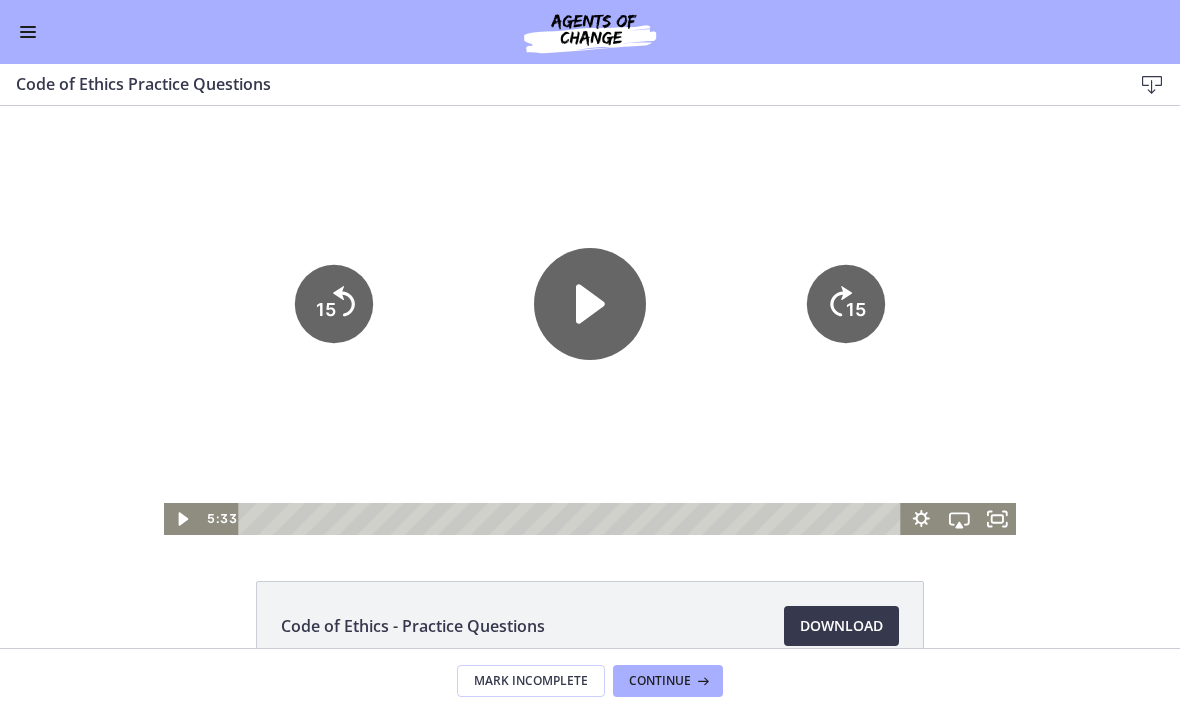 click on "15" 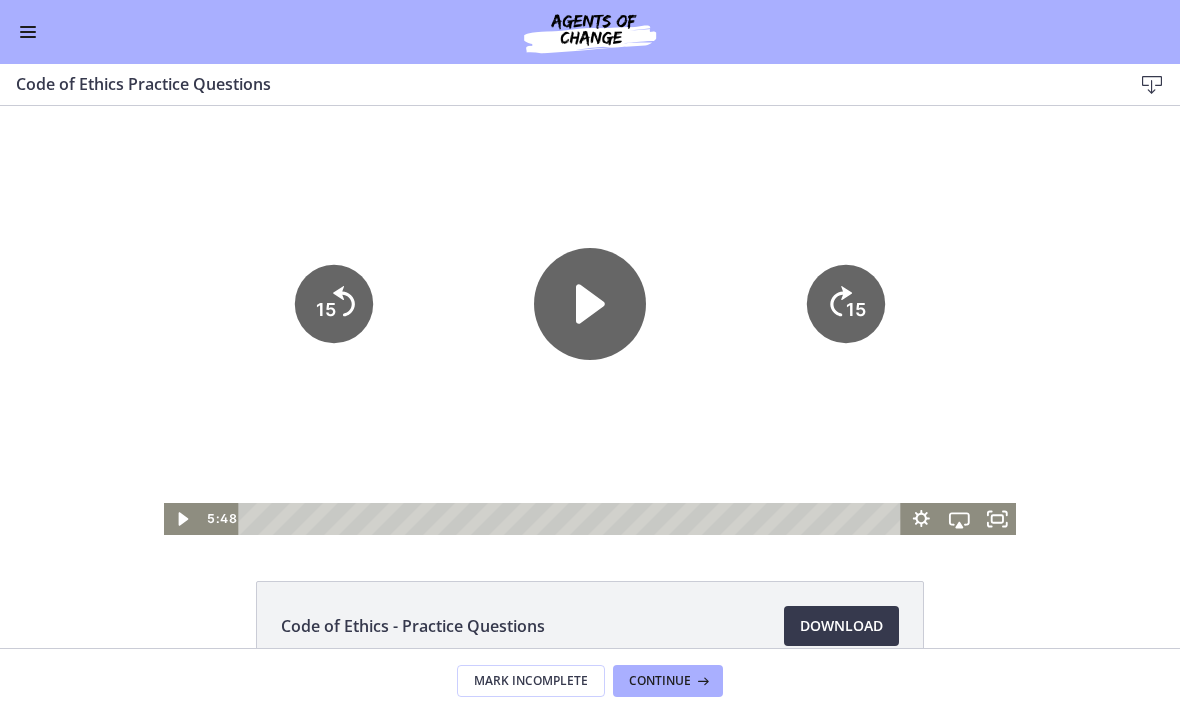 click on "15" 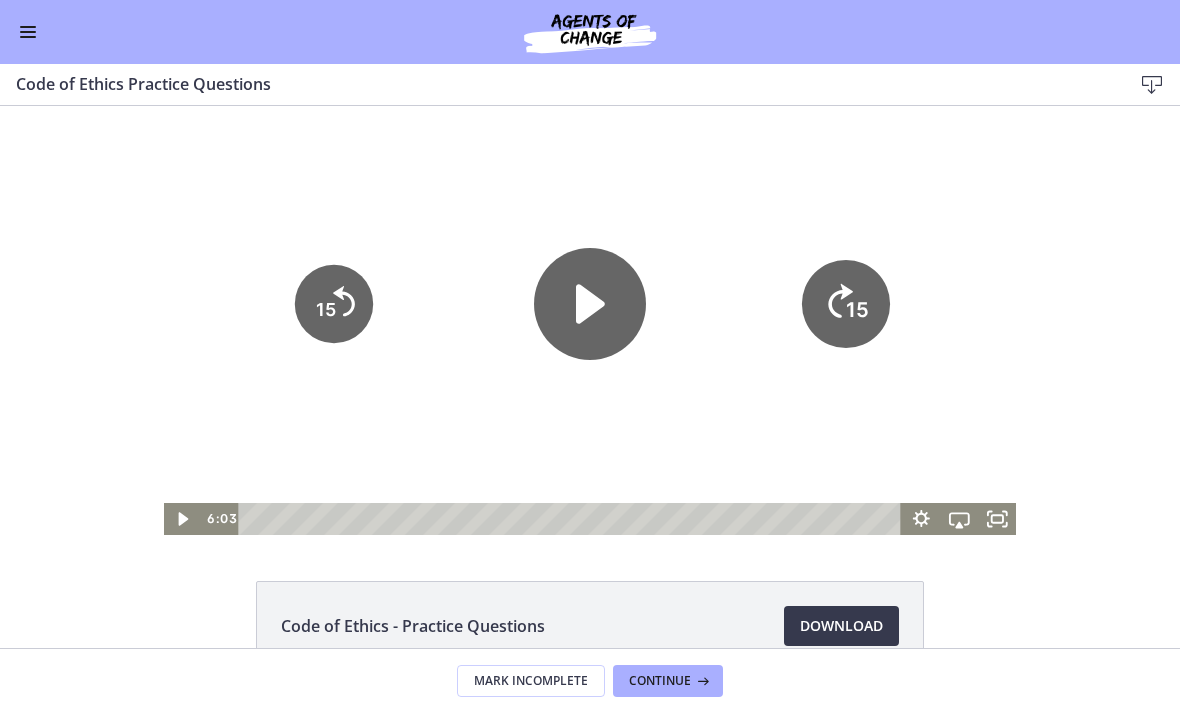 click on "15" 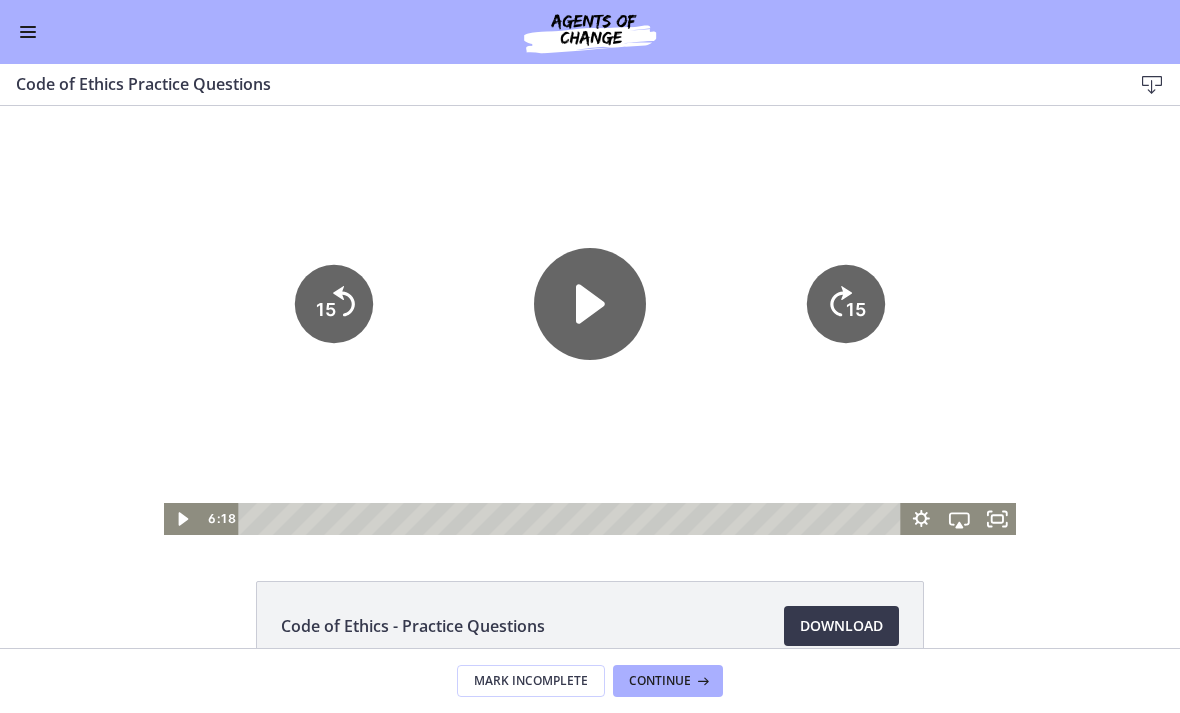 click on "15" 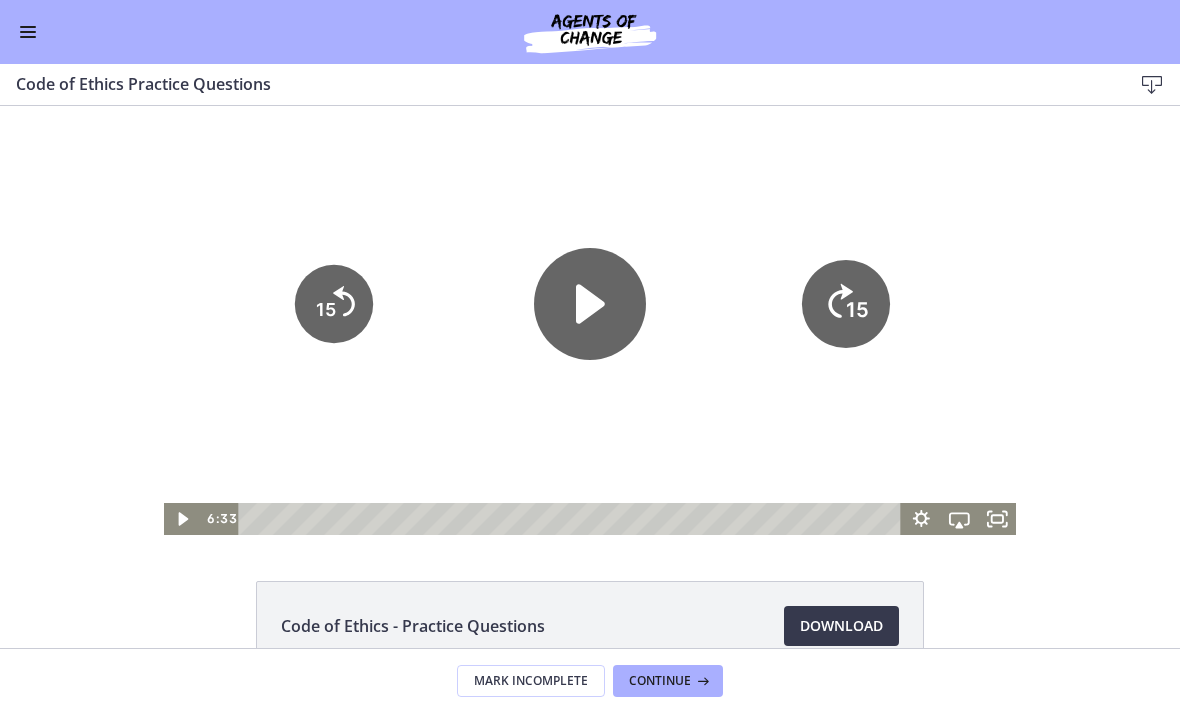 click on "15" 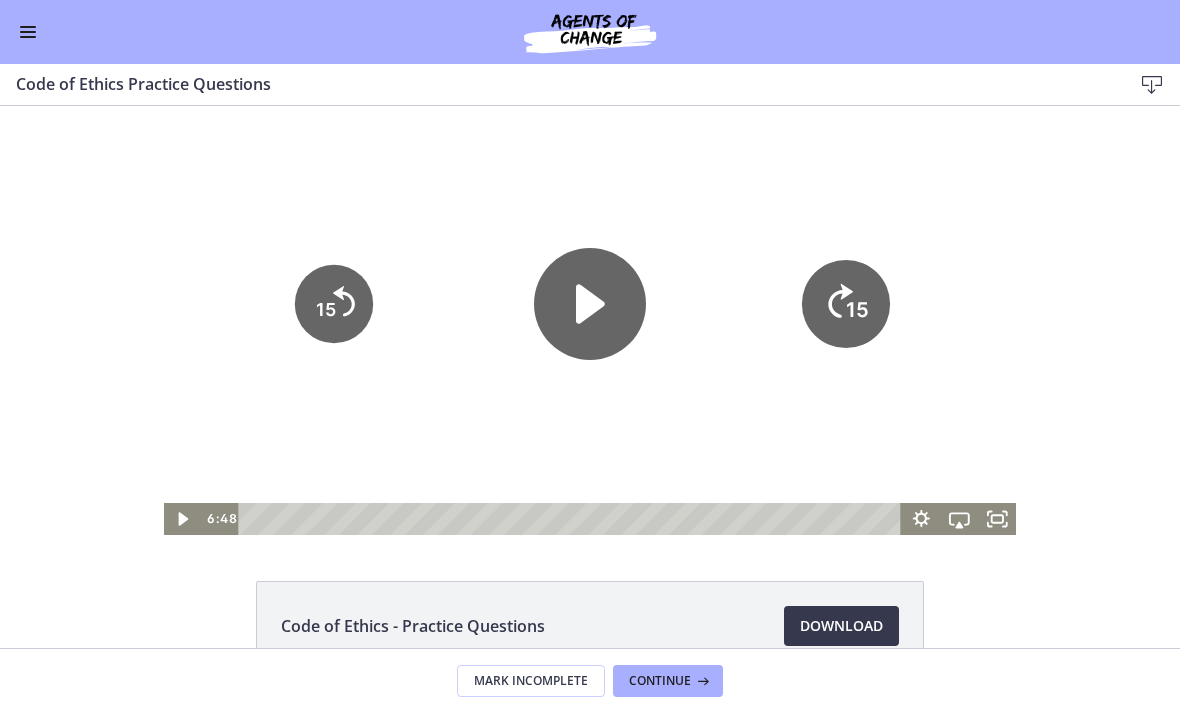 click 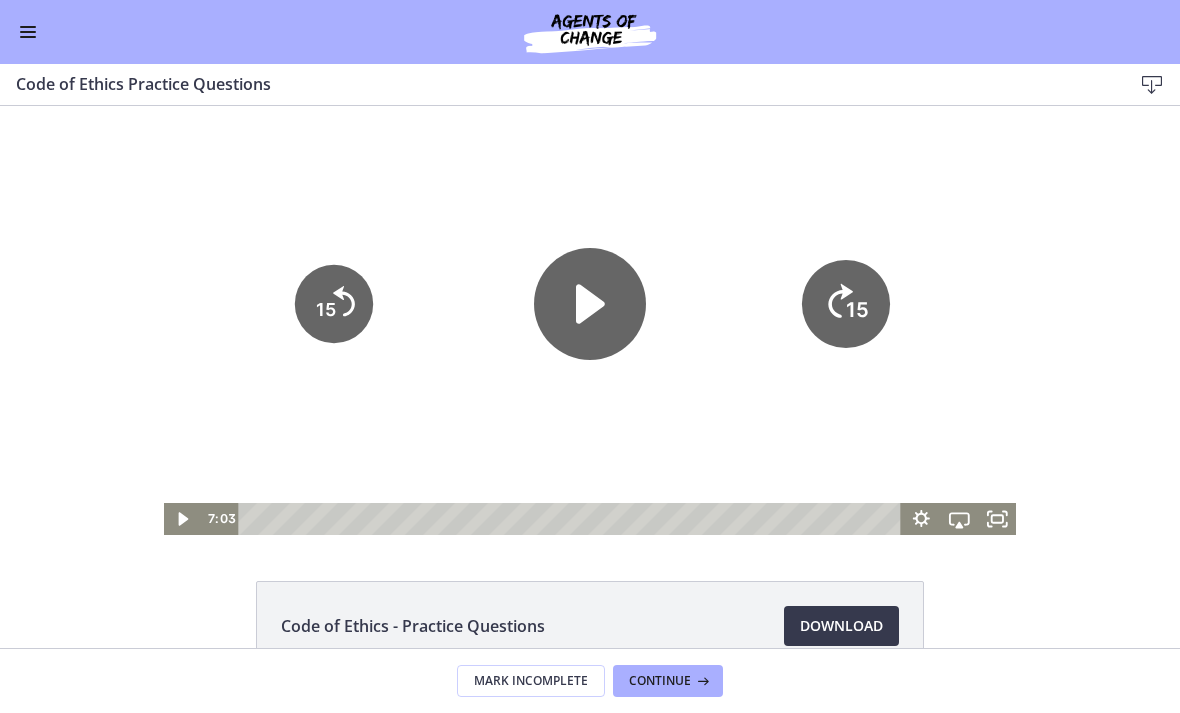 click on "15" 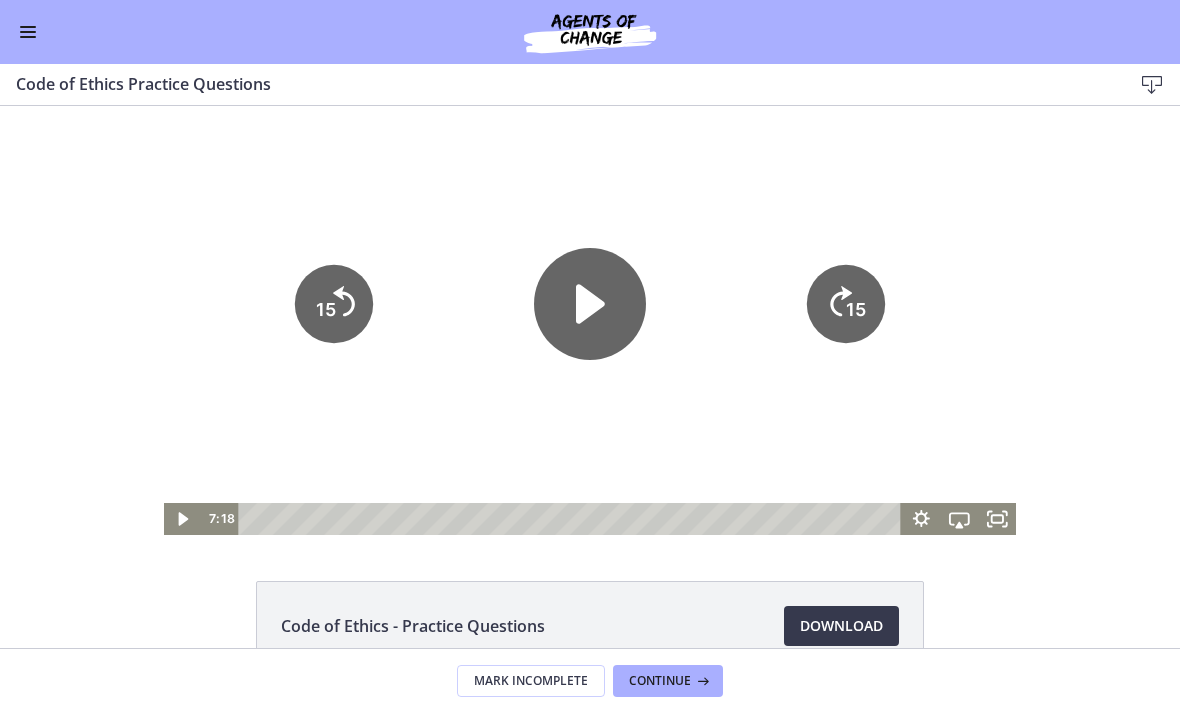 click on "15" 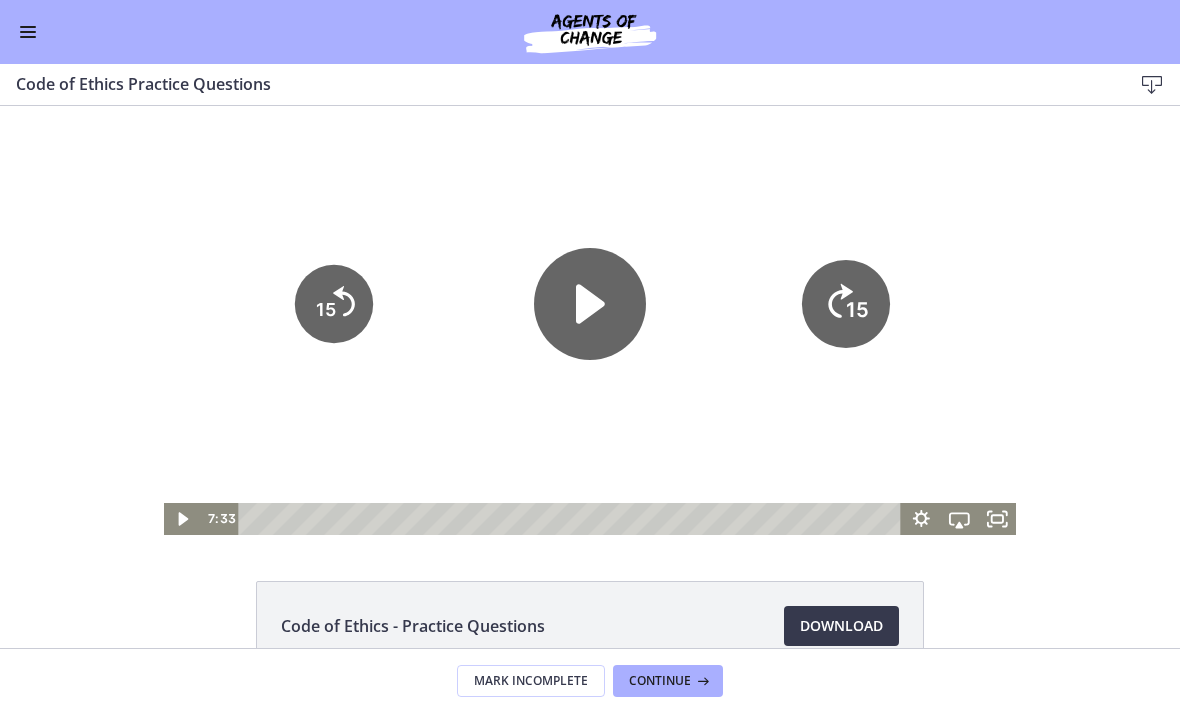 click on "15" 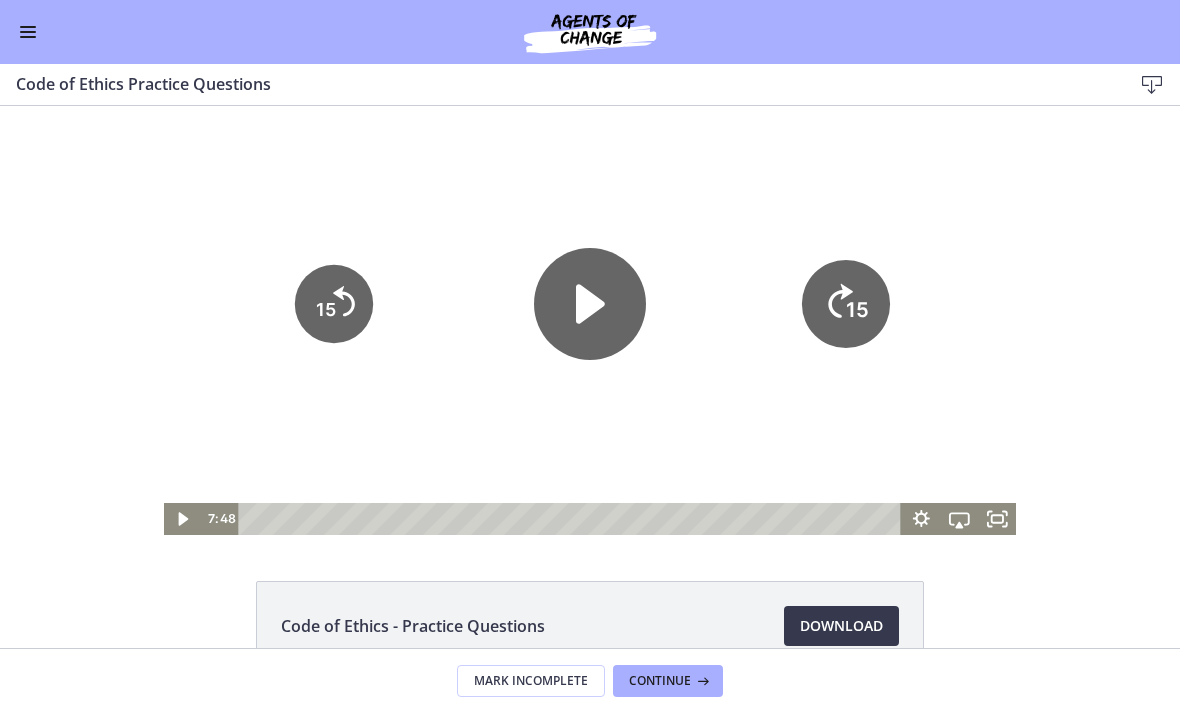 click on "15" 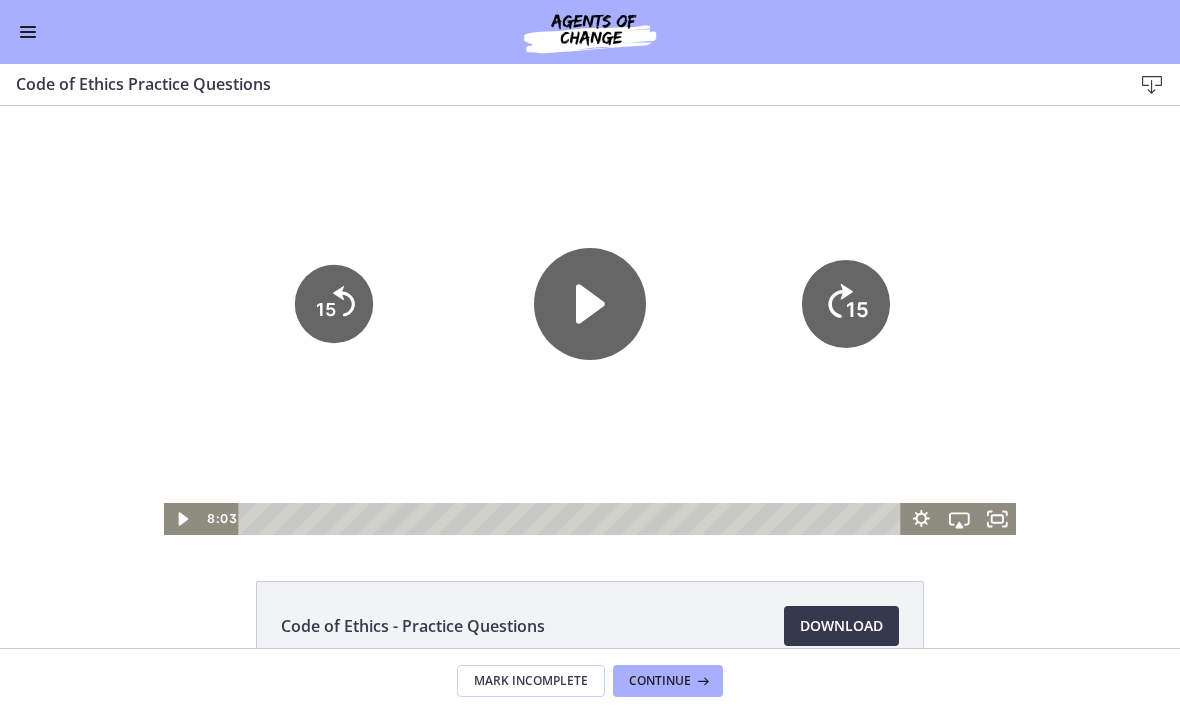 click 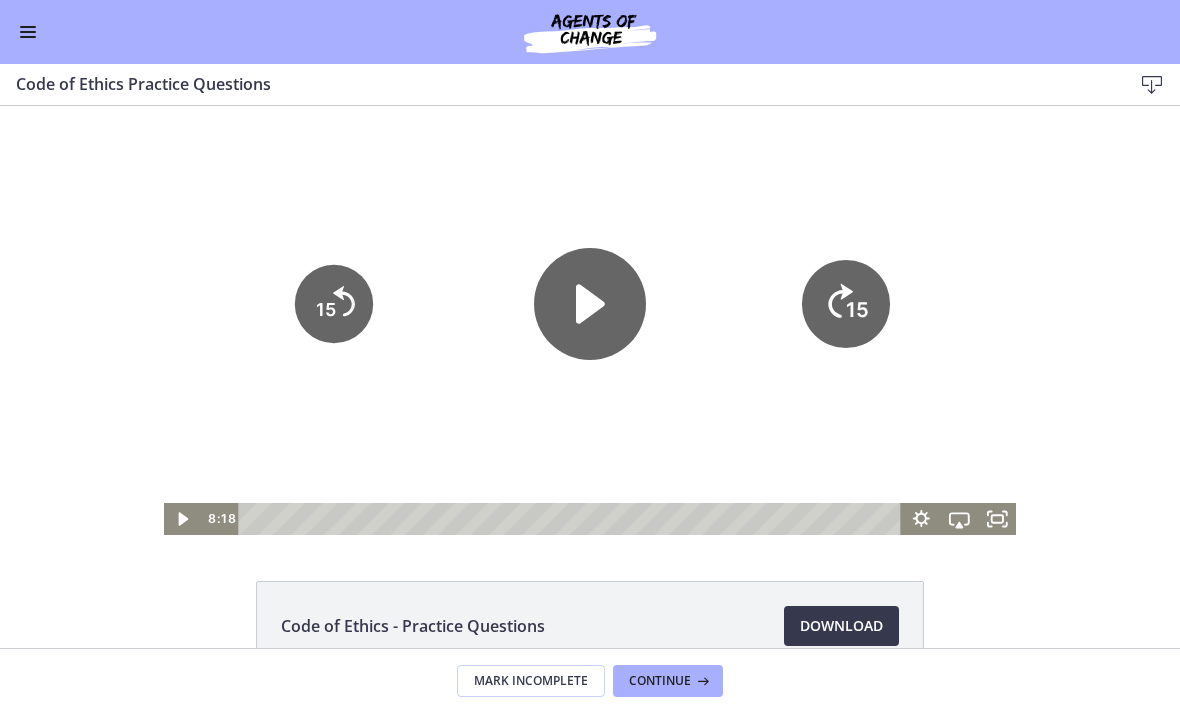 click 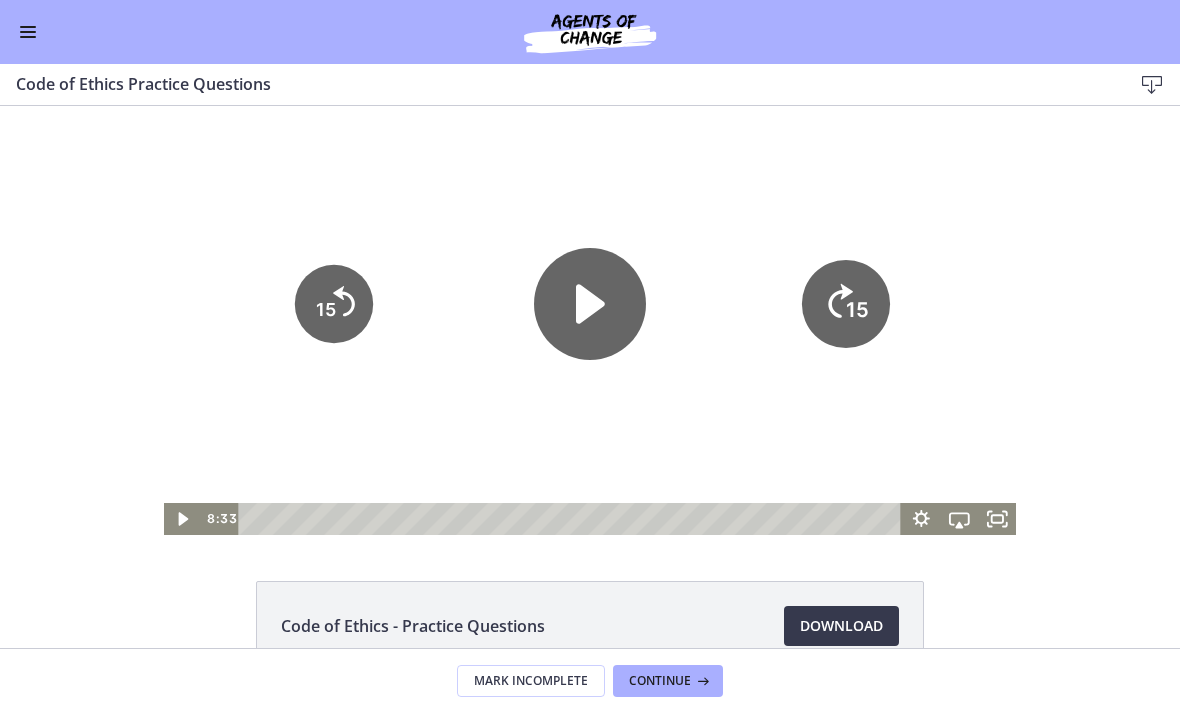click on "15" 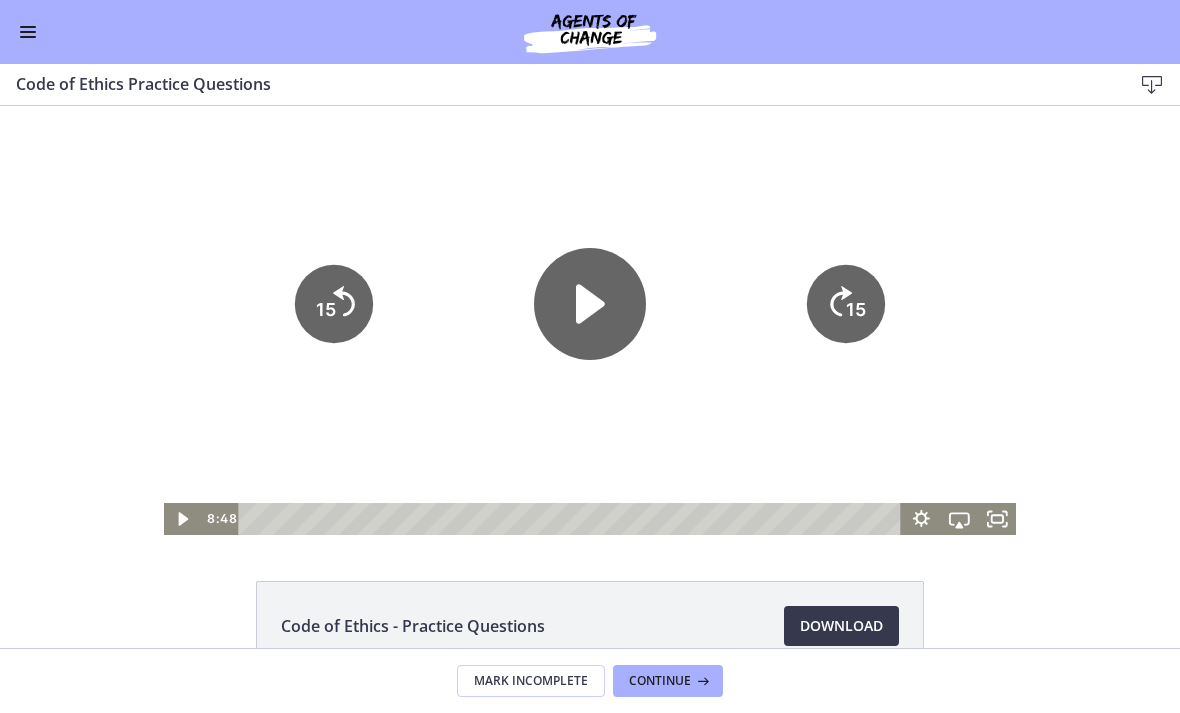 click on "15" 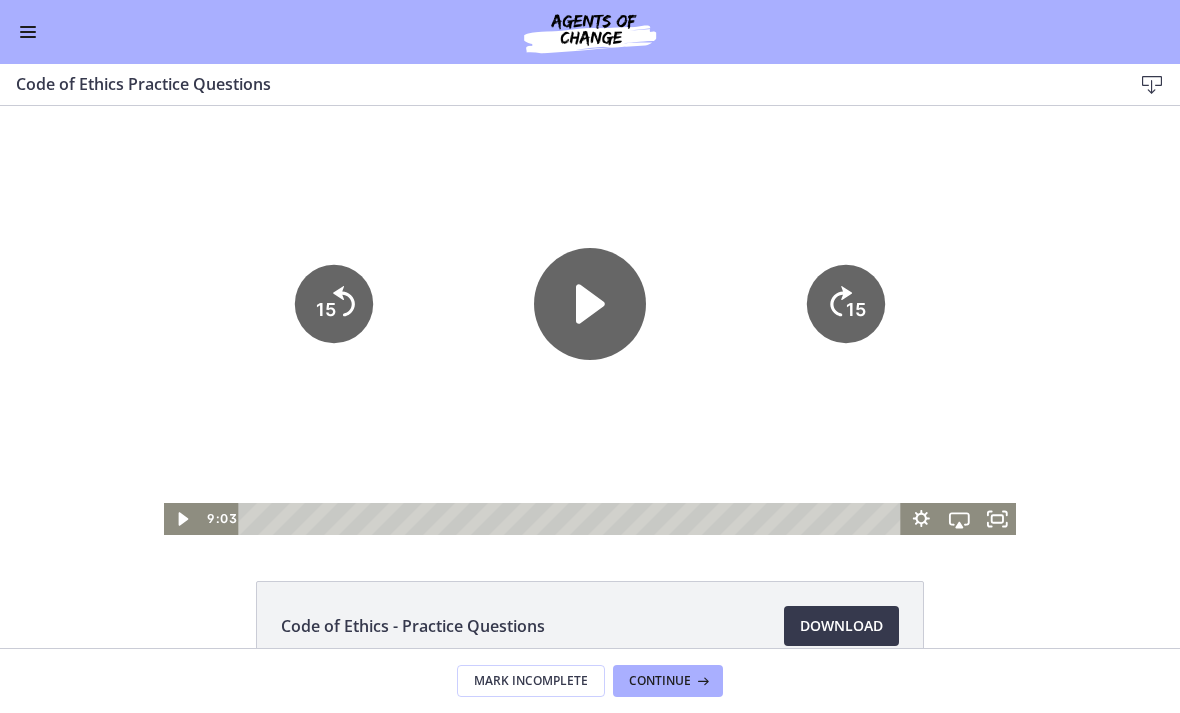 click on "15" 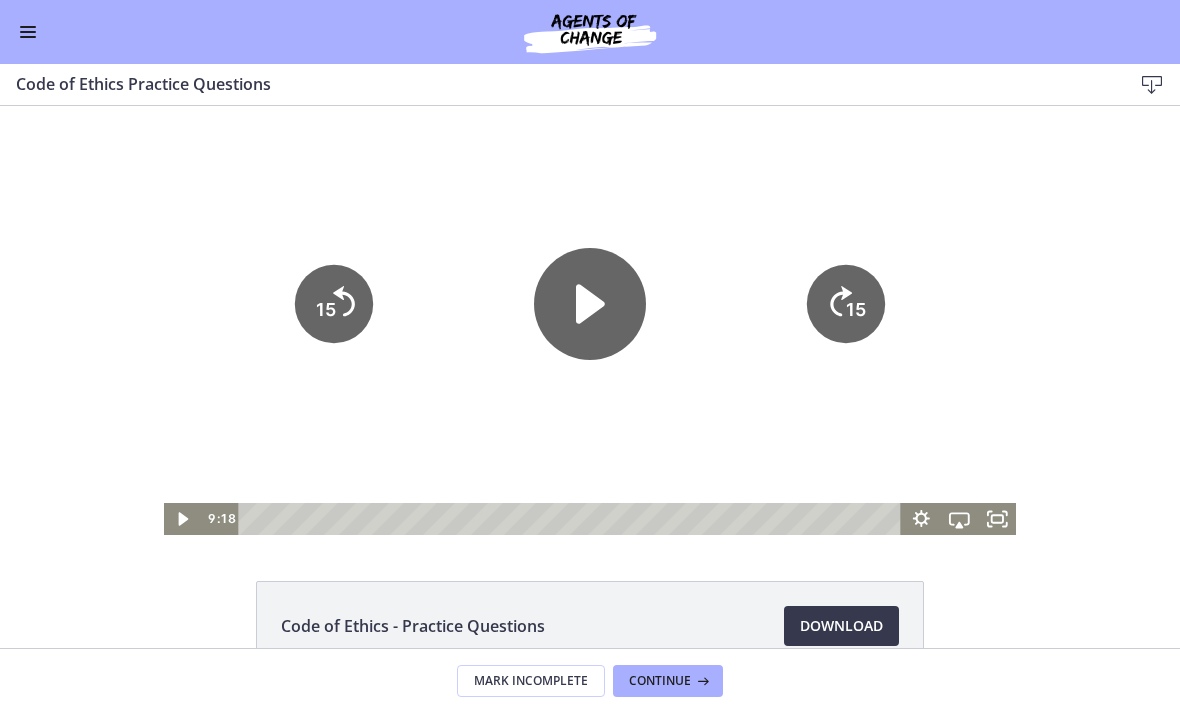 click 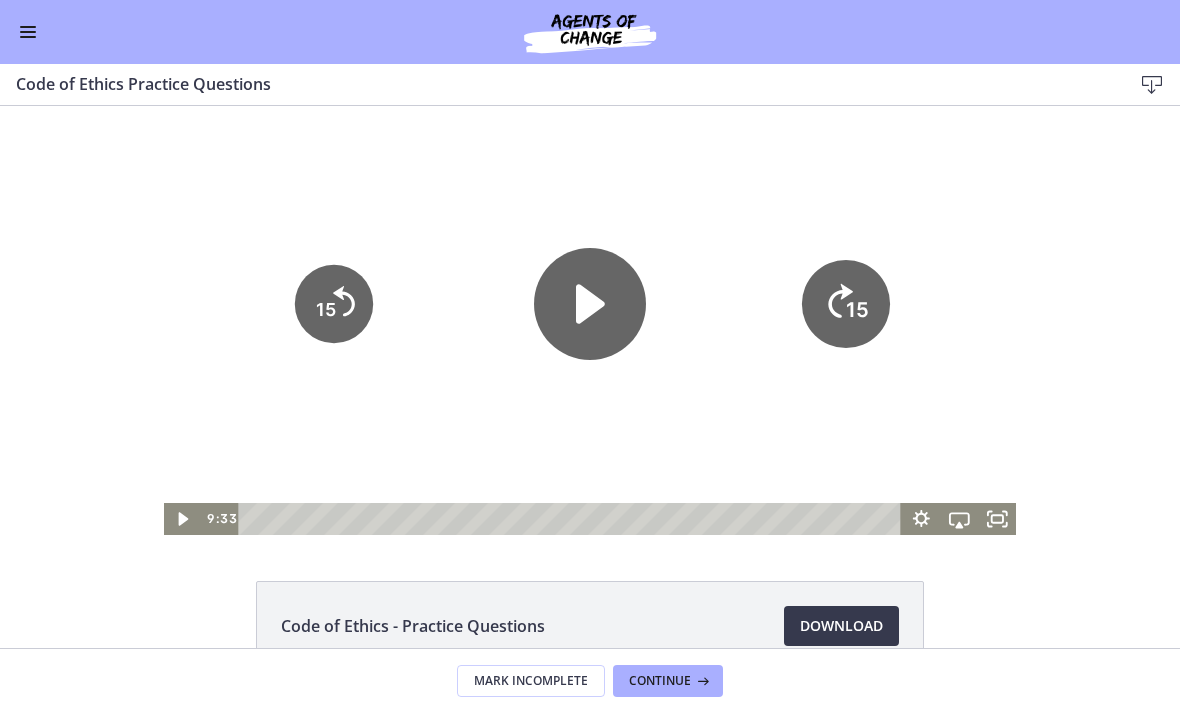 click 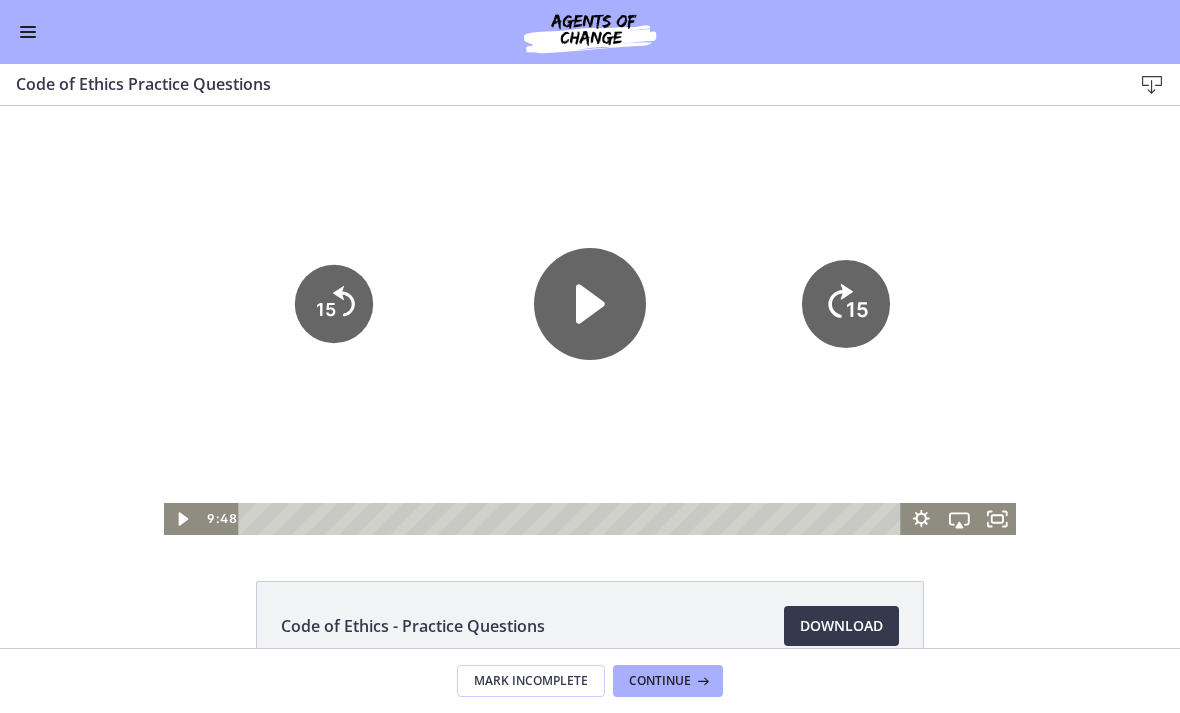click on "15" 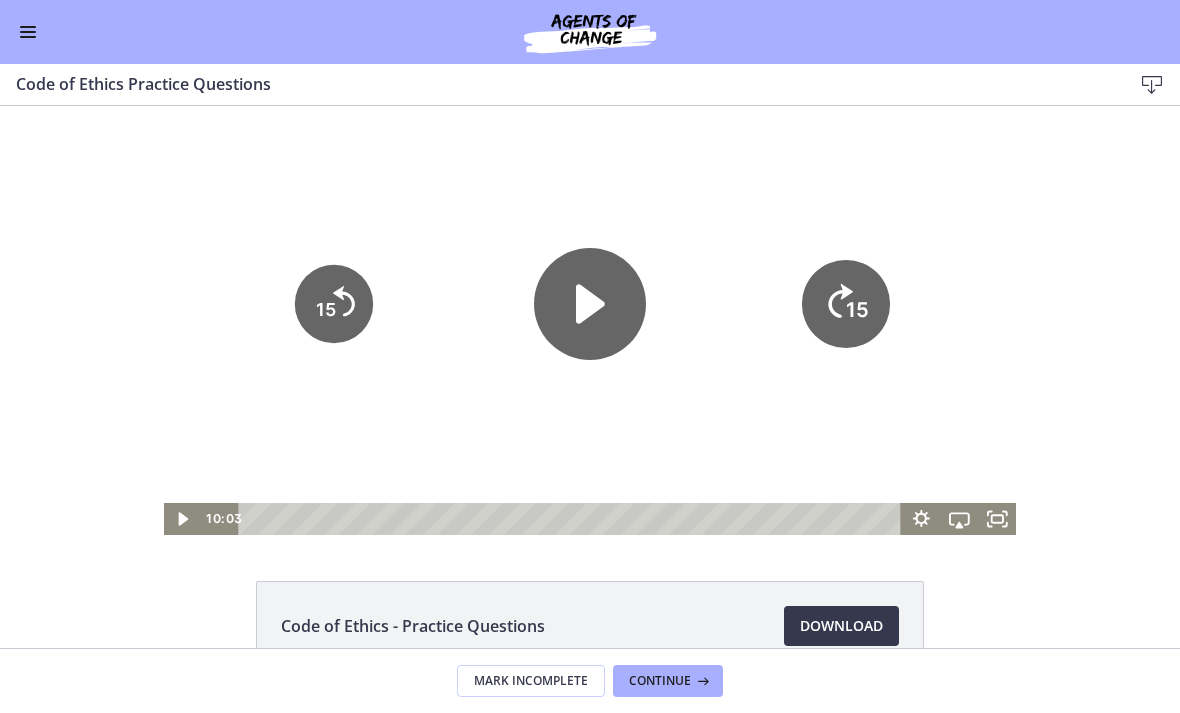 click 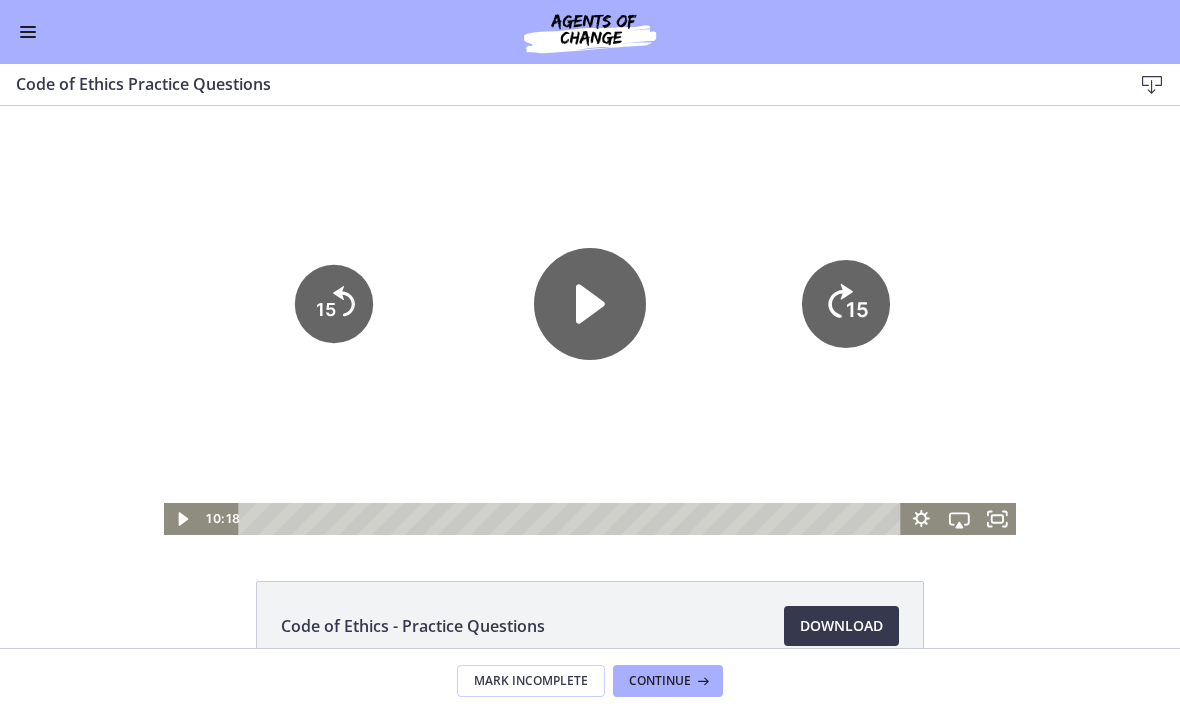 click on "15" 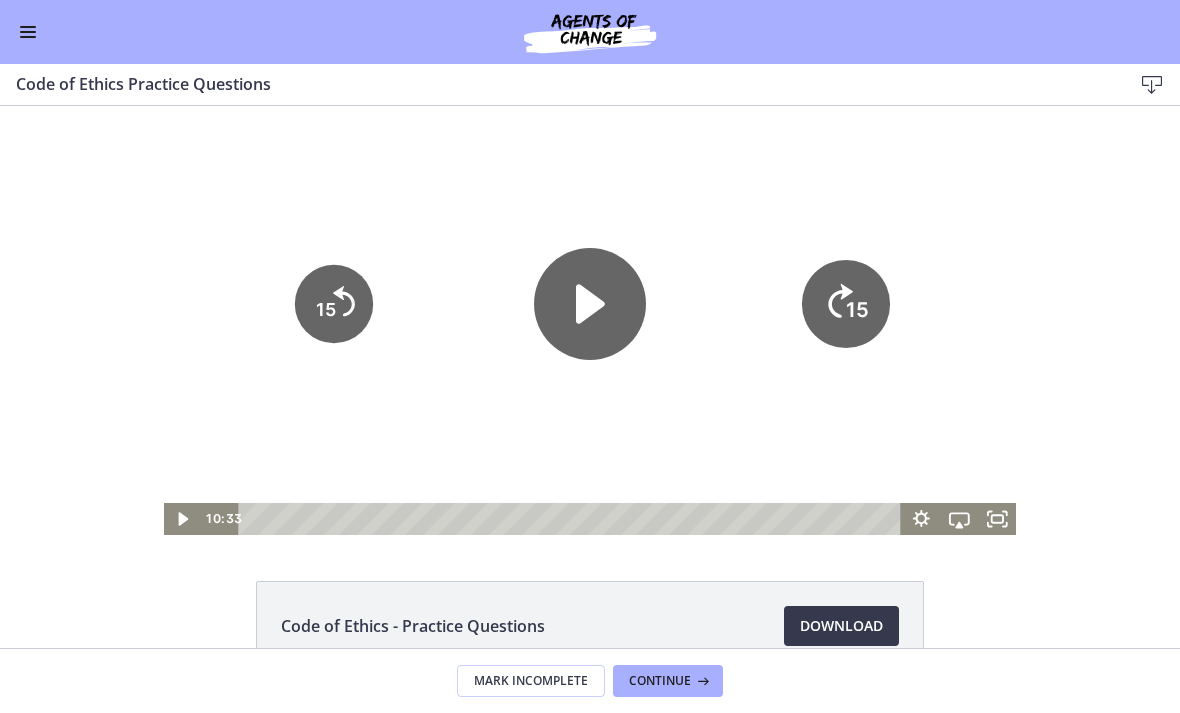 click on "15" 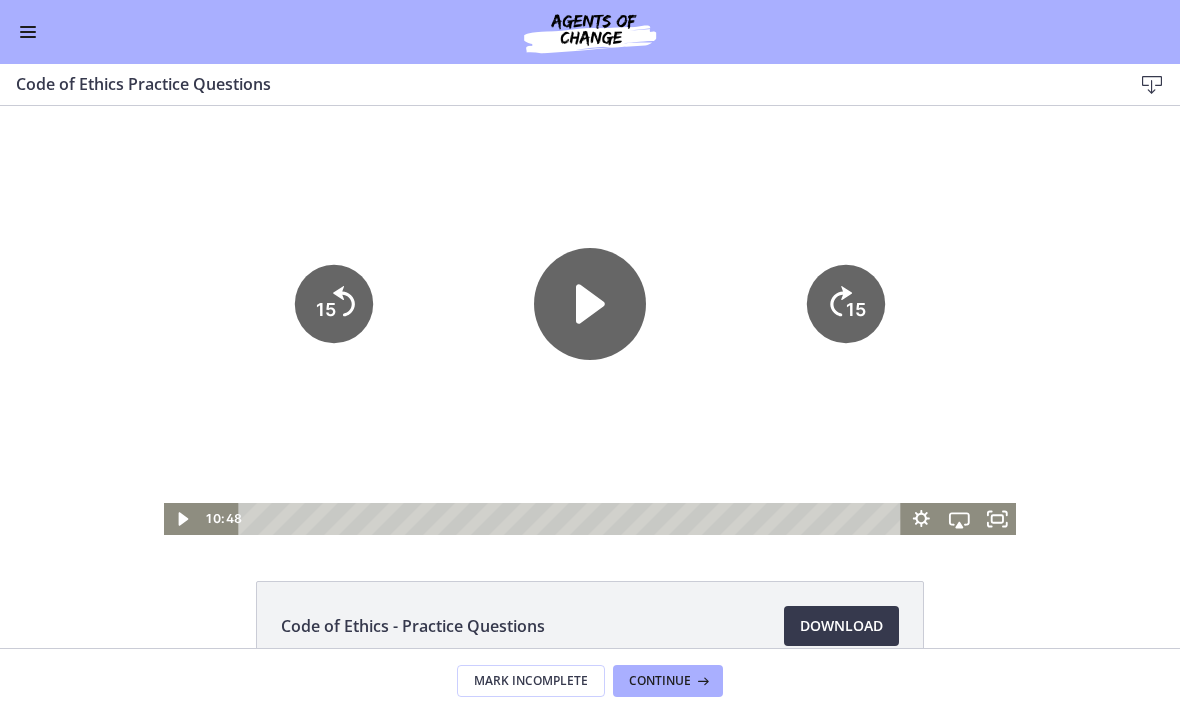 click on "15" 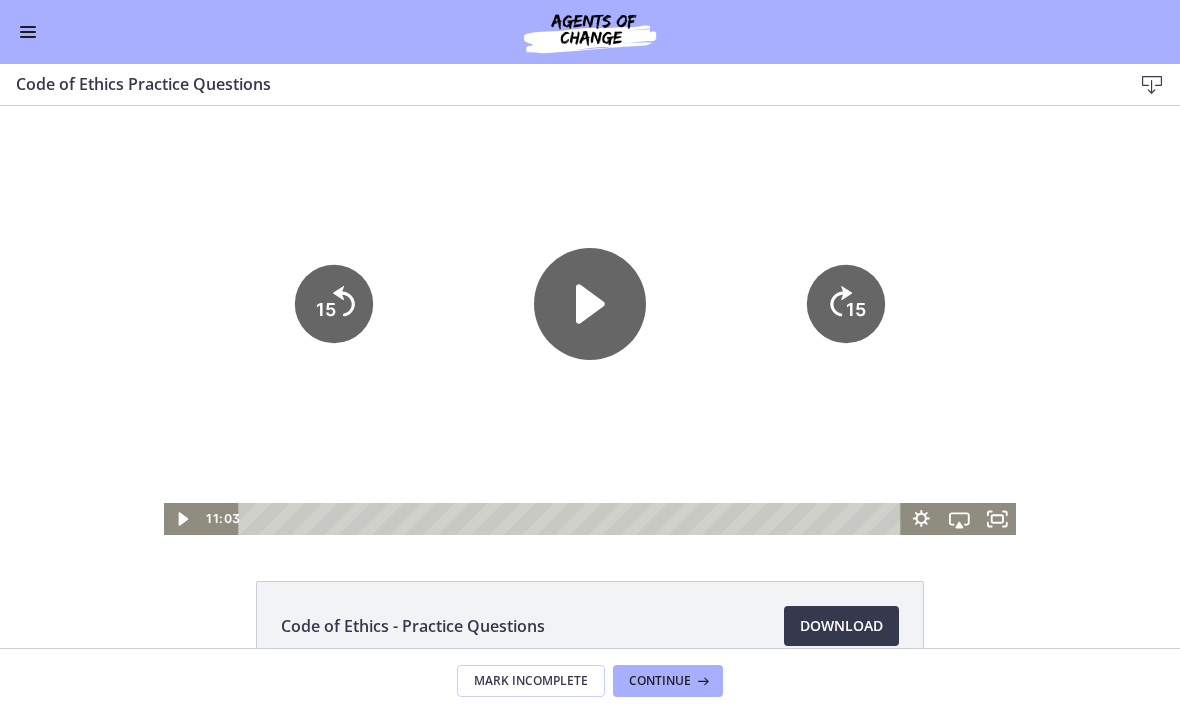 click on "15" 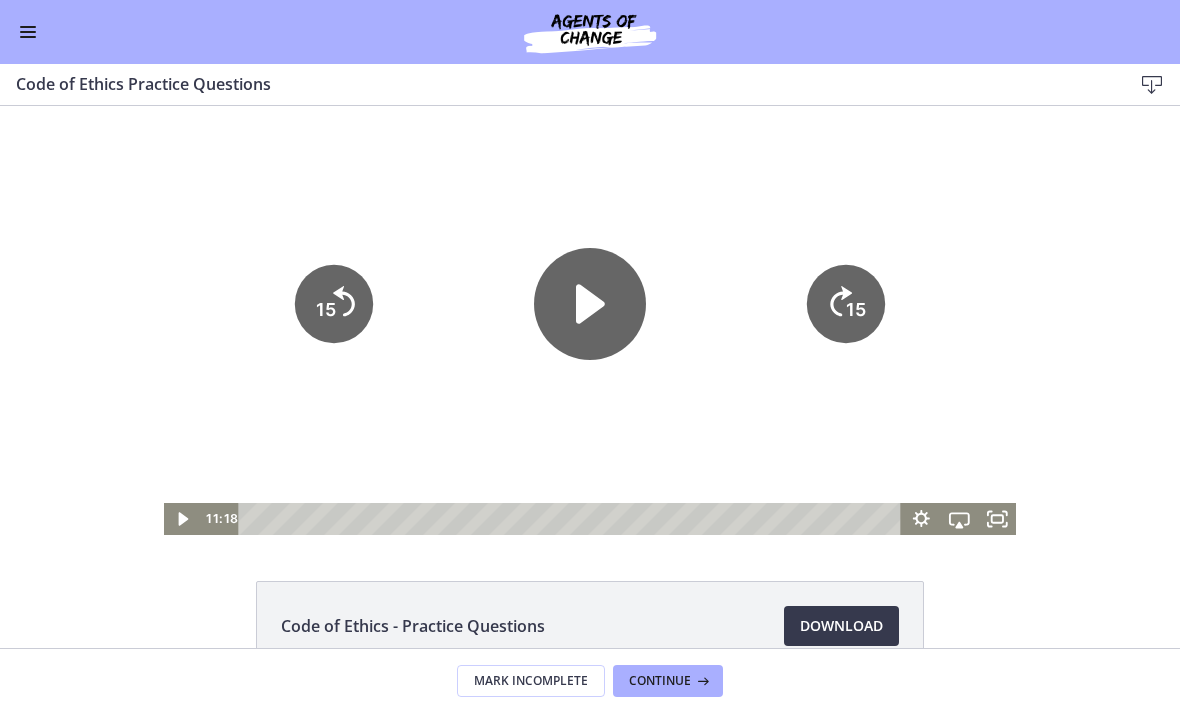 click on "15" 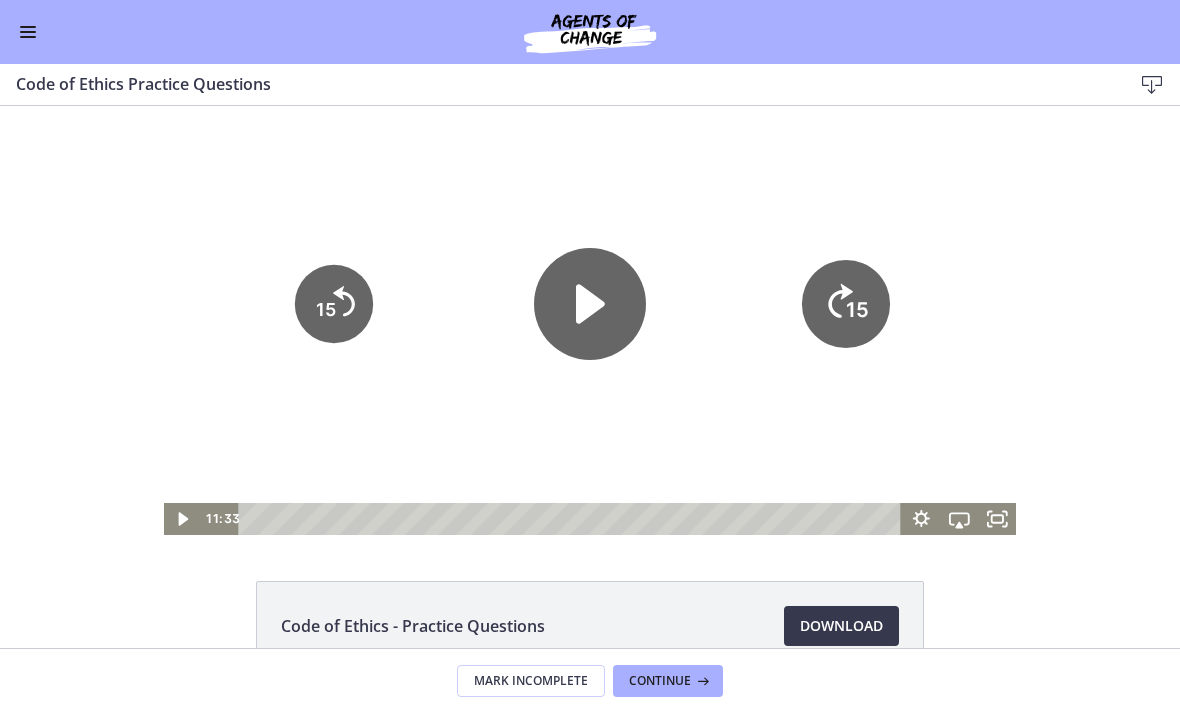 click on "15" 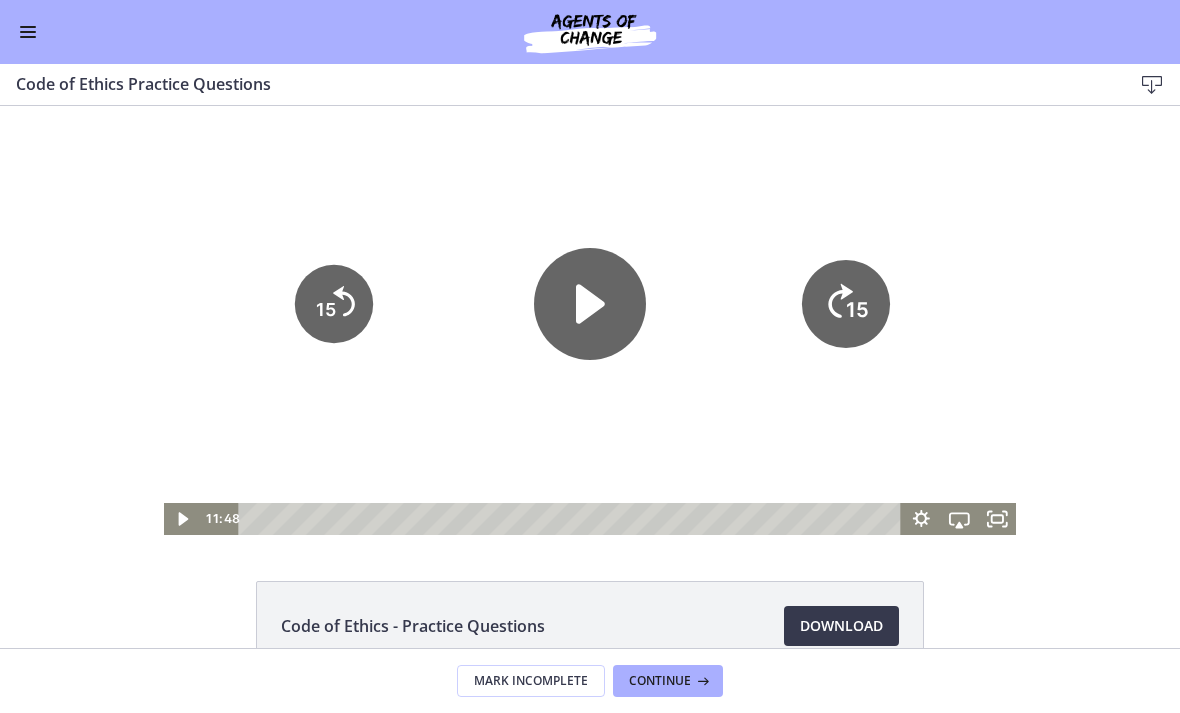 click 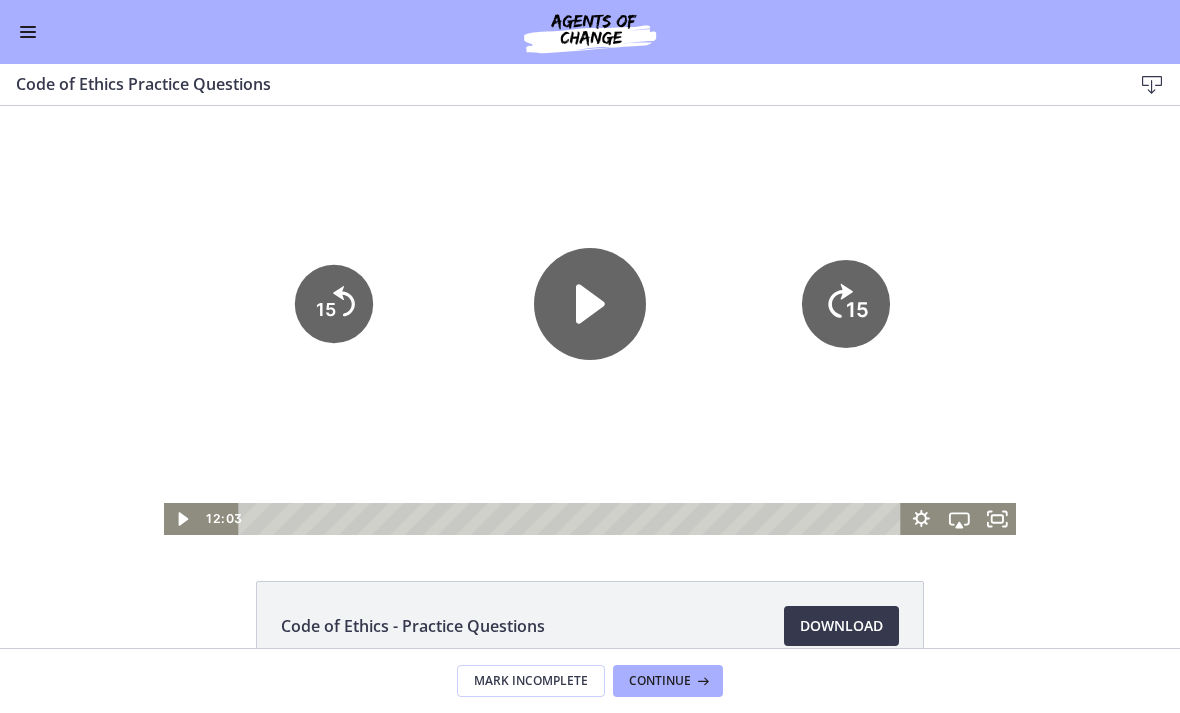 click on "15" 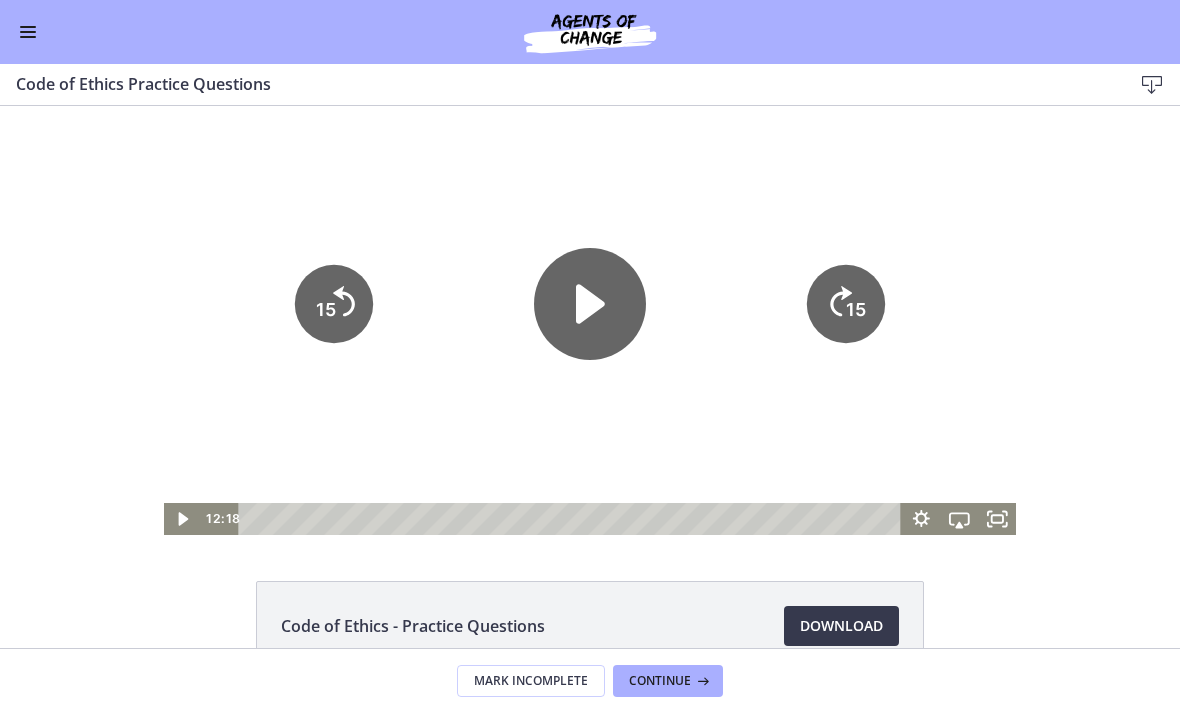 click at bounding box center [590, 320] 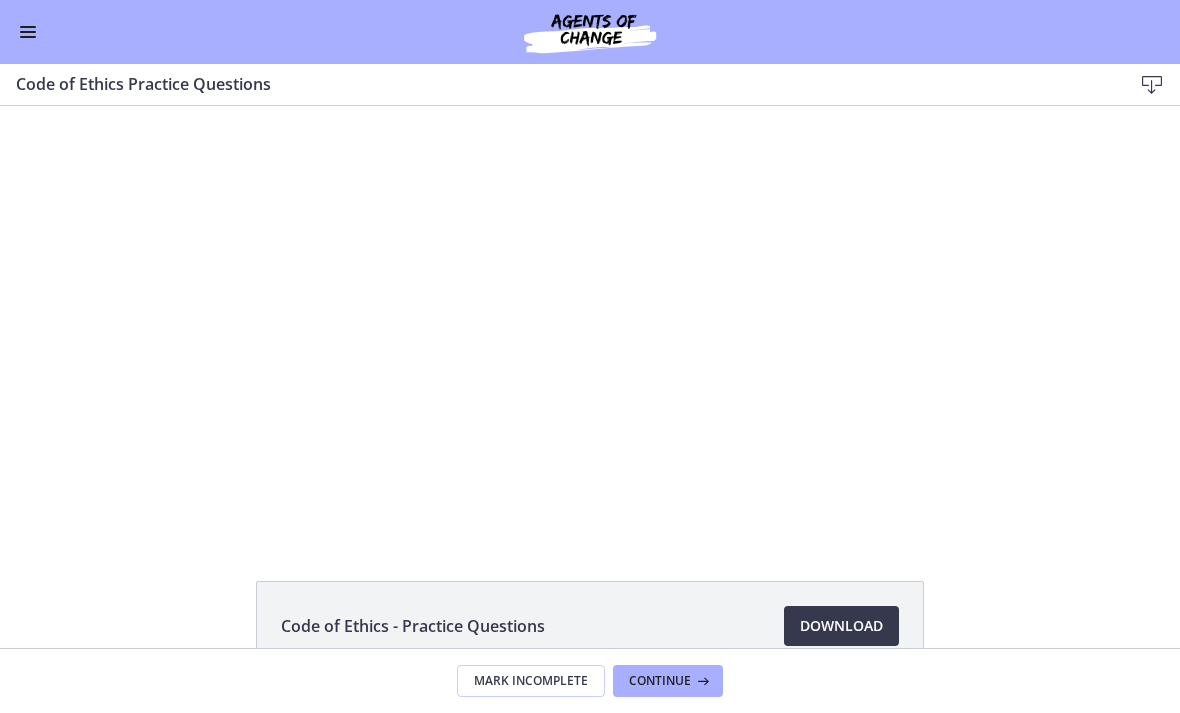 click at bounding box center [590, 320] 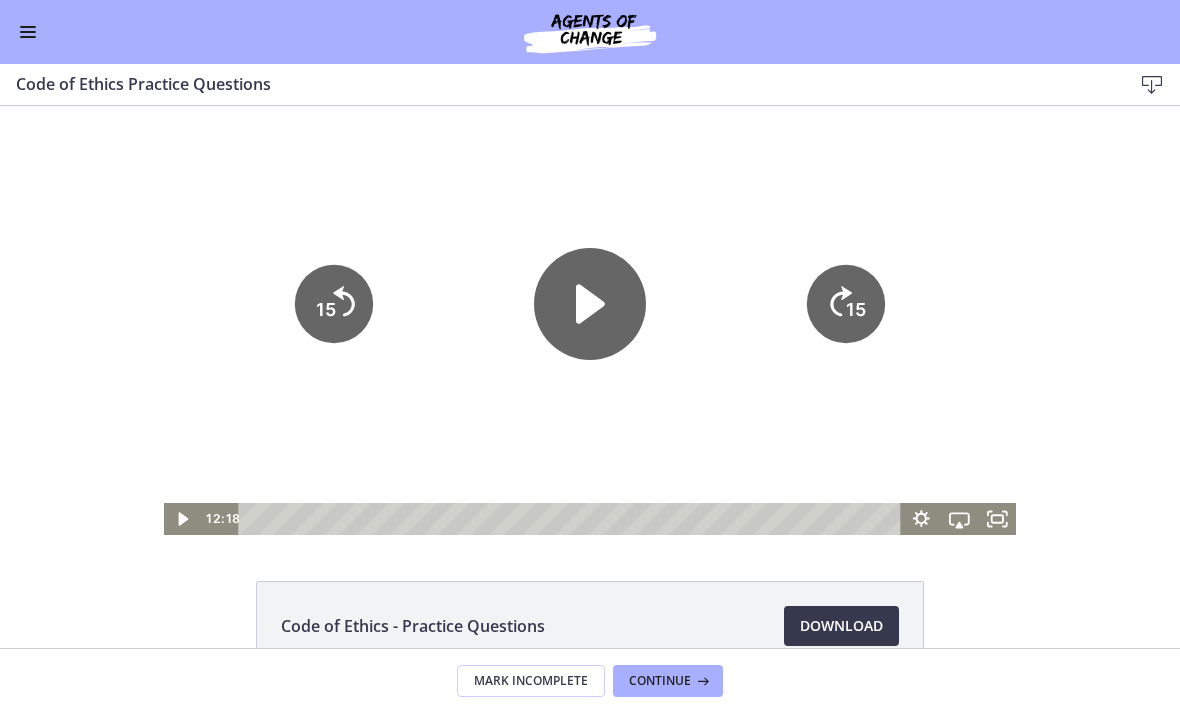 click 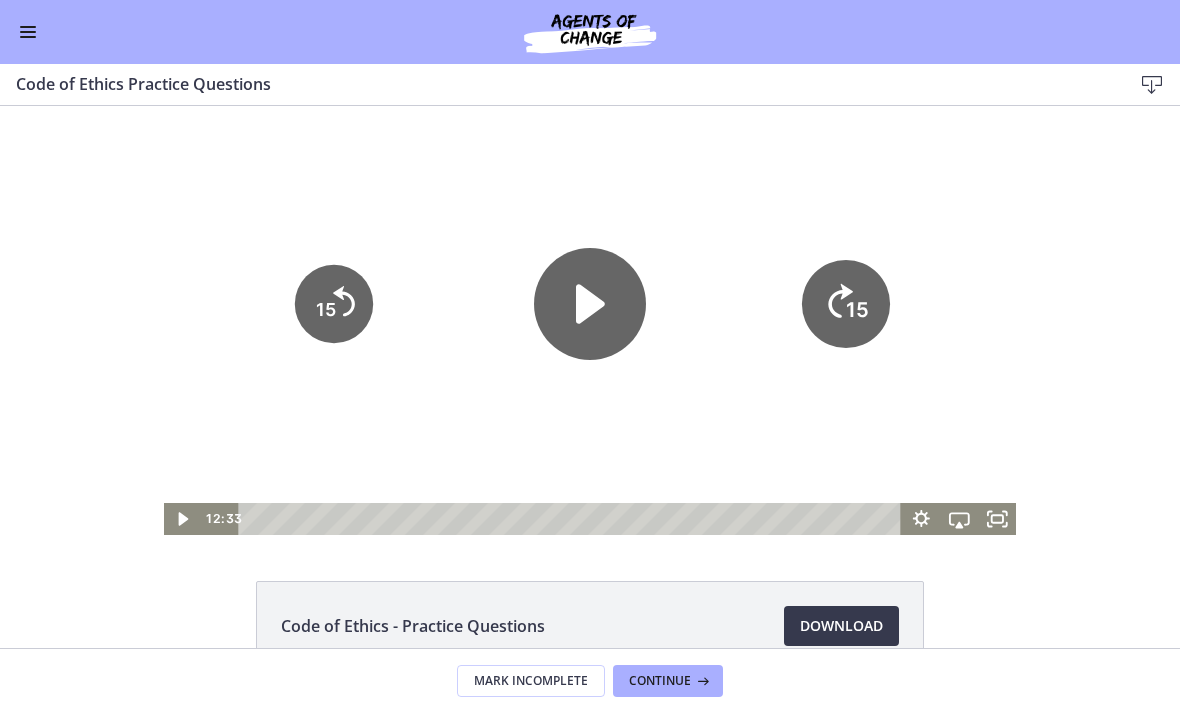 click on "15" 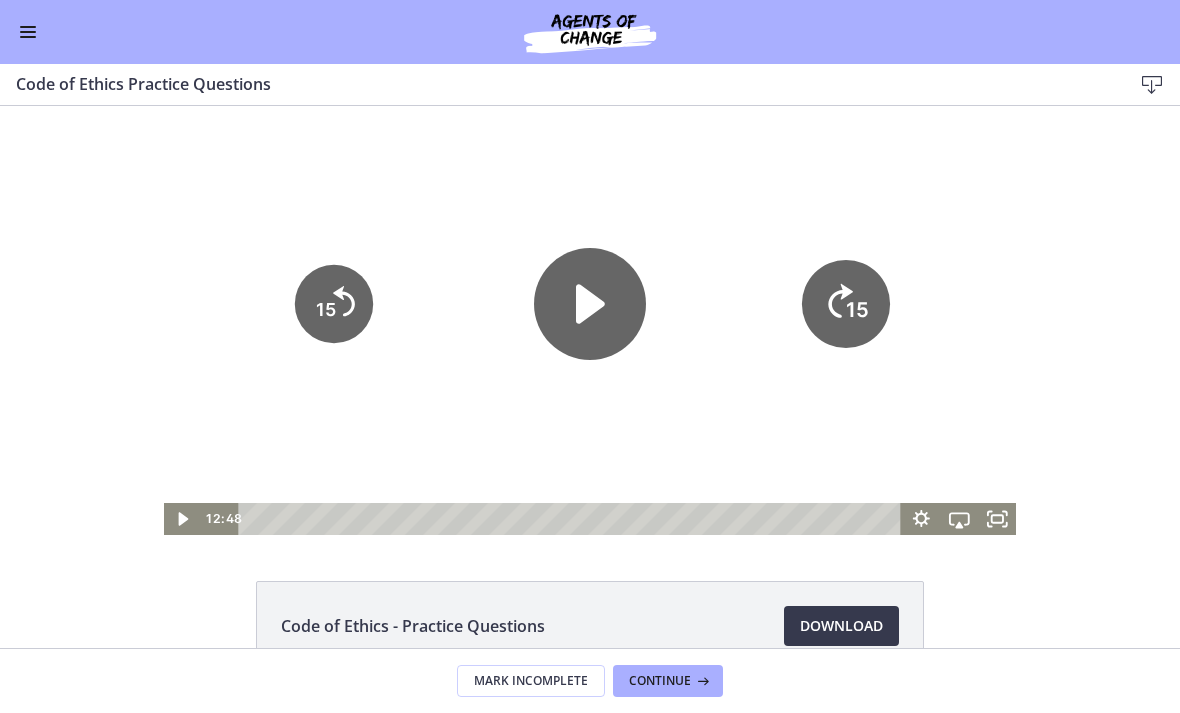 click on "15" 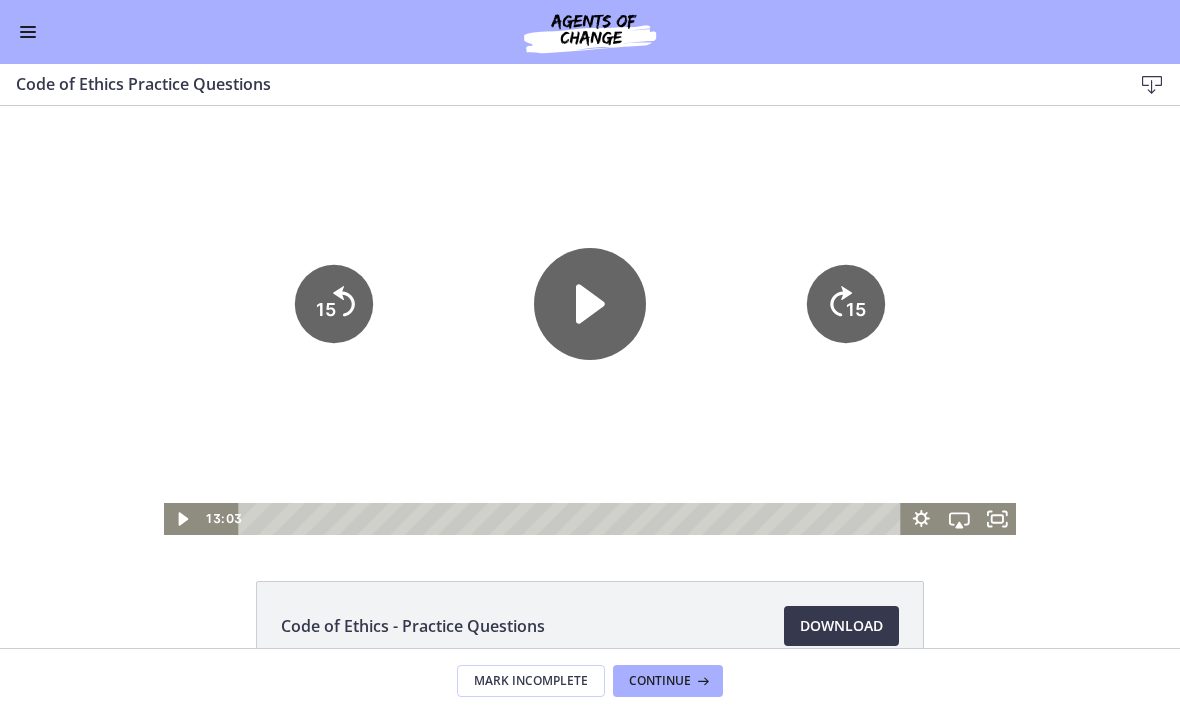 click on "15" 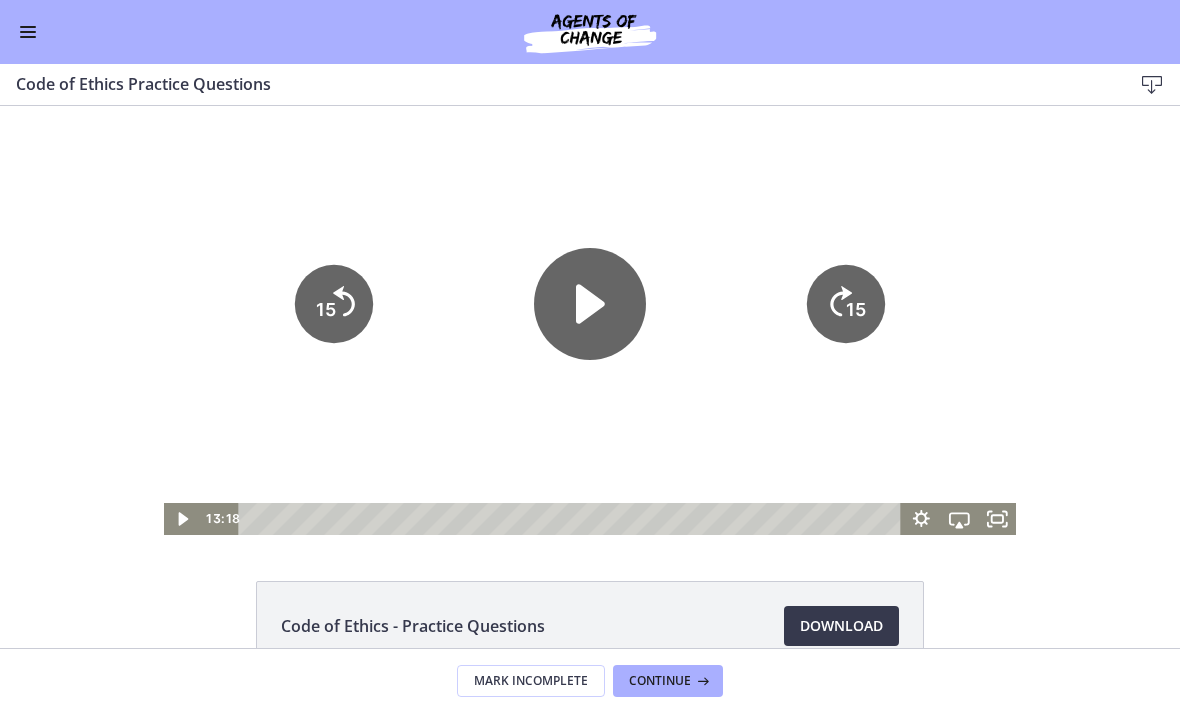 click on "15" 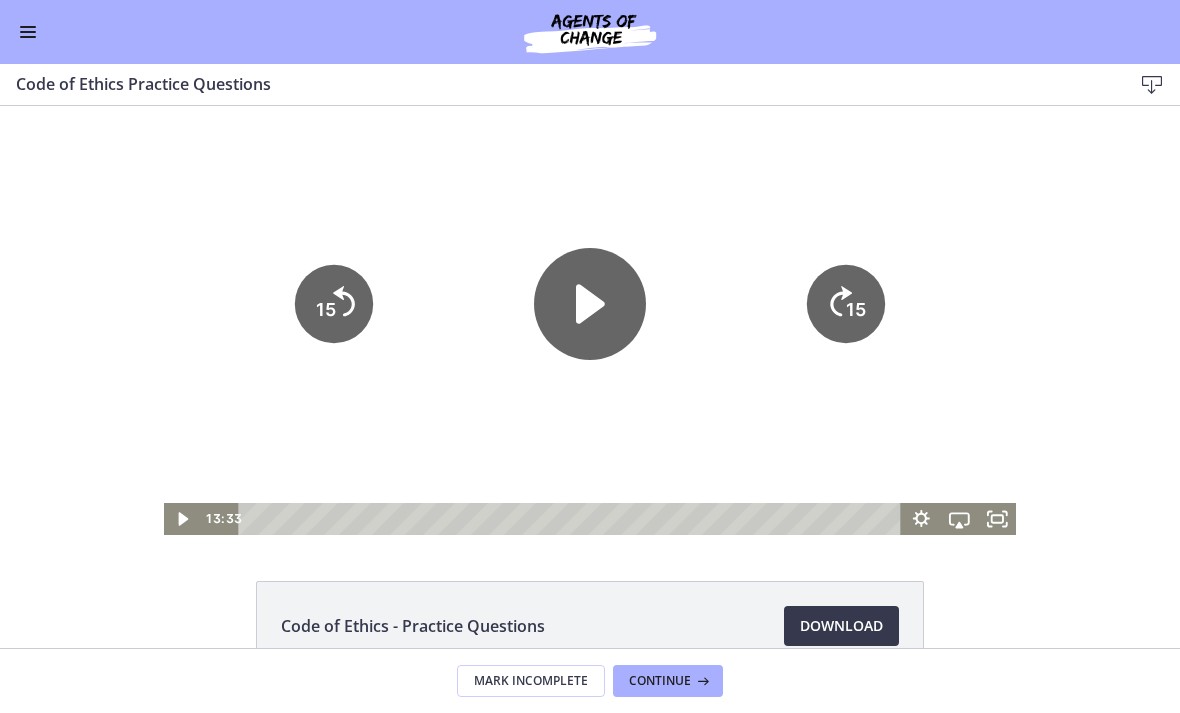 click on "15" 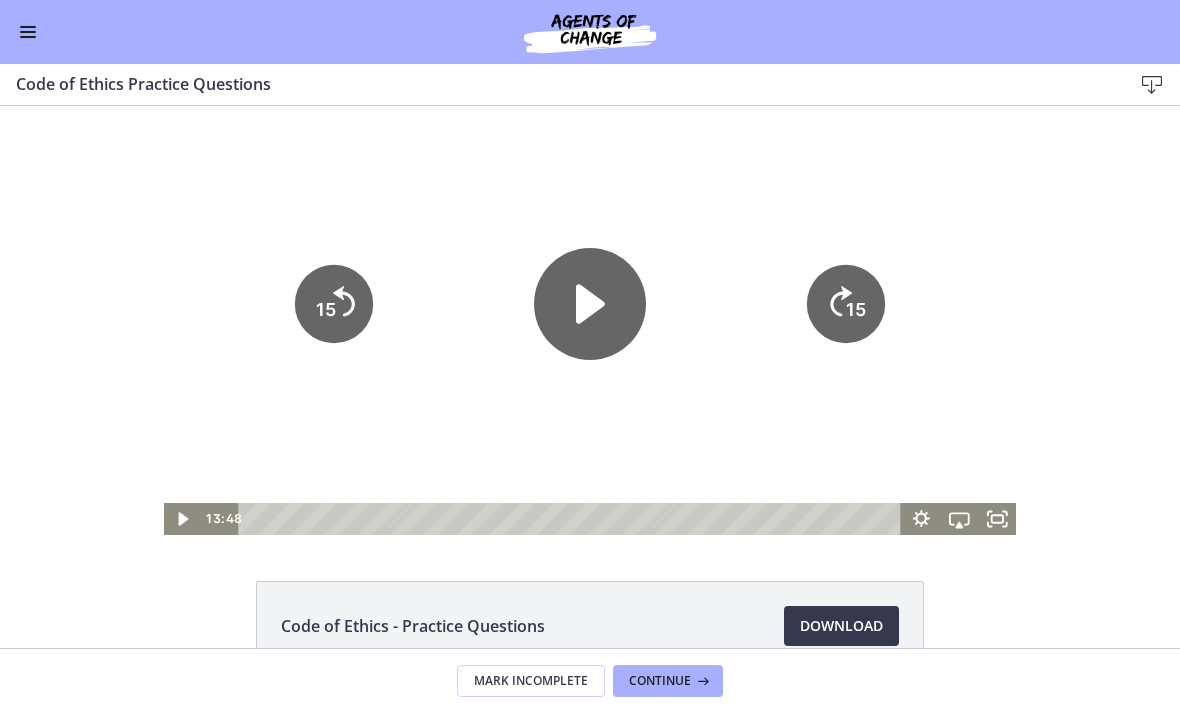 click on "15" 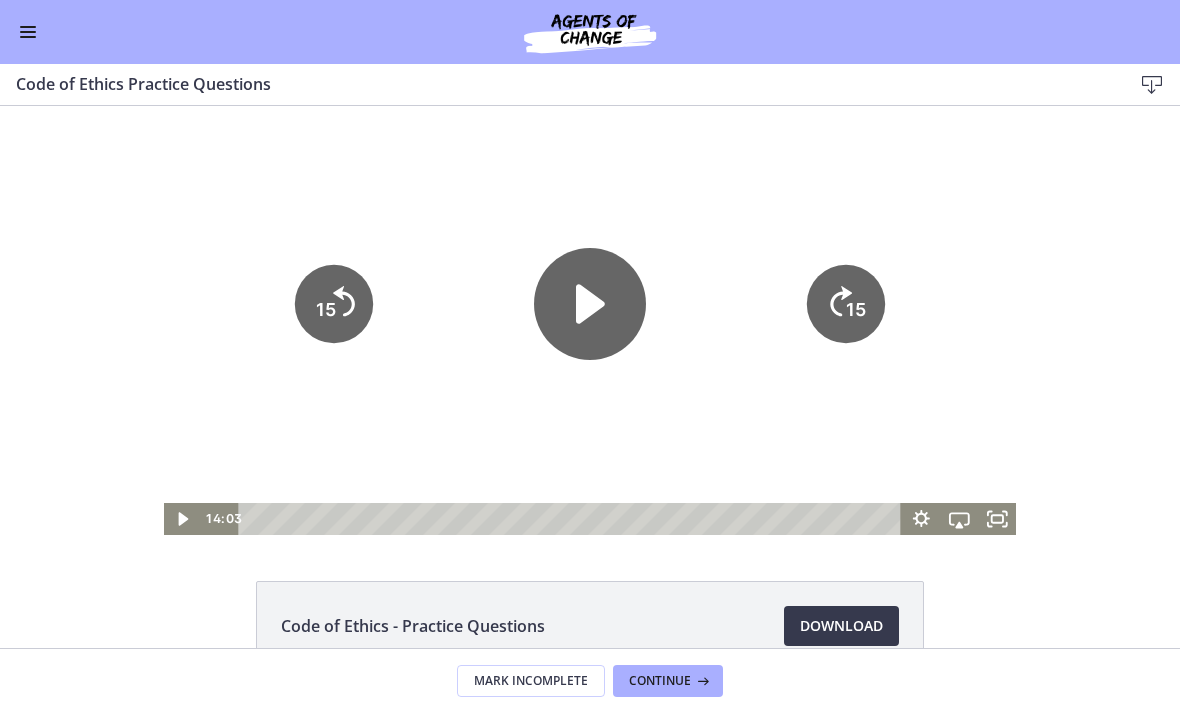 click on "15" 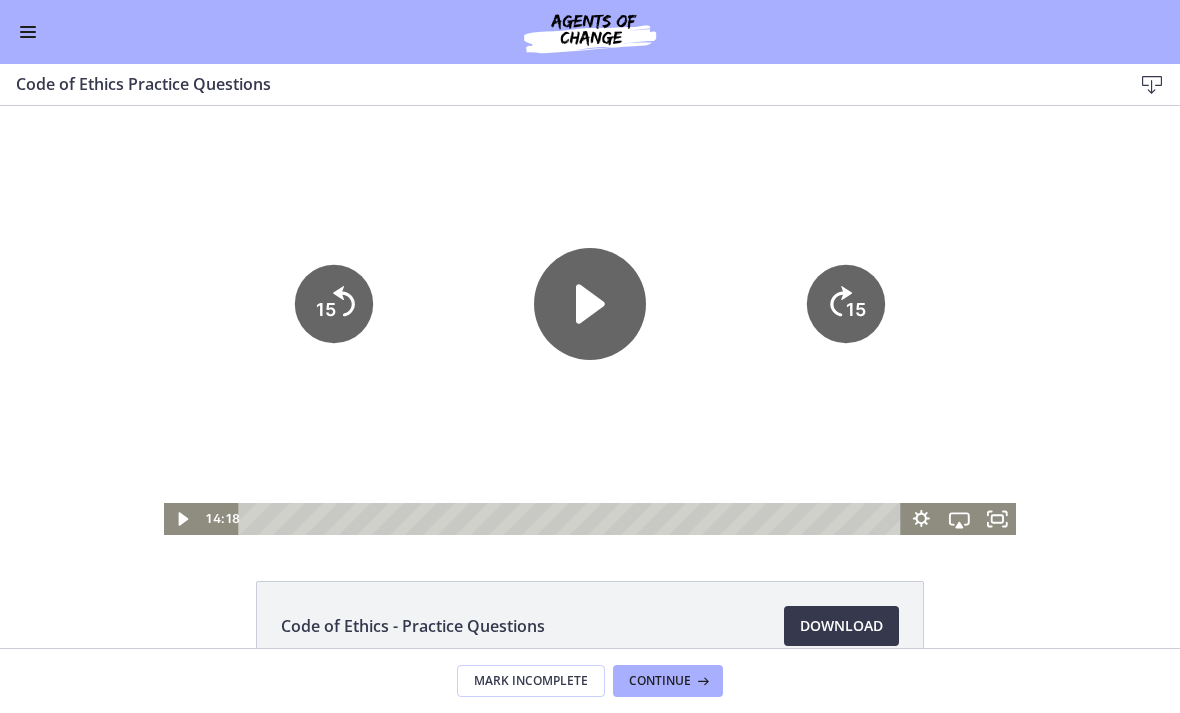 click on "15" 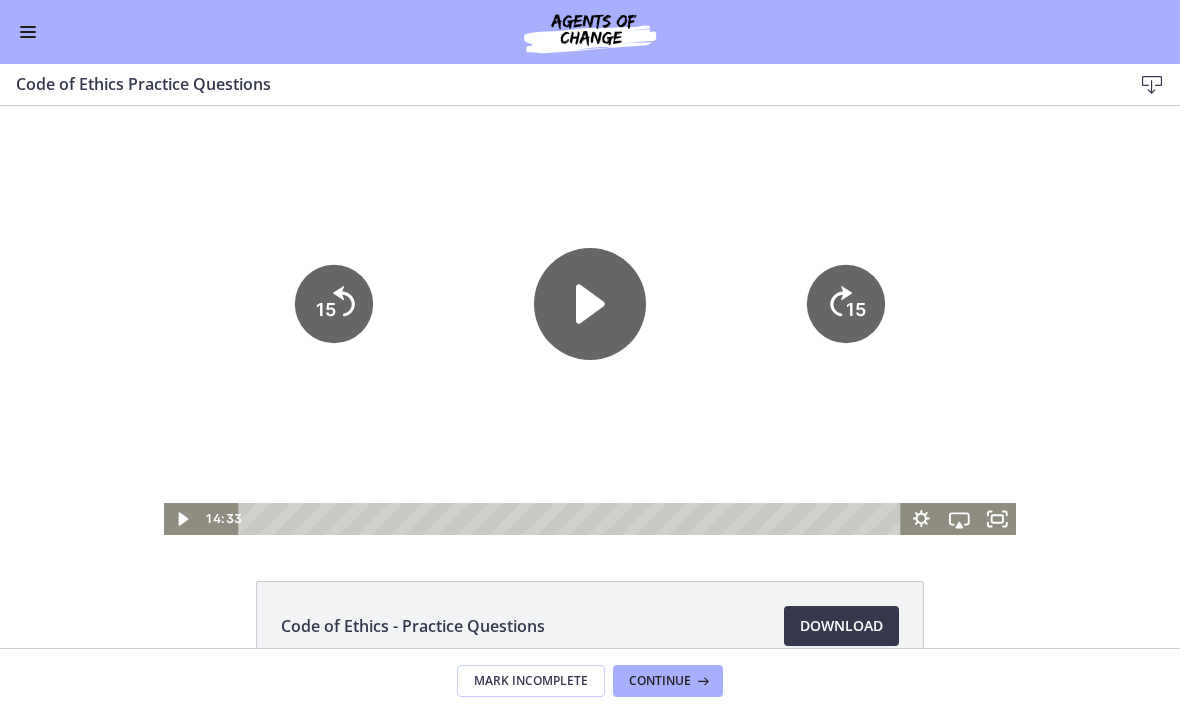 click on "15" 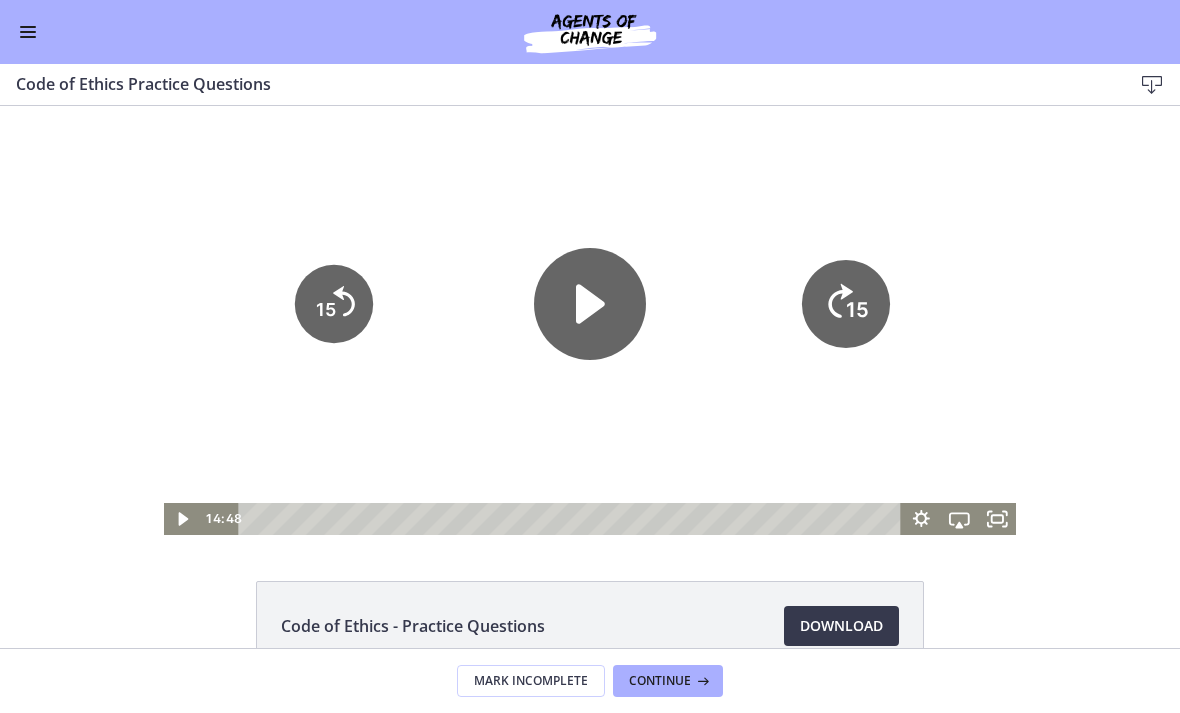 click on "15" 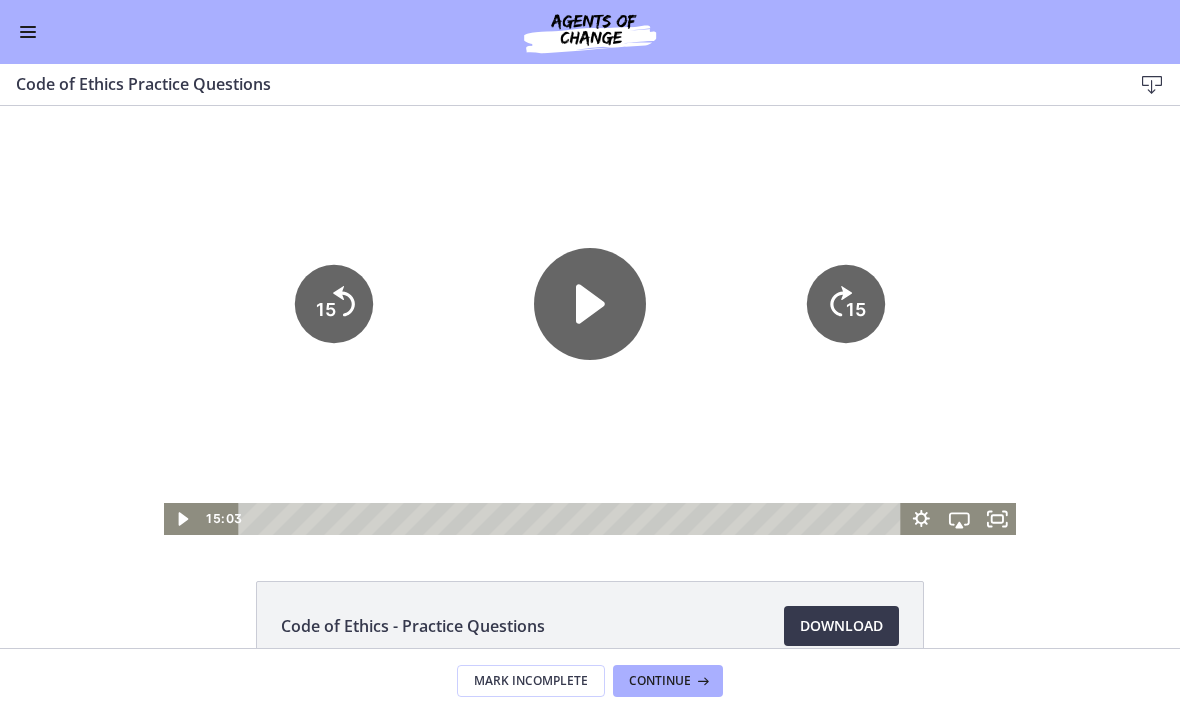 click on "15" 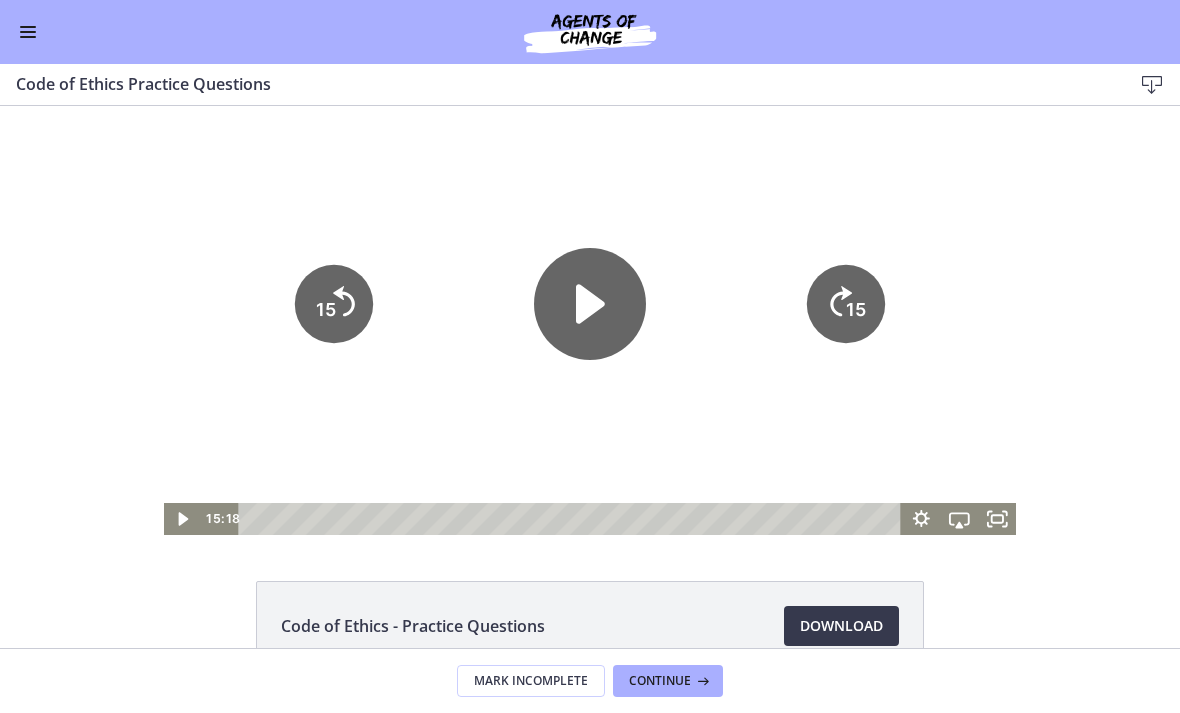 click at bounding box center (590, 320) 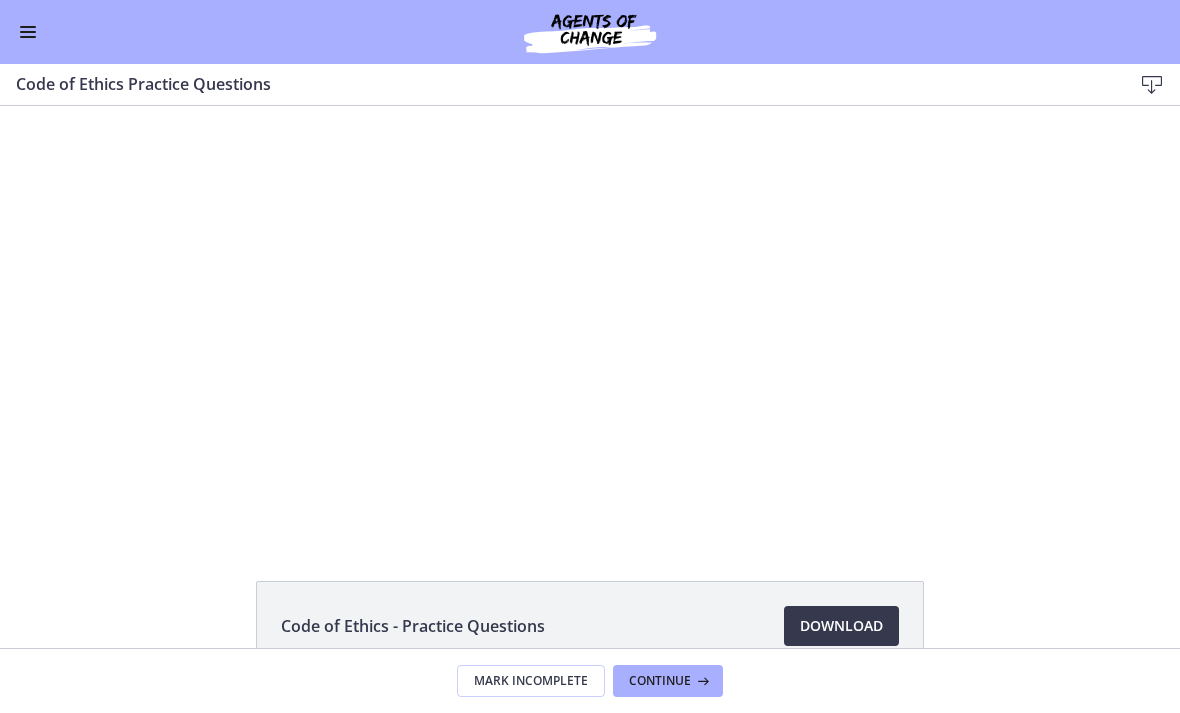 click at bounding box center (590, 320) 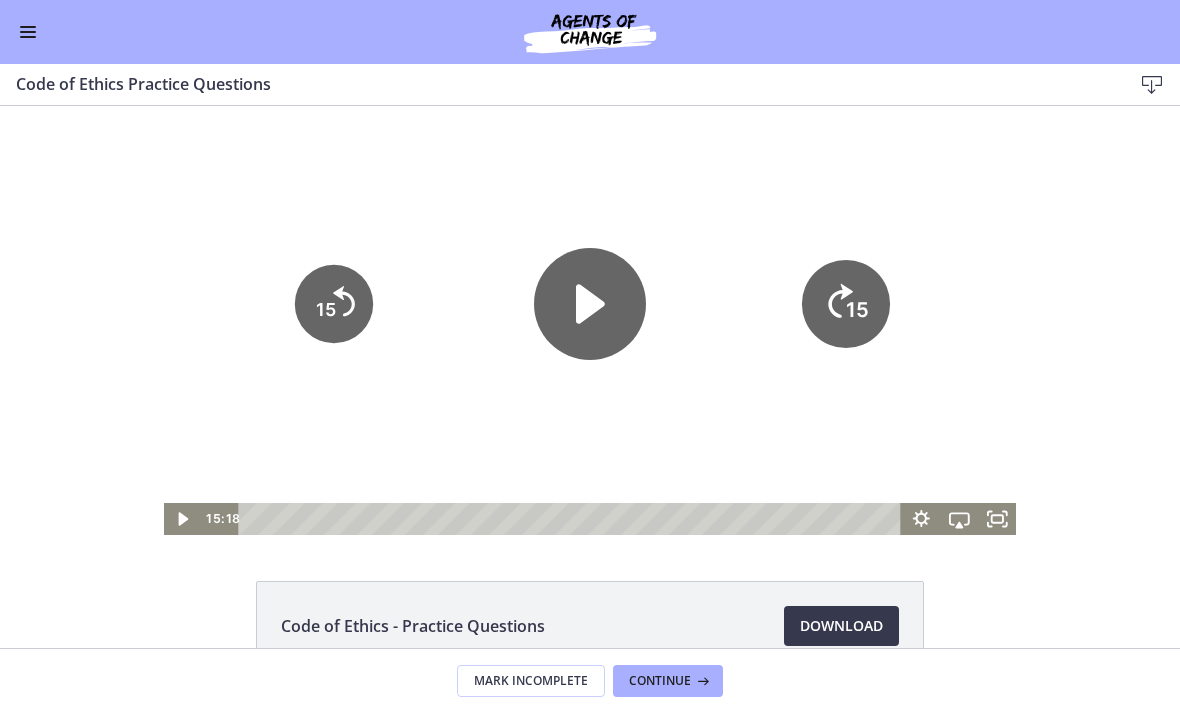 click on "15" 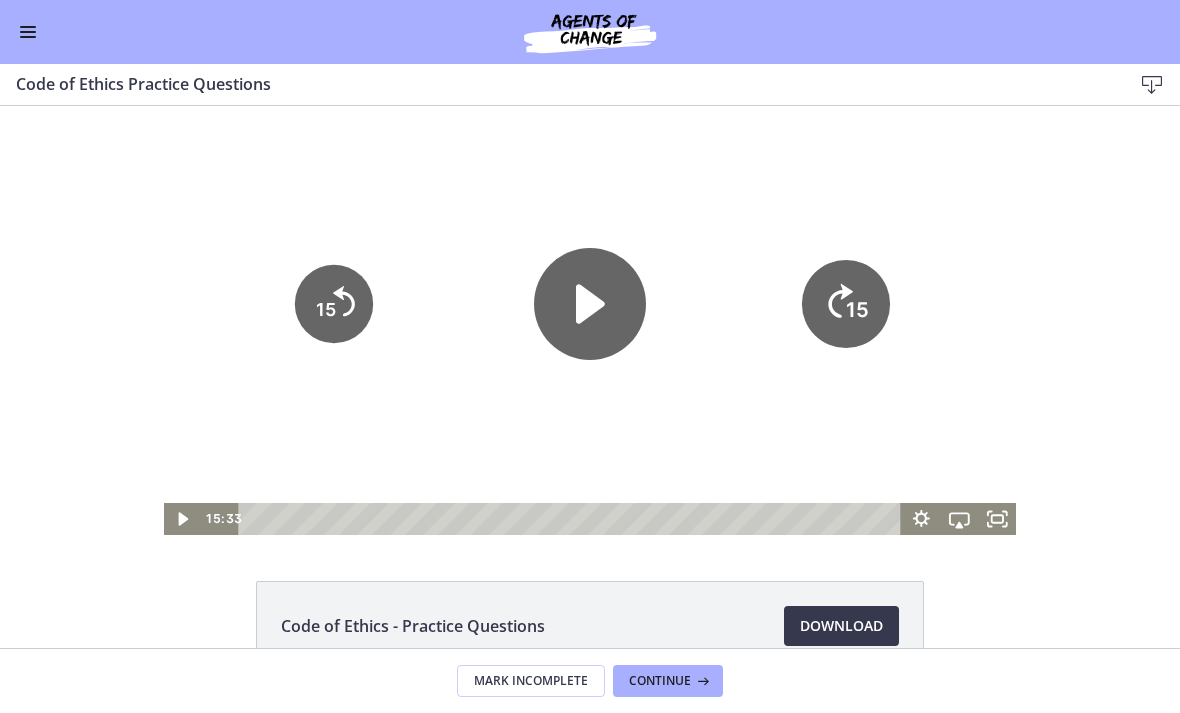click on "15" 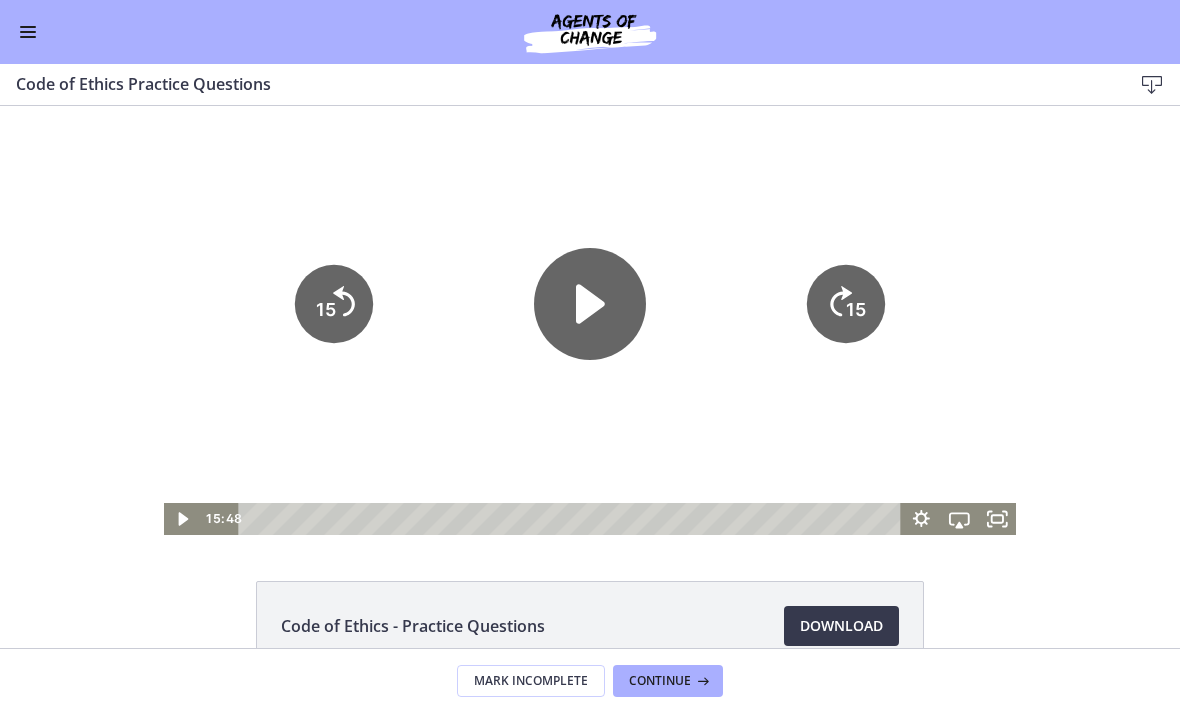 click on "15" 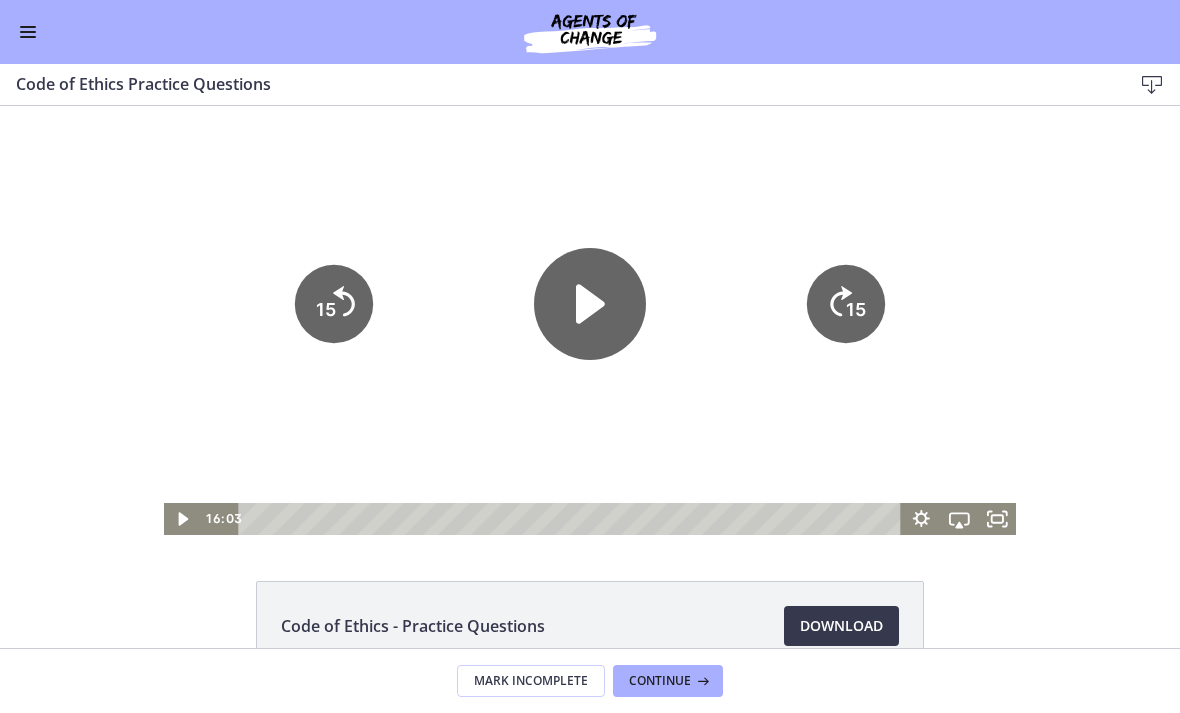 click 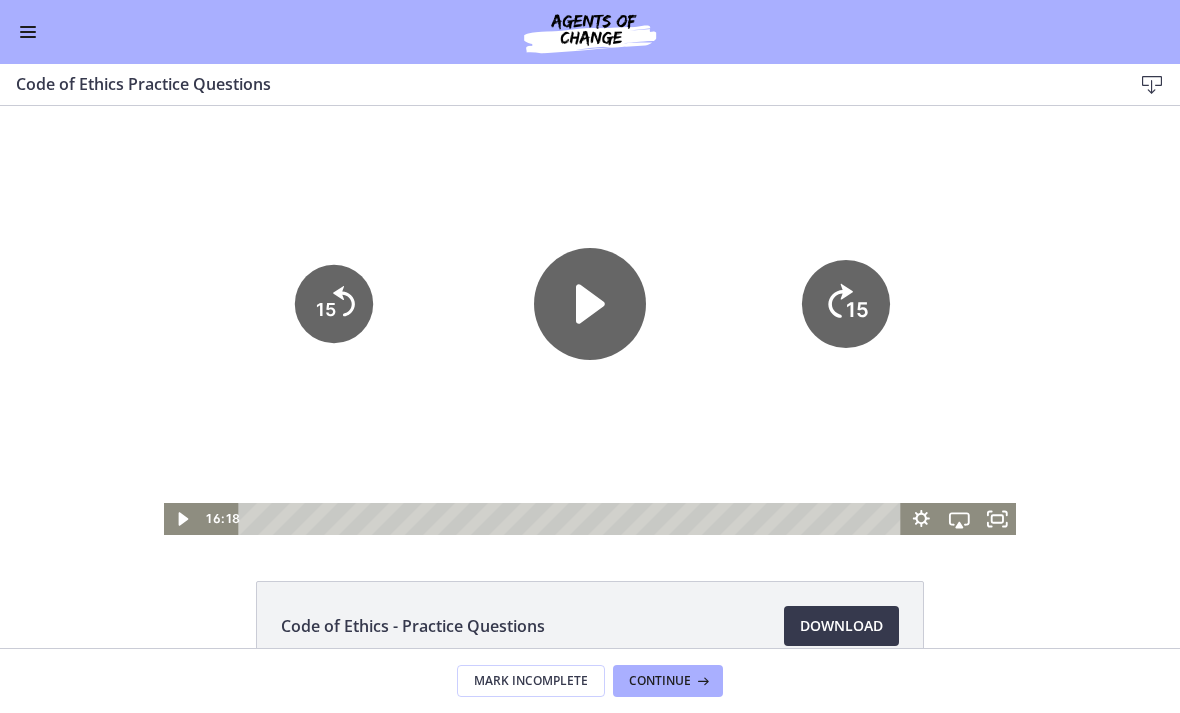 click on "15" 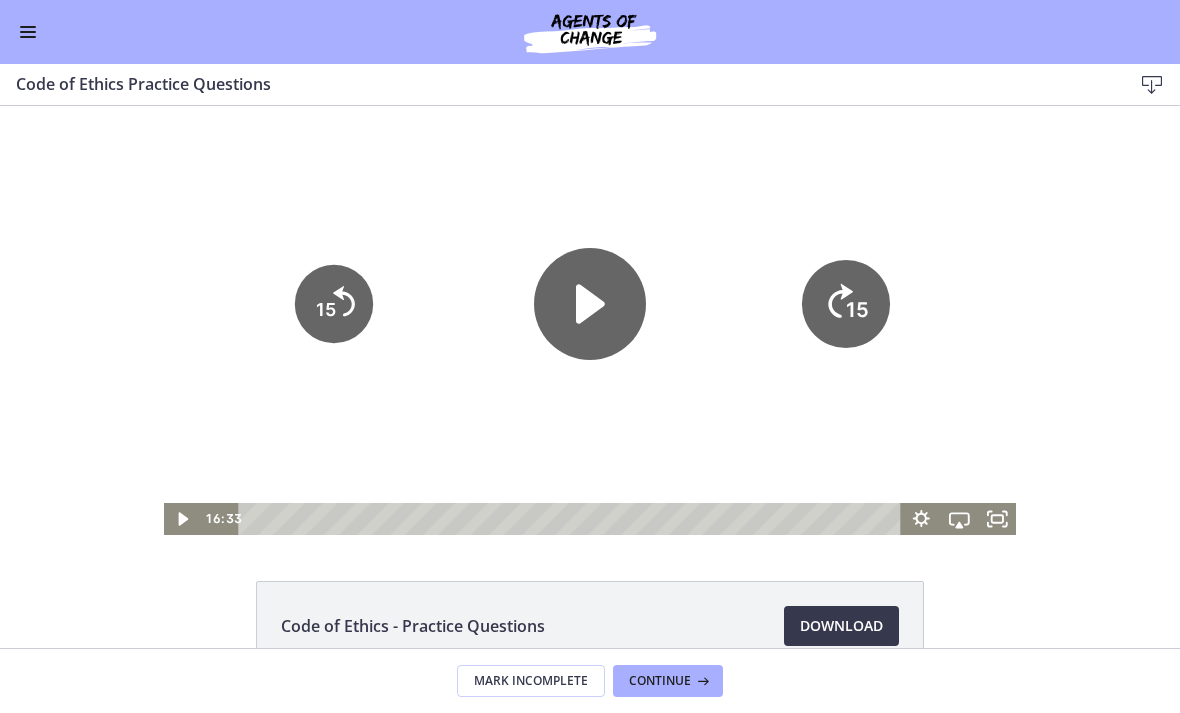 click on "15" 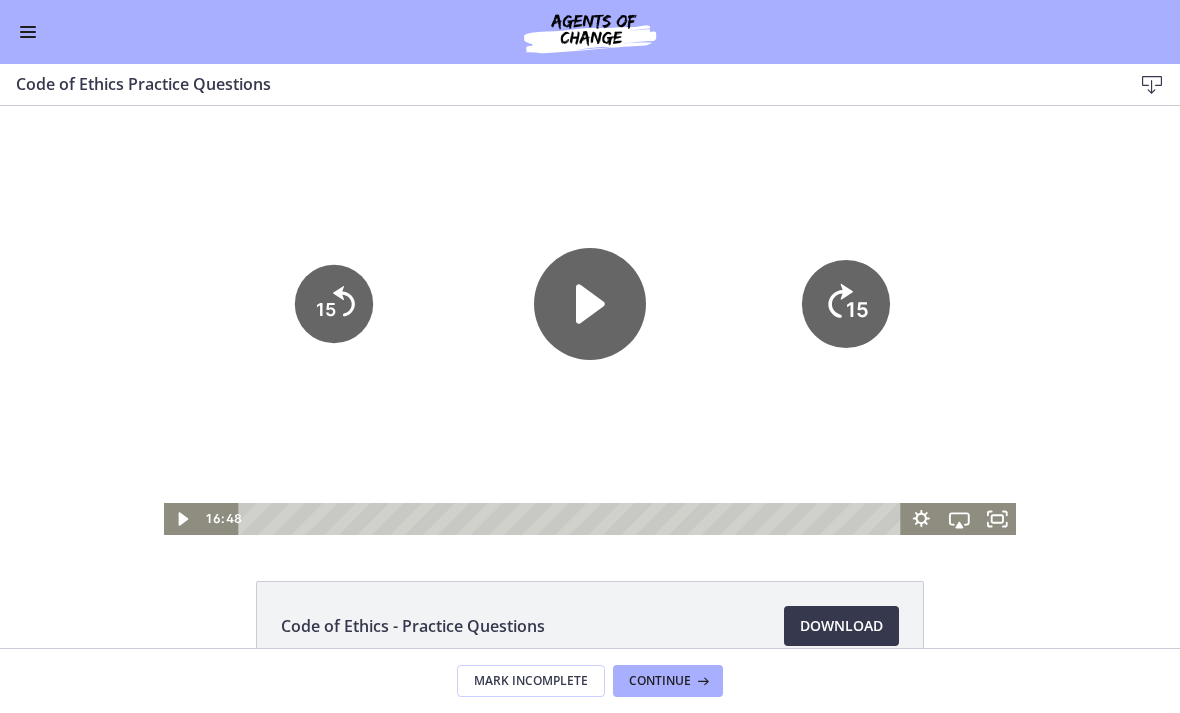click on "15" 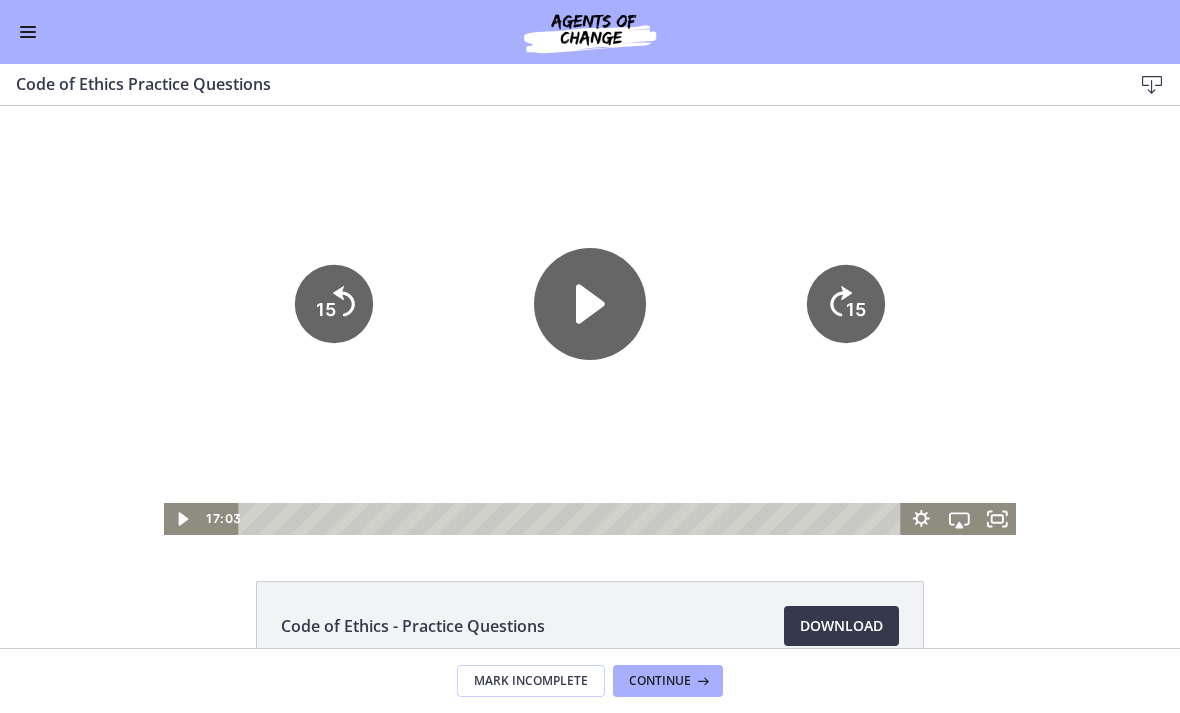 click on "15" 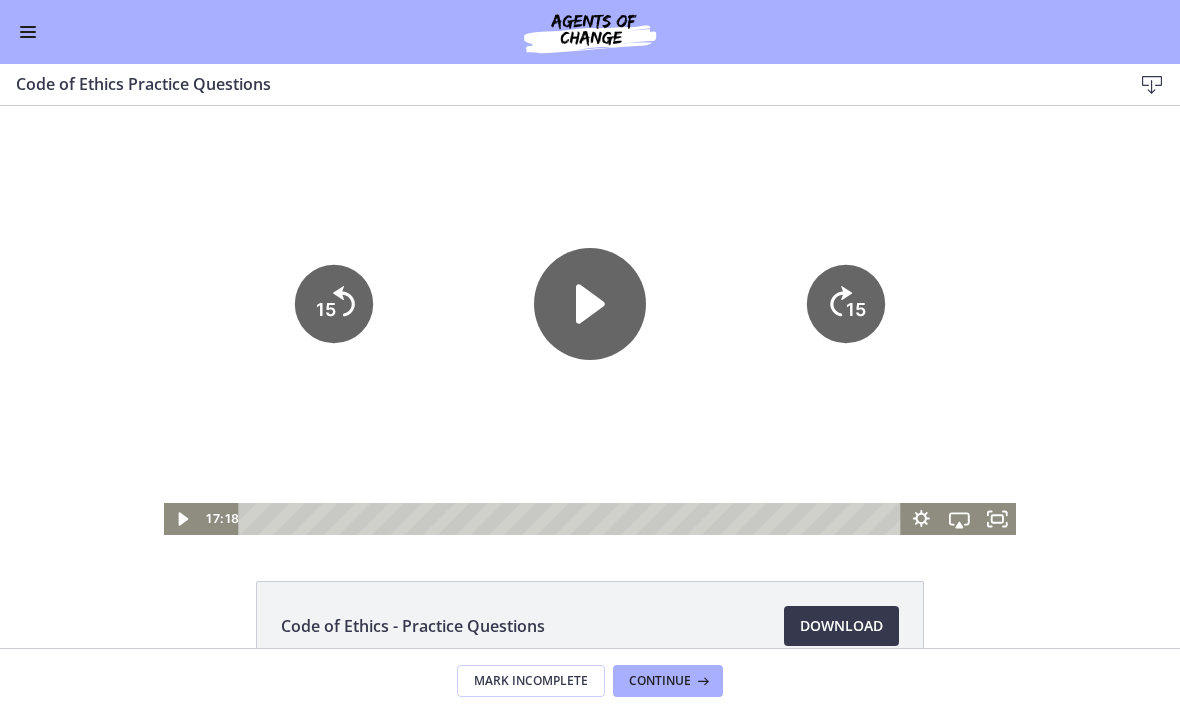 click 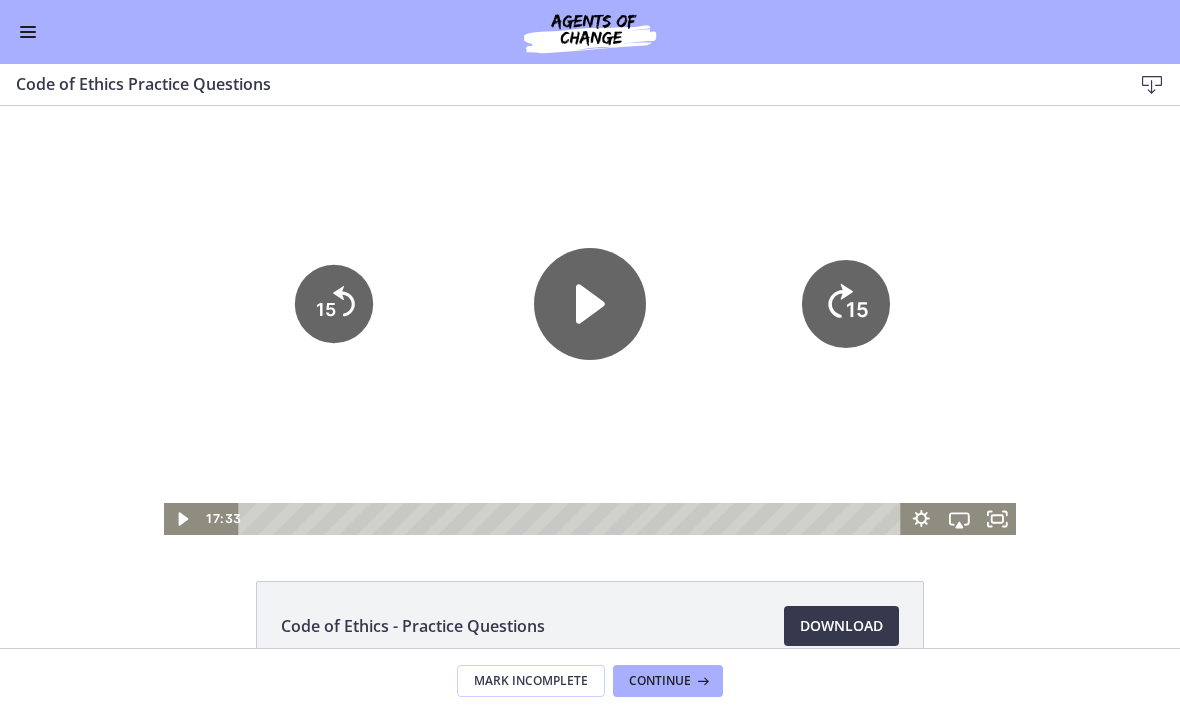 click on "15" 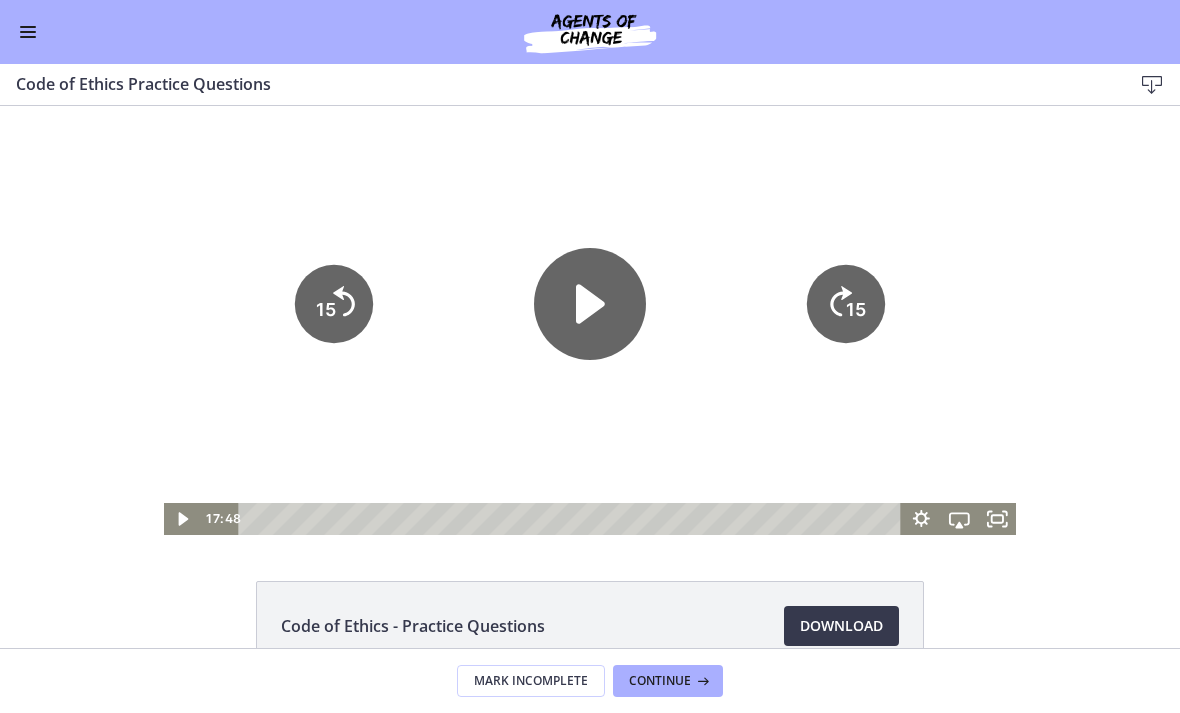 click at bounding box center (28, 32) 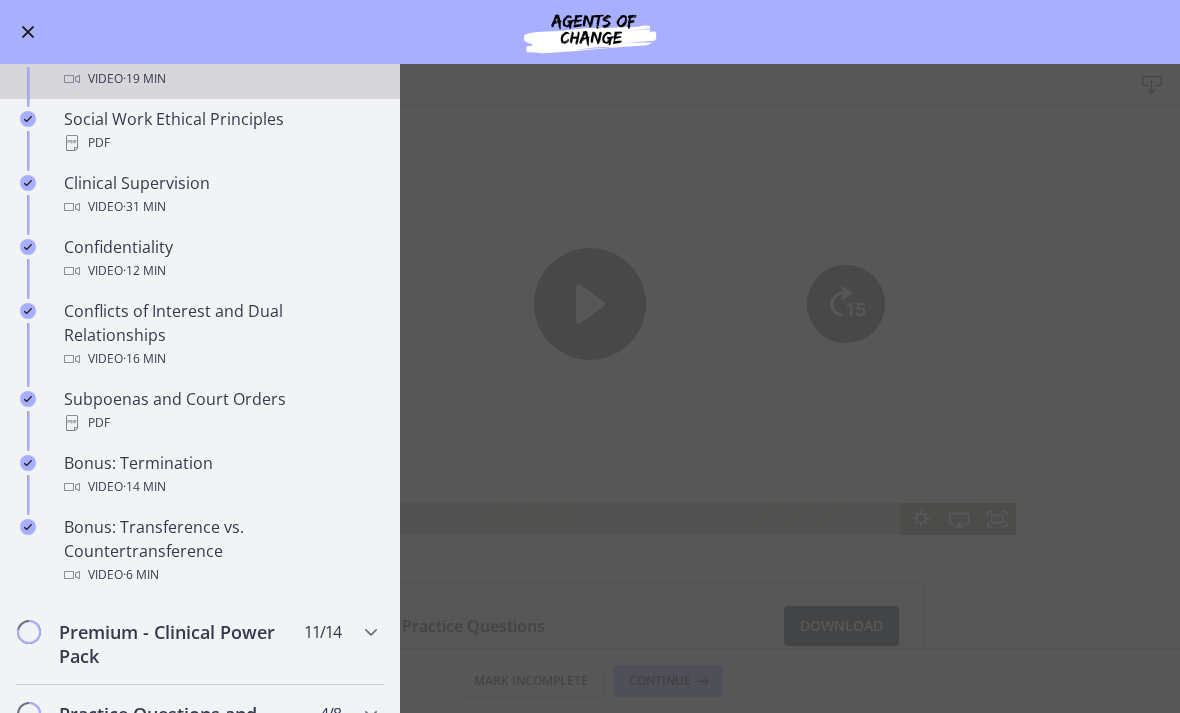 scroll, scrollTop: 925, scrollLeft: 0, axis: vertical 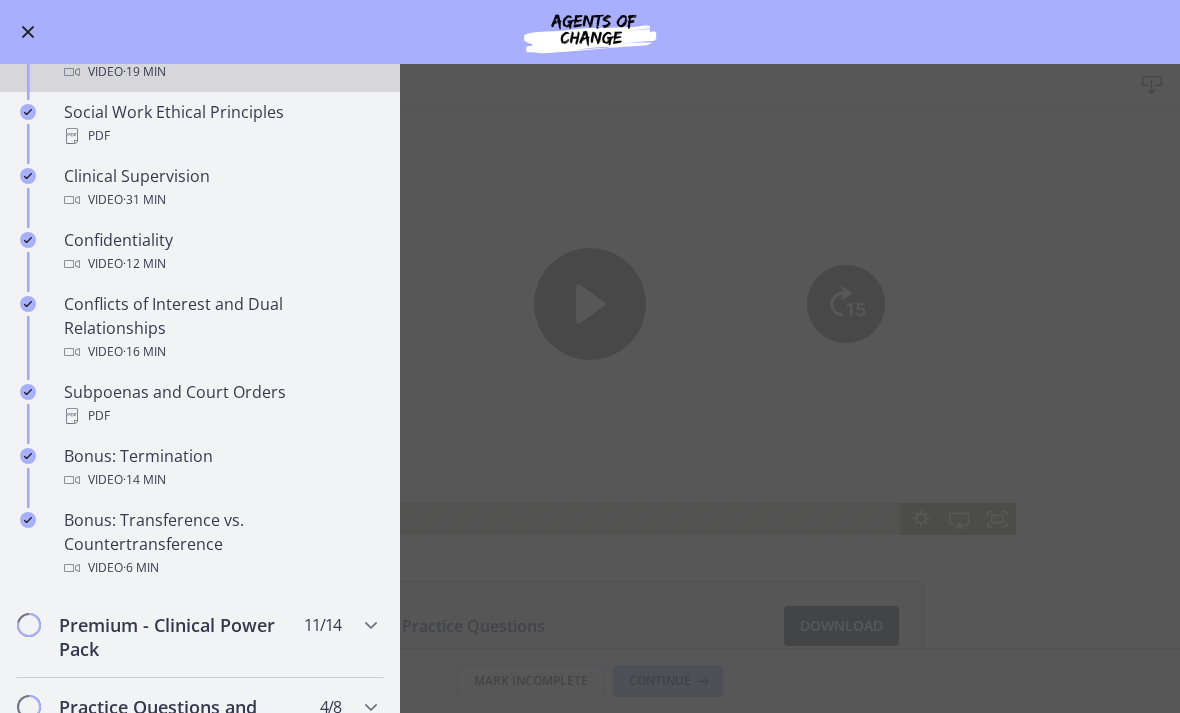 click on "Code of Ethics Practice Questions
Download
Enable fullscreen
Code of Ethics - Practice Questions
Download
Opens in a new window
Mark Incomplete
Continue" at bounding box center [590, 388] 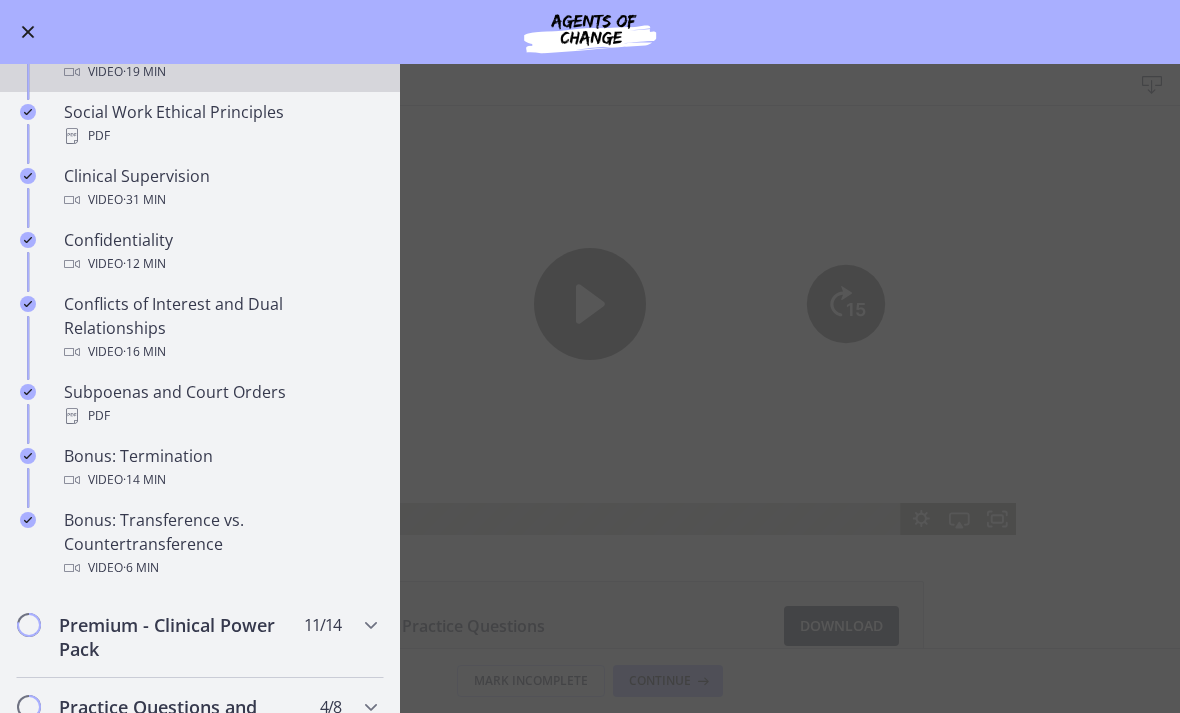 click at bounding box center [28, 32] 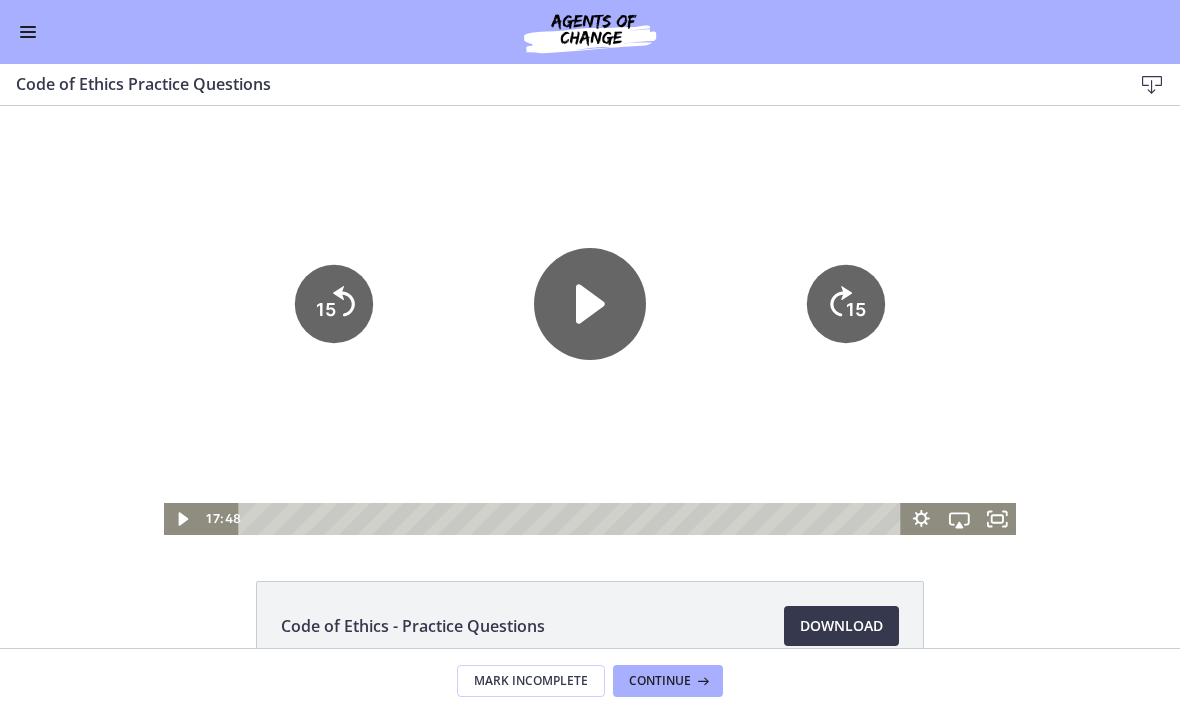 click on "Go to Dashboard" at bounding box center [590, 32] 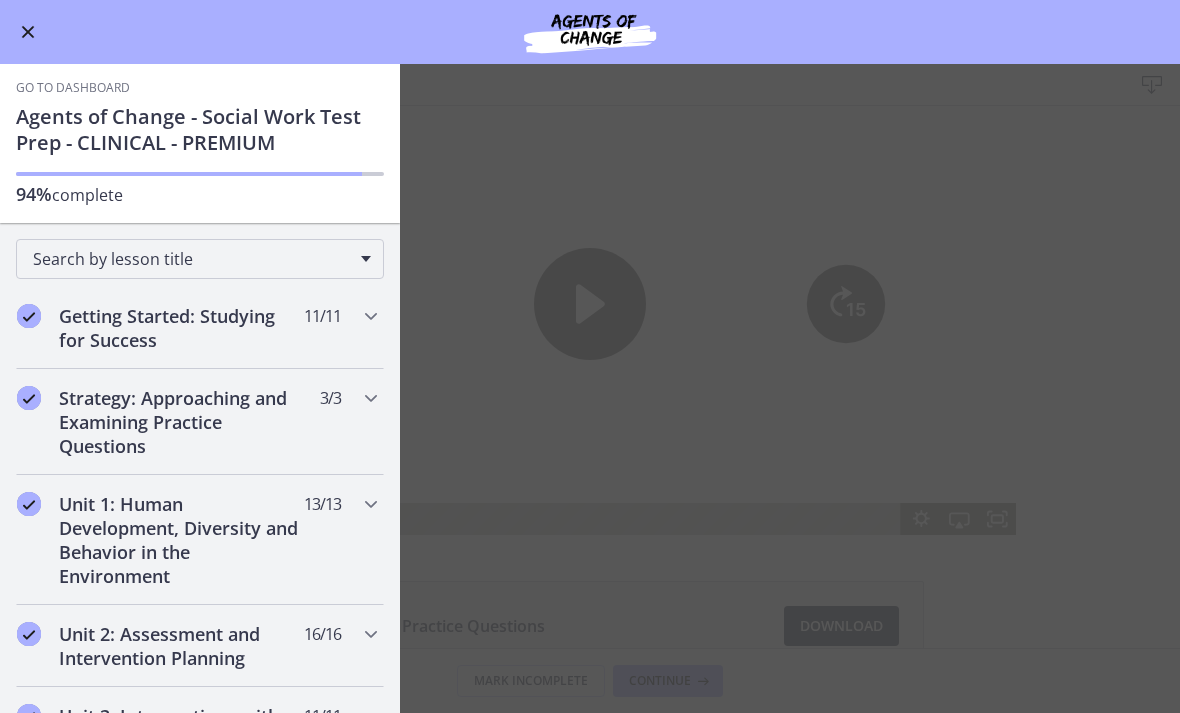 scroll, scrollTop: 2, scrollLeft: 0, axis: vertical 